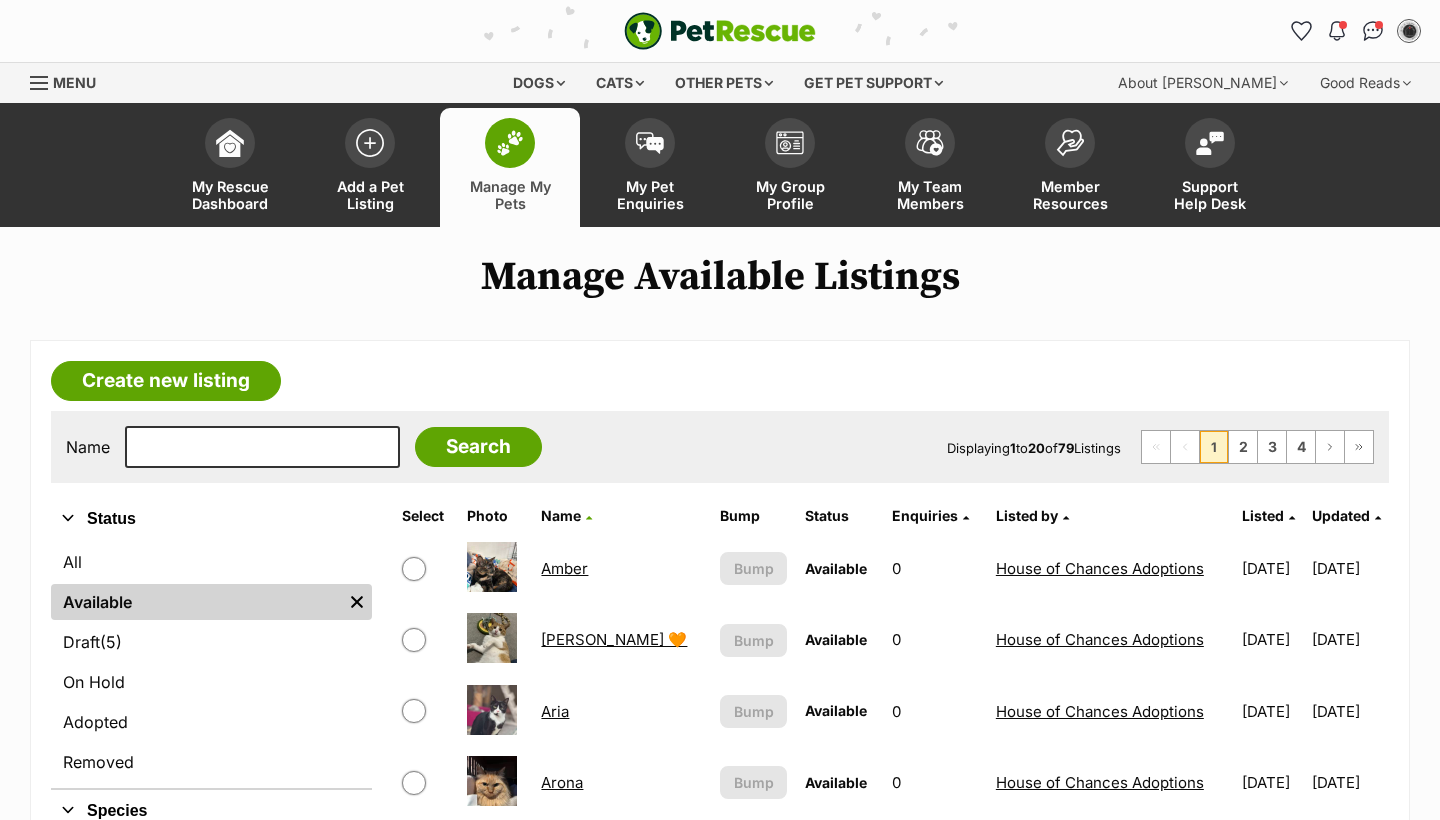 scroll, scrollTop: -19, scrollLeft: 0, axis: vertical 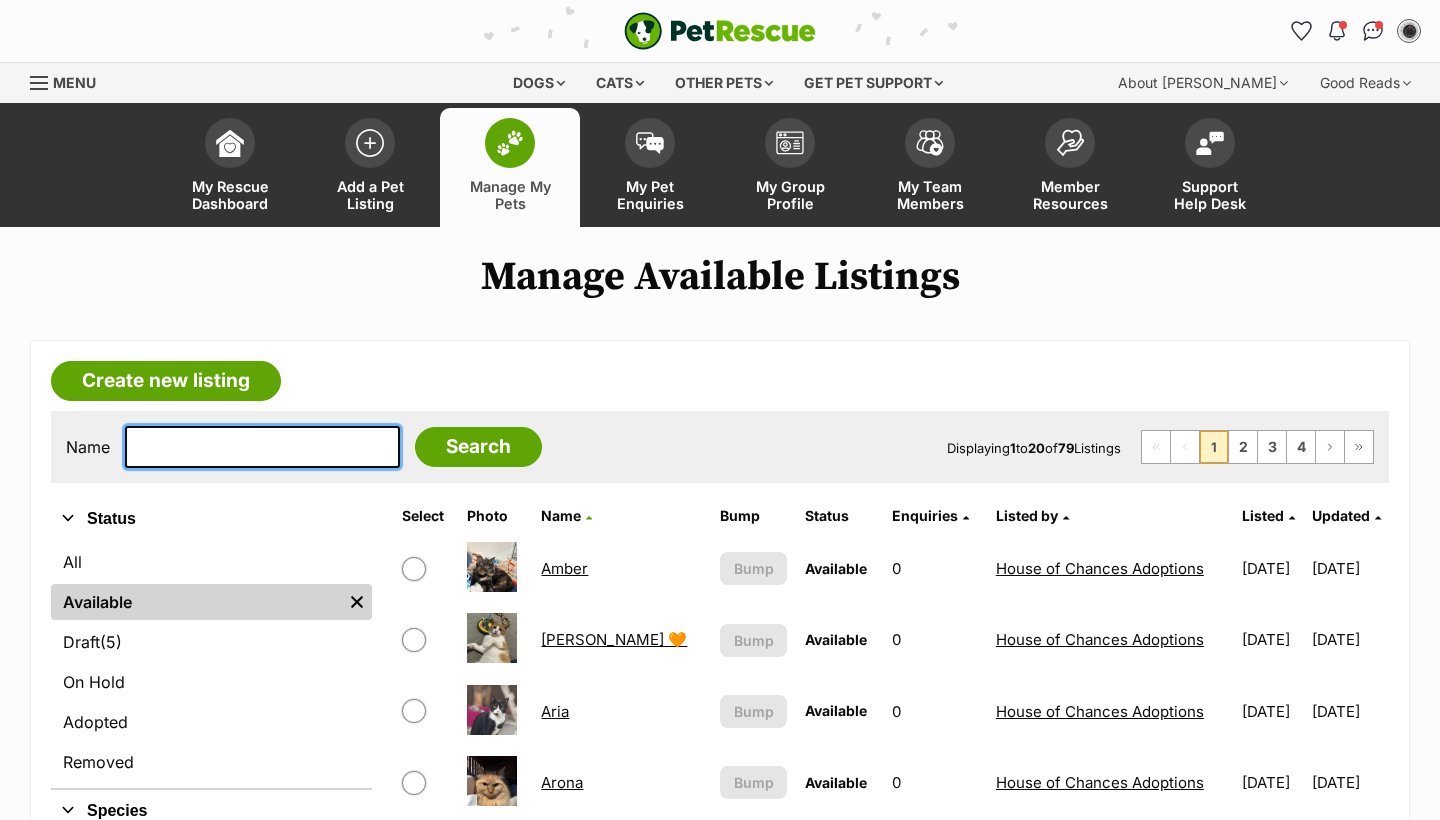 click at bounding box center (262, 447) 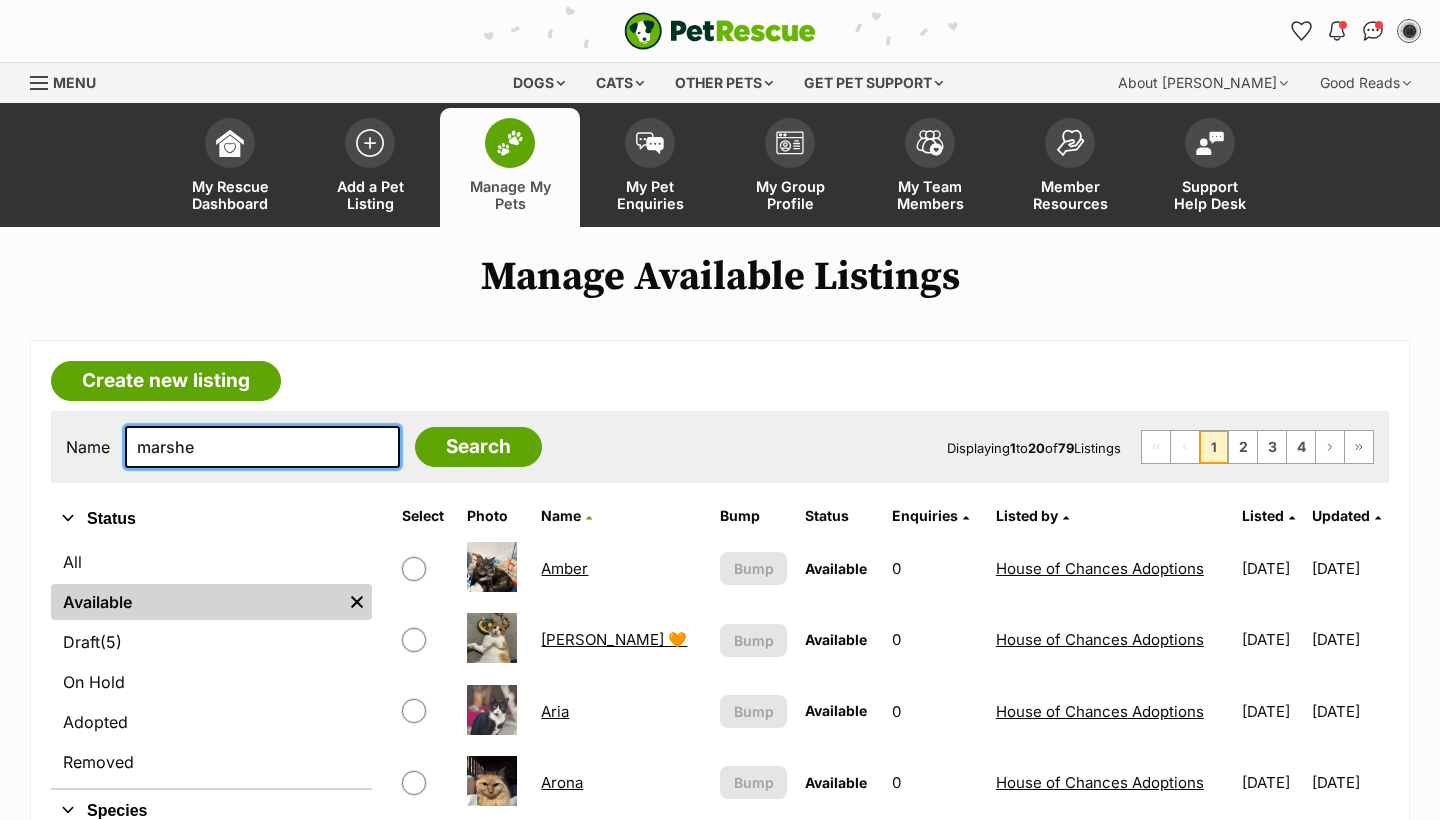 type on "marsh" 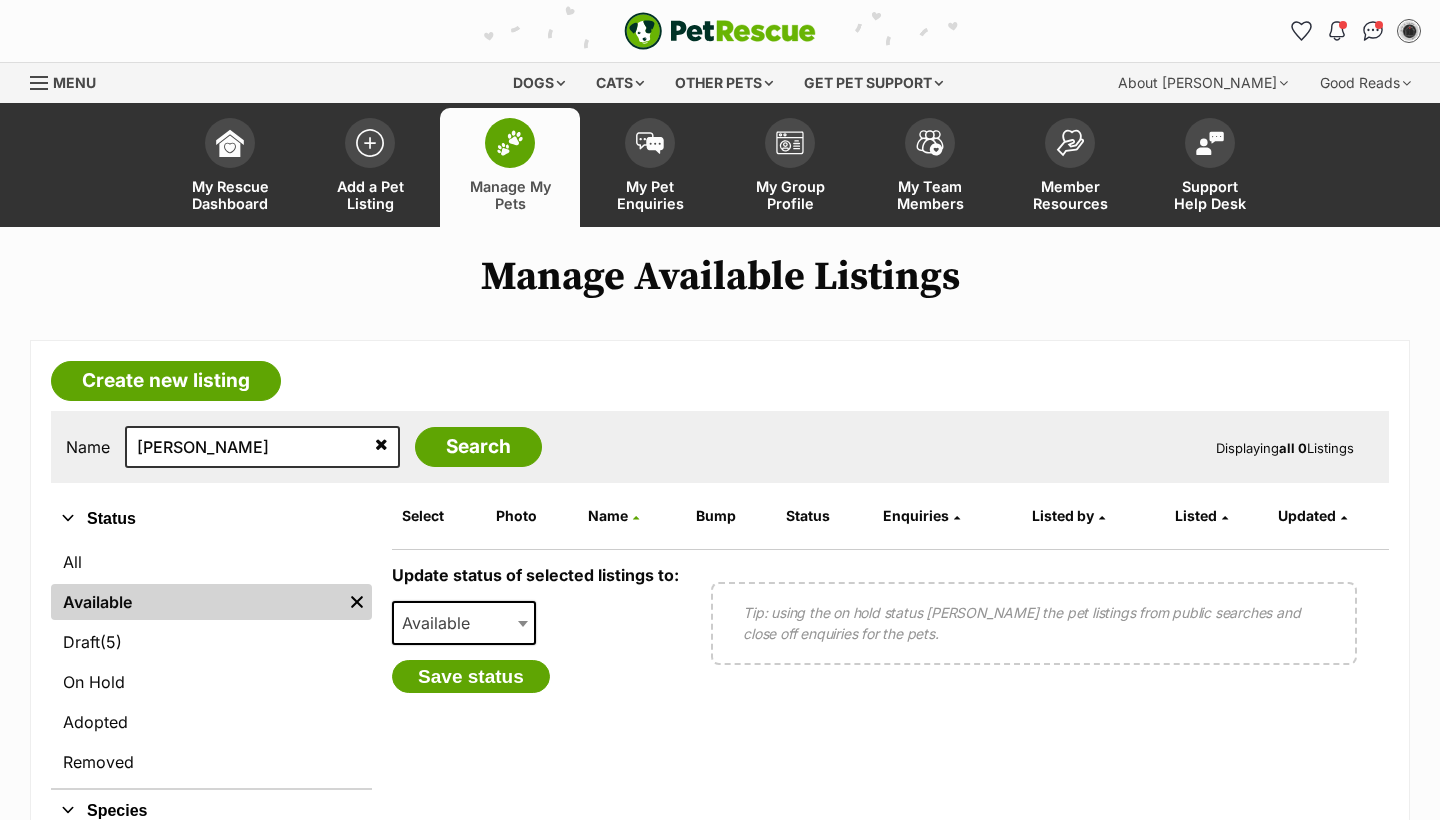 scroll, scrollTop: 0, scrollLeft: 0, axis: both 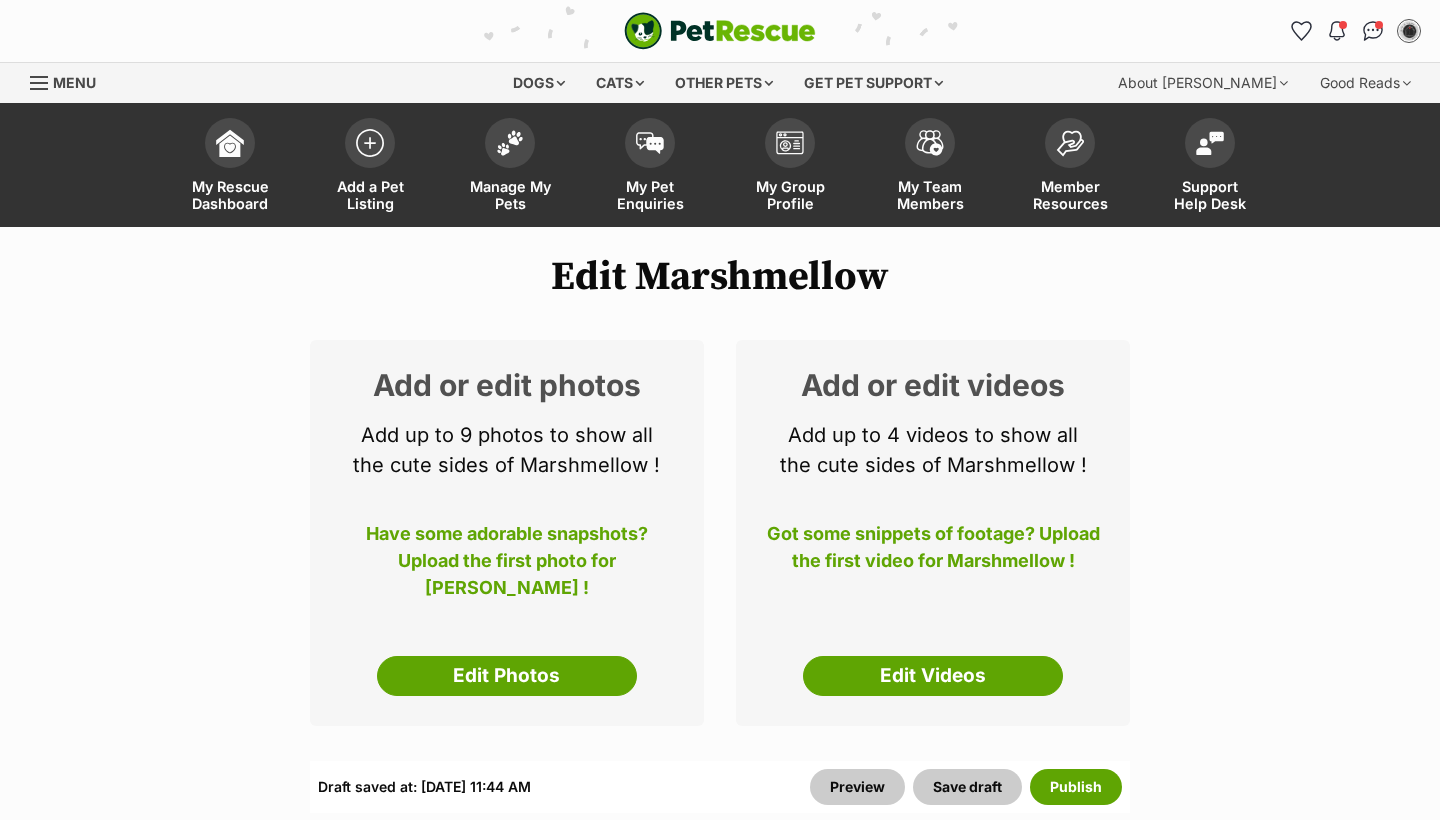 select 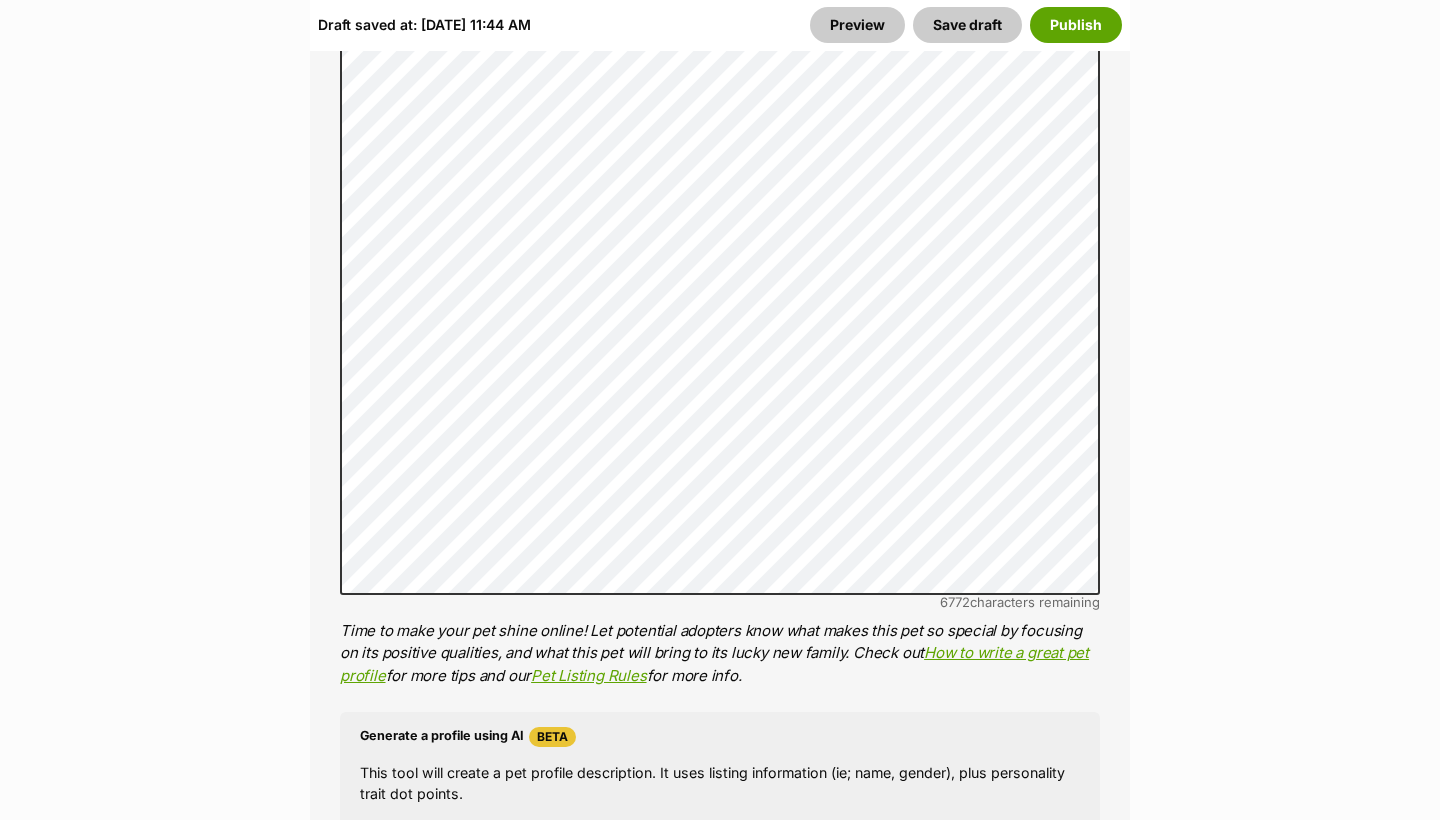 scroll, scrollTop: 0, scrollLeft: 0, axis: both 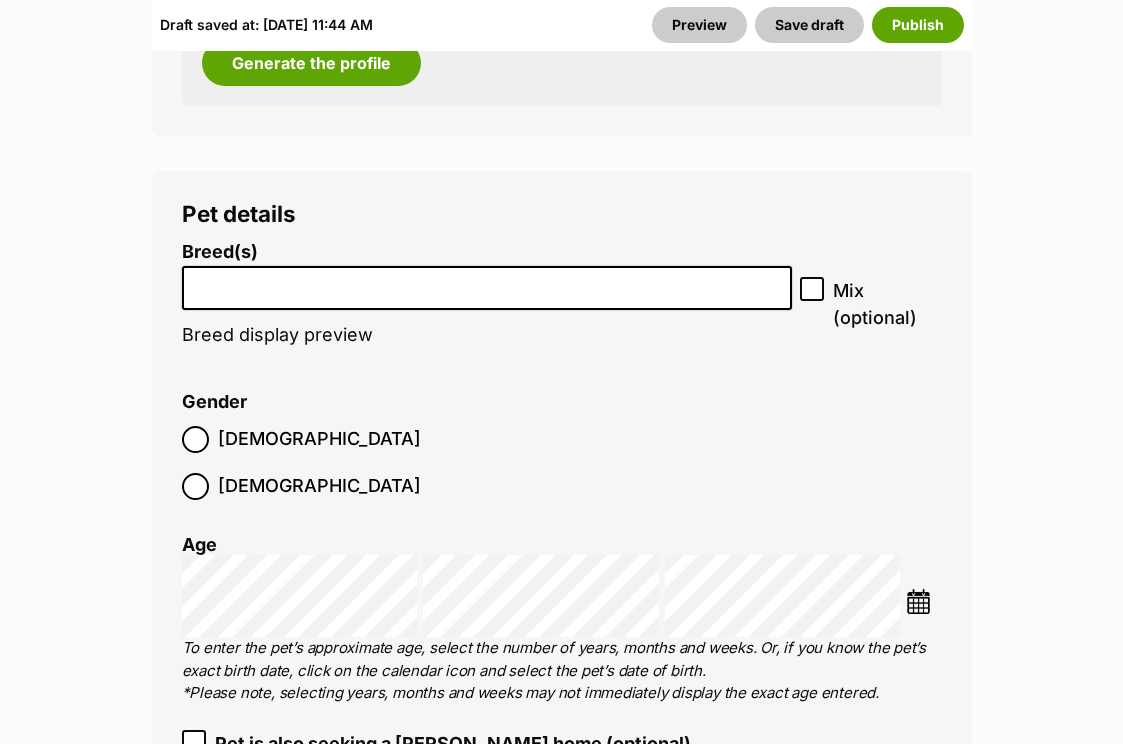 click at bounding box center [487, 283] 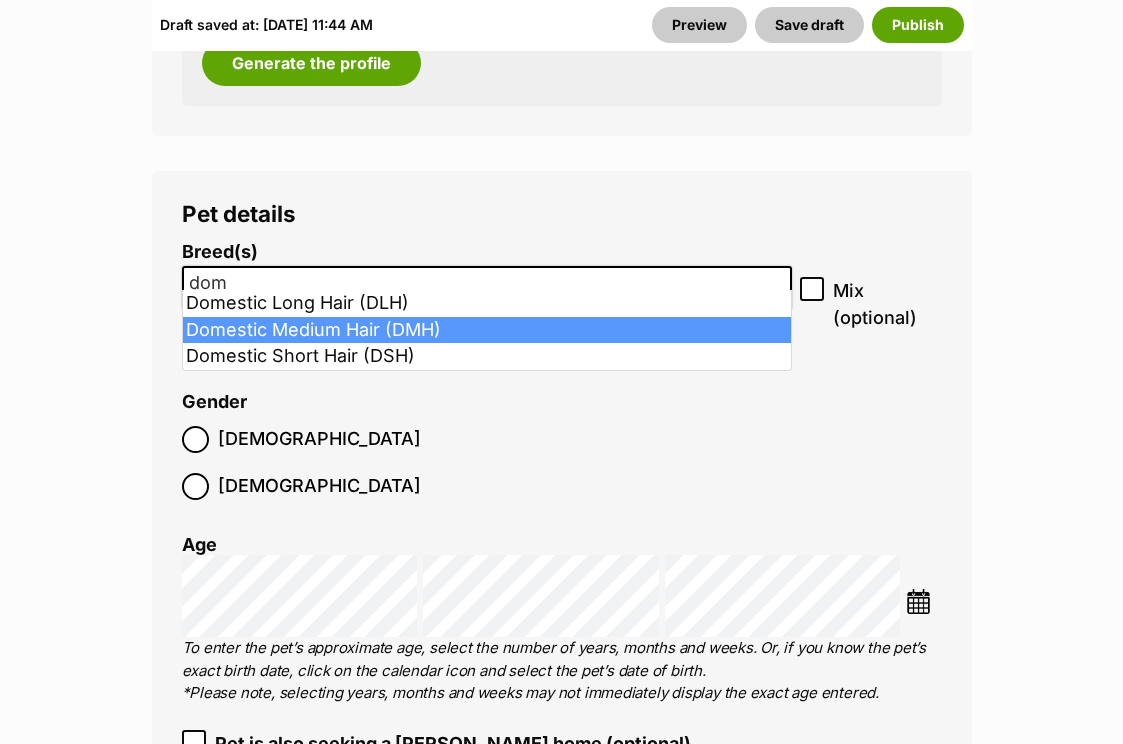 type on "dom" 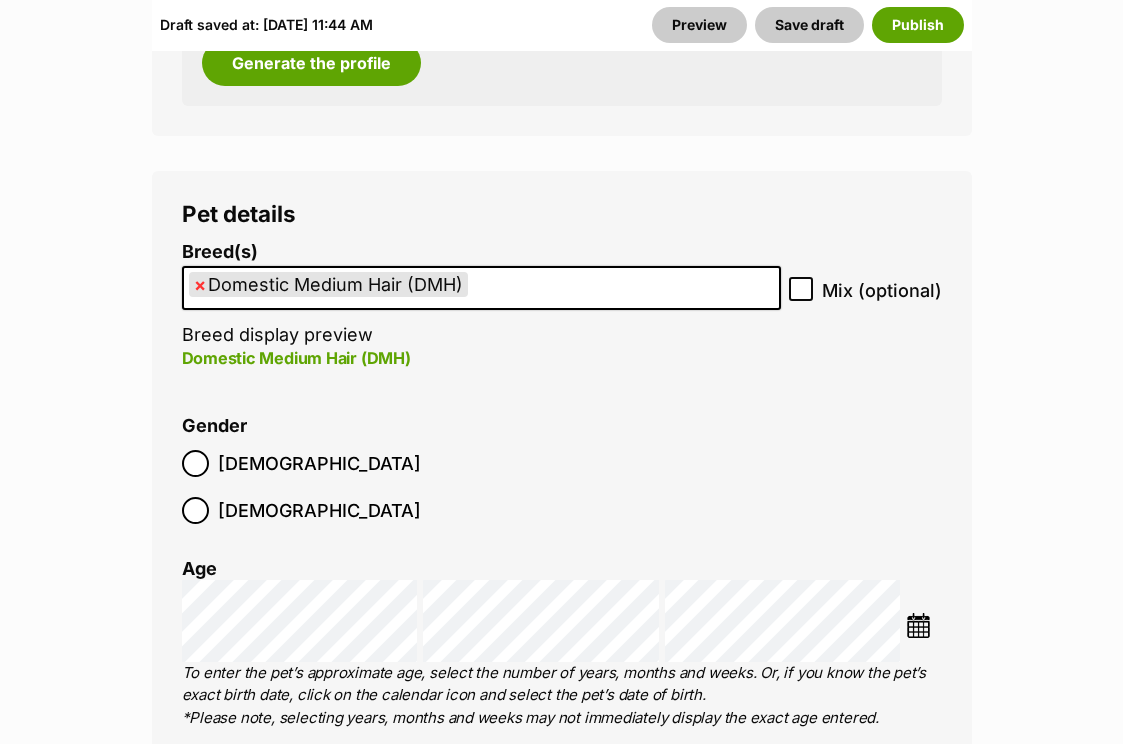scroll, scrollTop: 483, scrollLeft: 0, axis: vertical 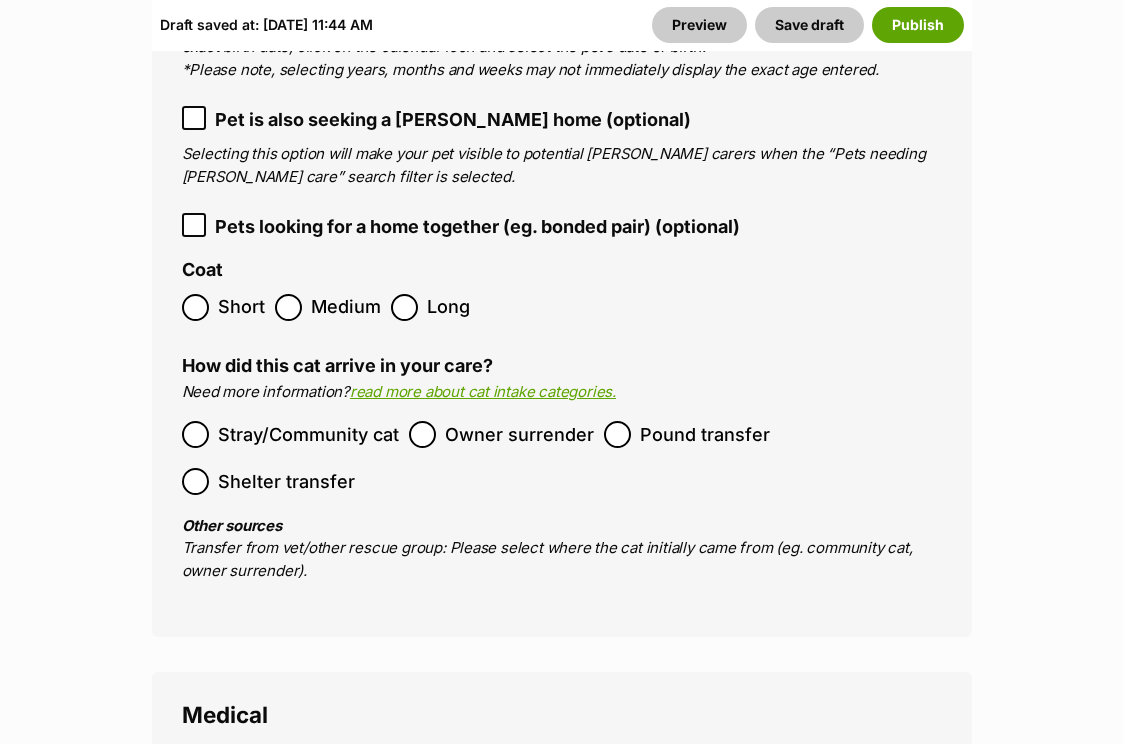 click on "Medium" at bounding box center [346, 307] 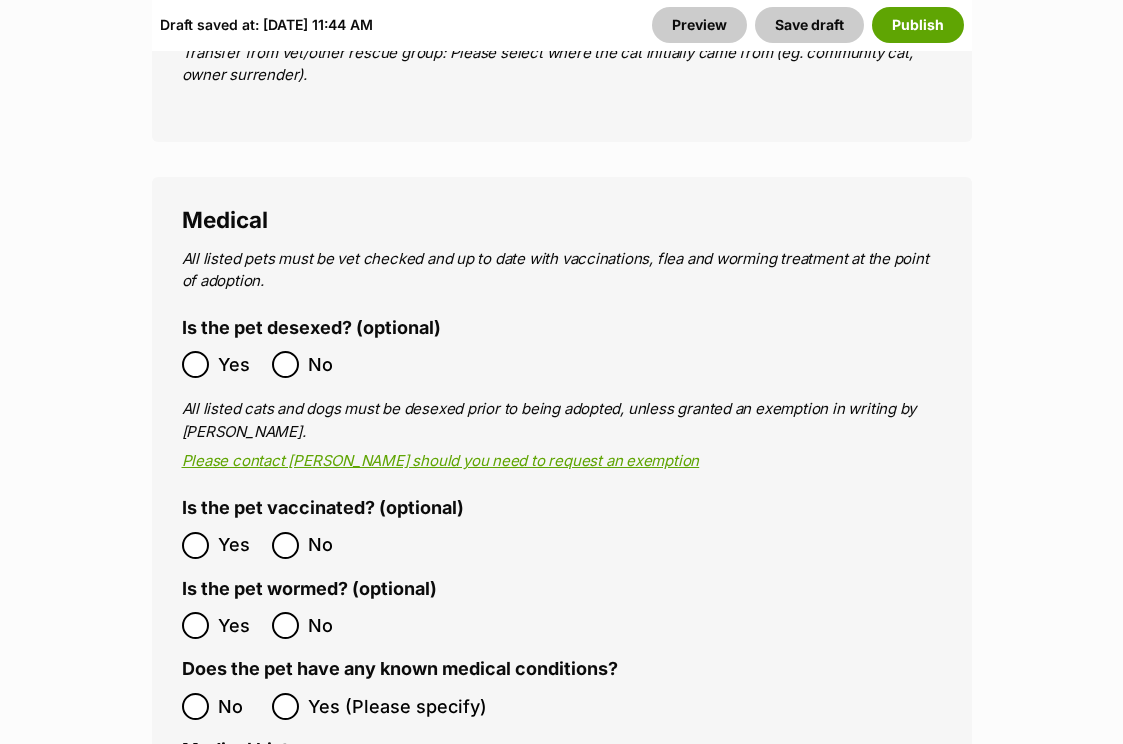 scroll, scrollTop: 4228, scrollLeft: 0, axis: vertical 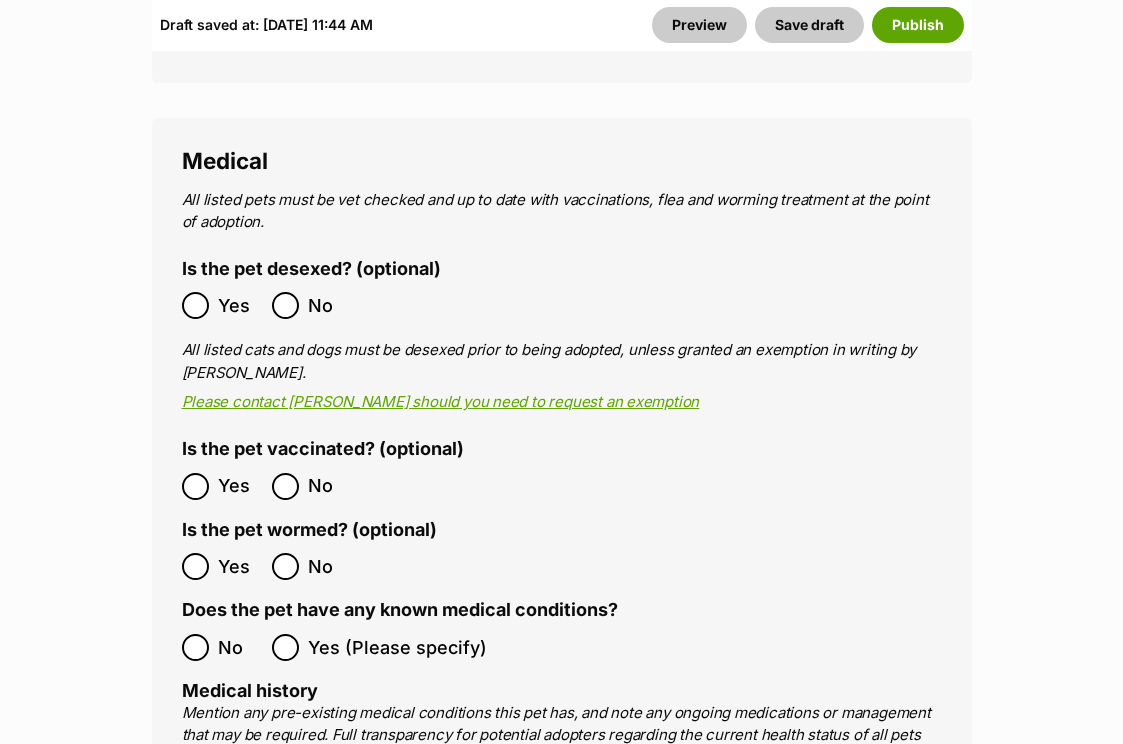click on "Yes
No" at bounding box center [372, 305] 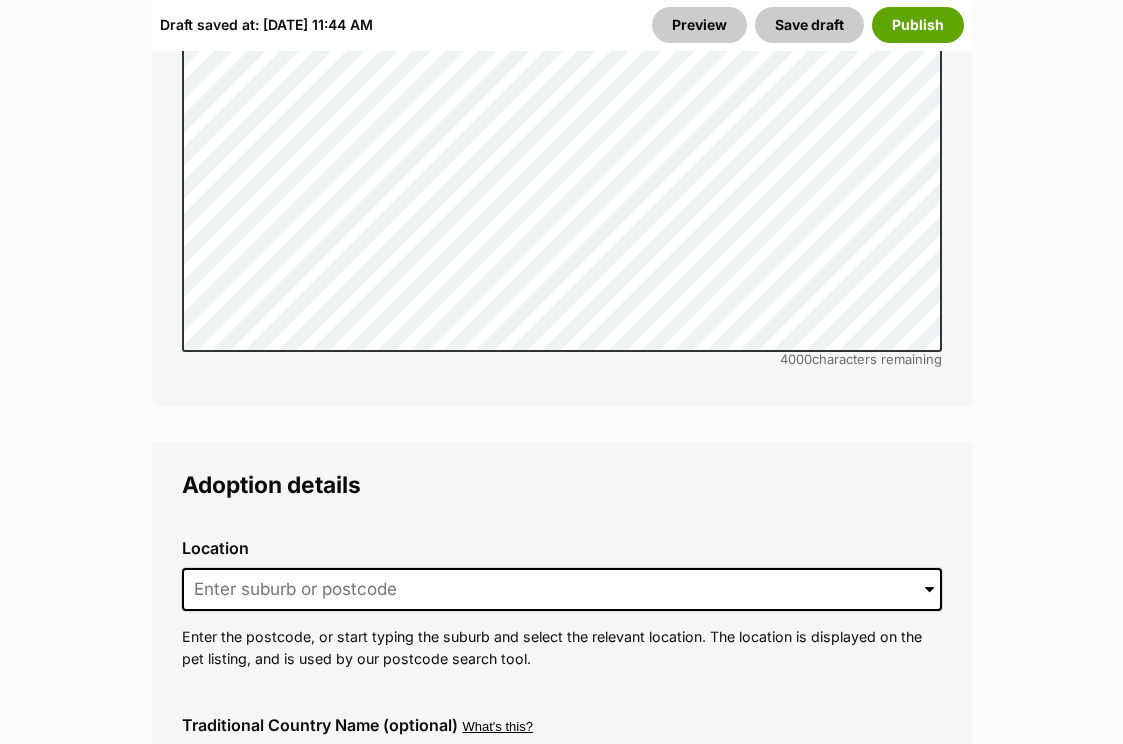 scroll, scrollTop: 5173, scrollLeft: 0, axis: vertical 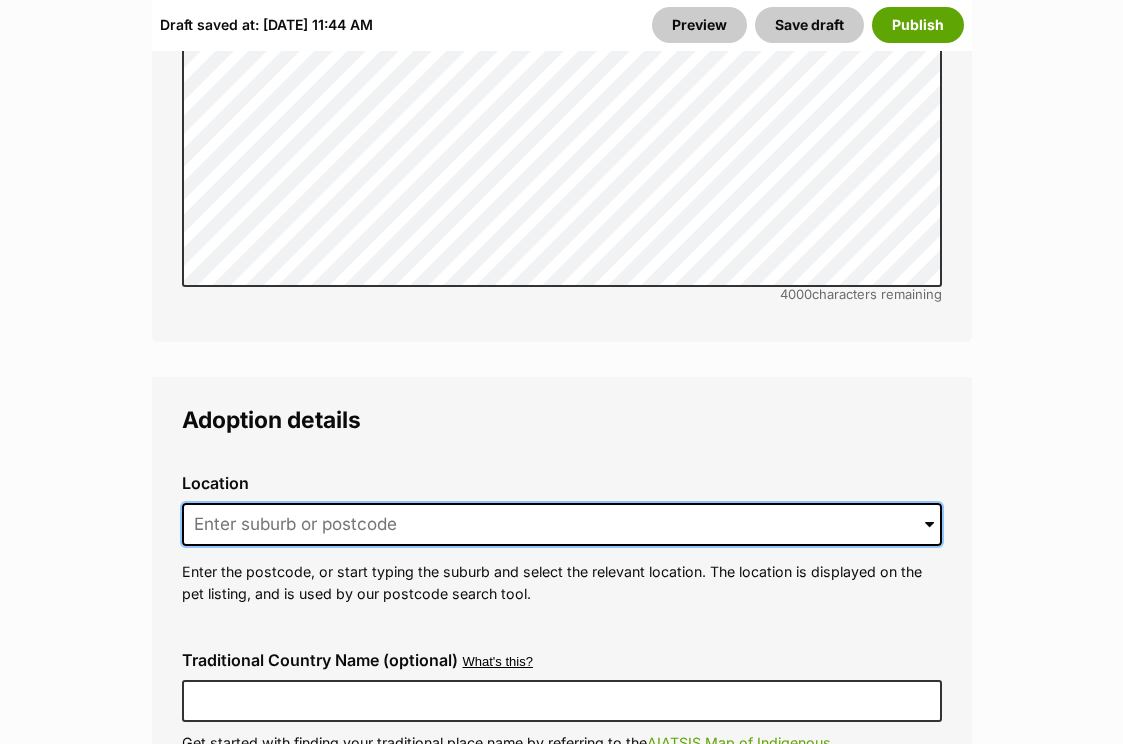click at bounding box center [562, 525] 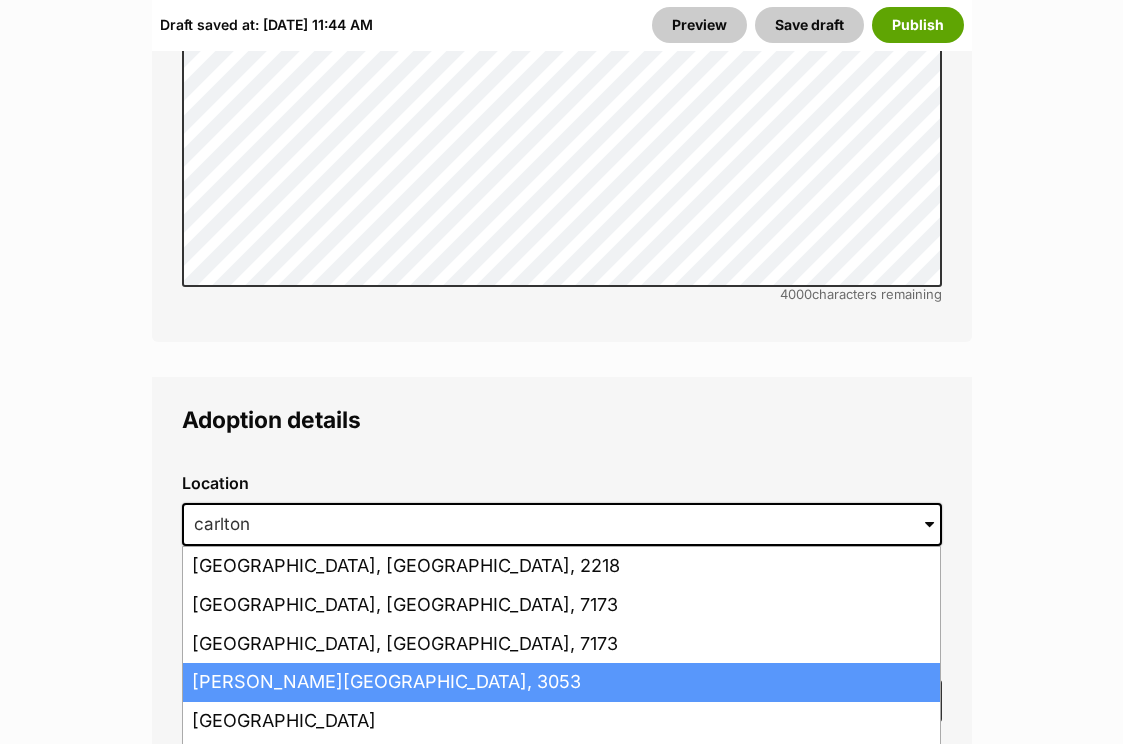 click on "Carlton, Victoria, 3053" at bounding box center [561, 682] 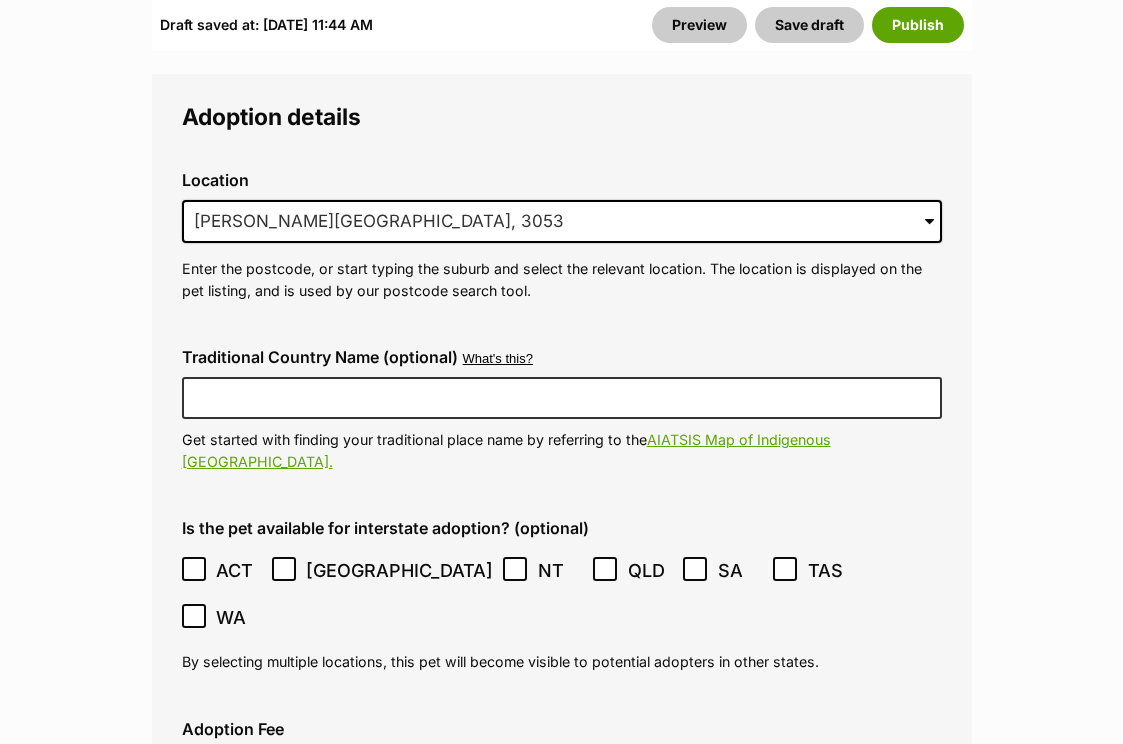 scroll, scrollTop: 5524, scrollLeft: 0, axis: vertical 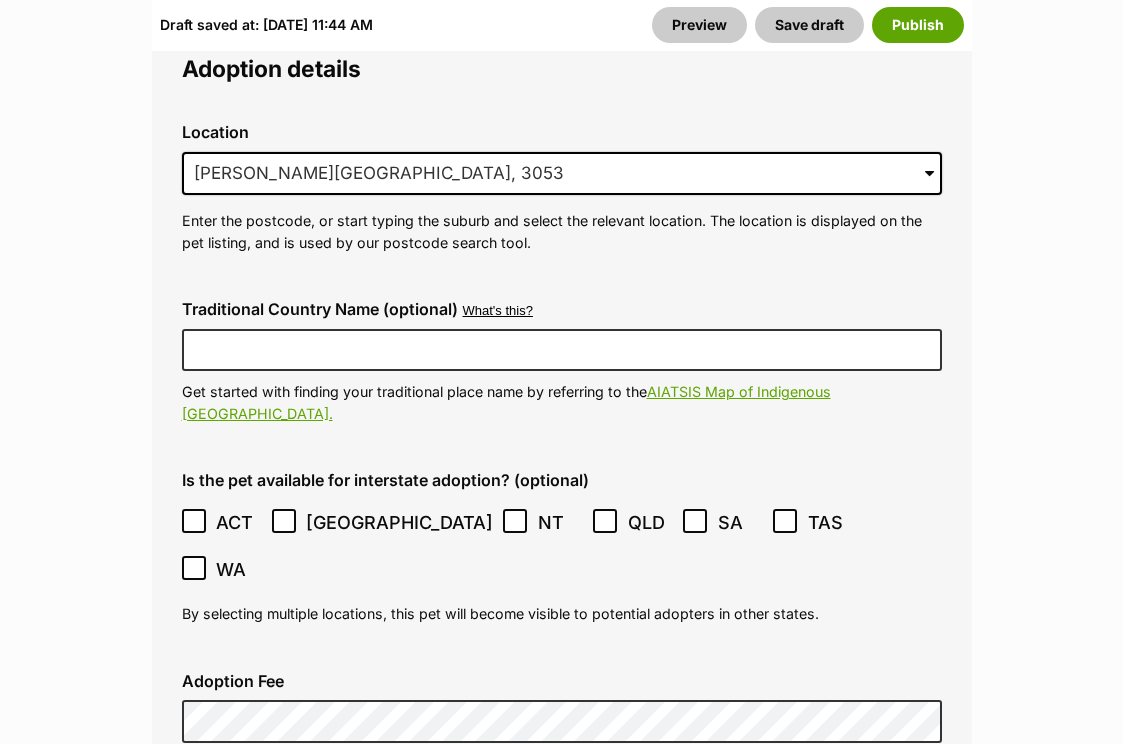 click on "Adoption Fee" at bounding box center [562, 708] 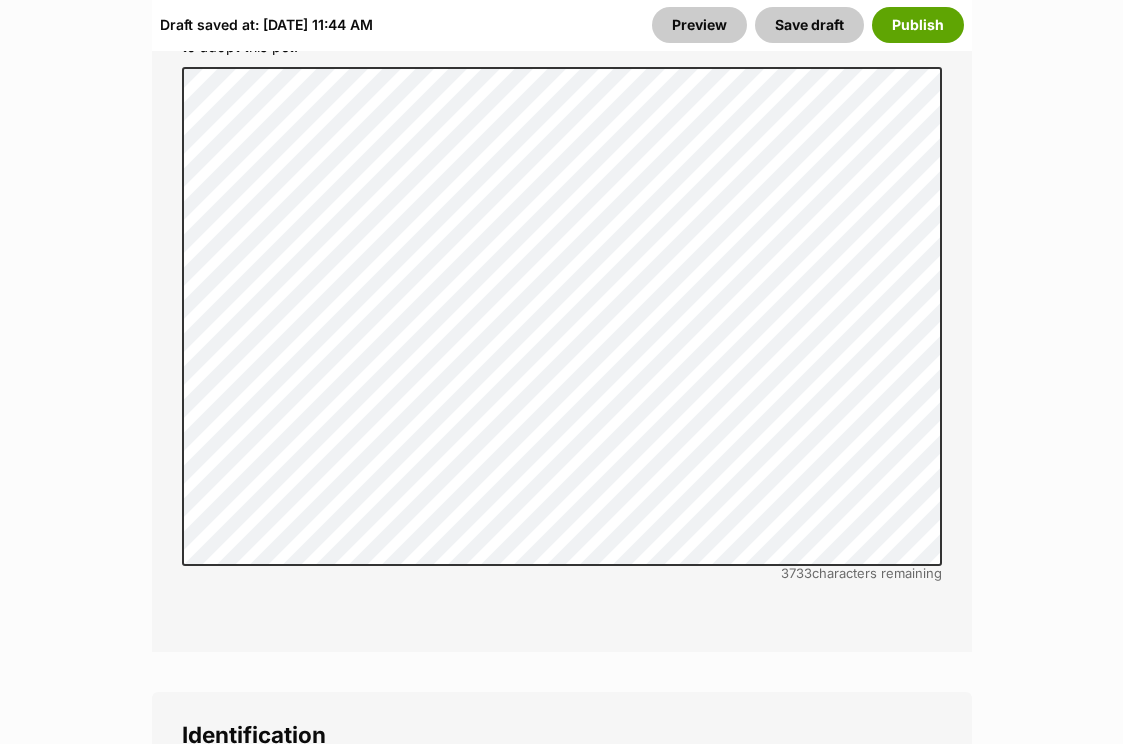 scroll, scrollTop: 6871, scrollLeft: 0, axis: vertical 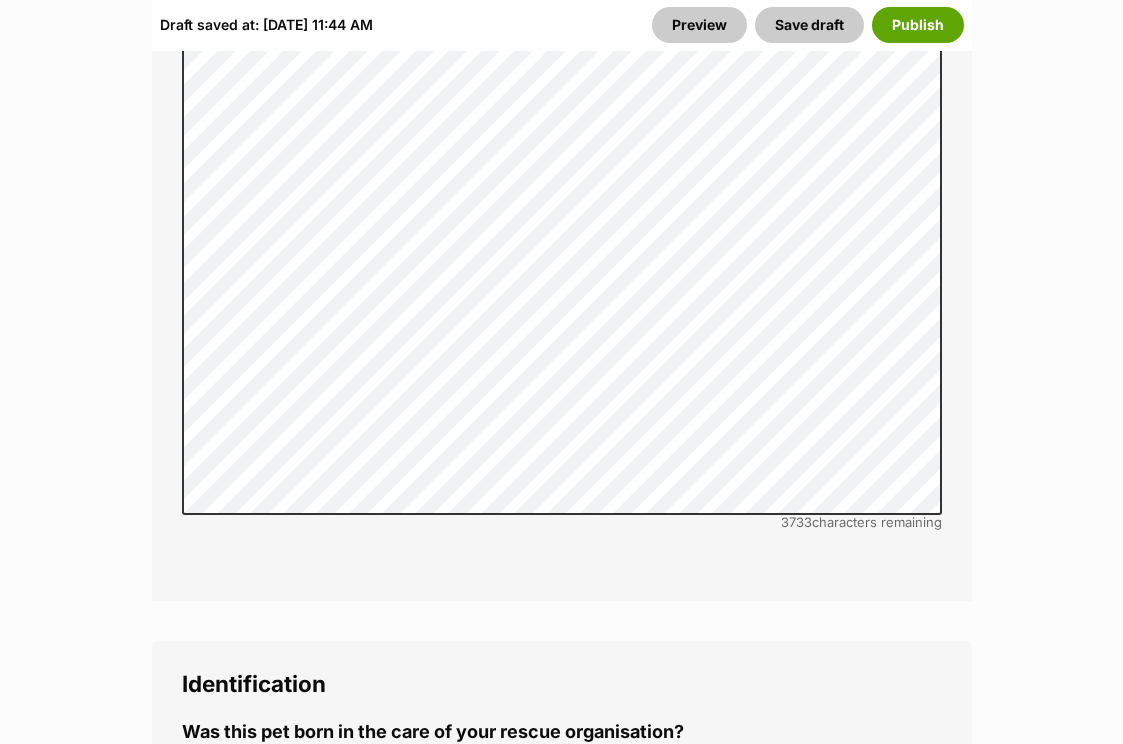 click on "No" at bounding box center [285, 768] 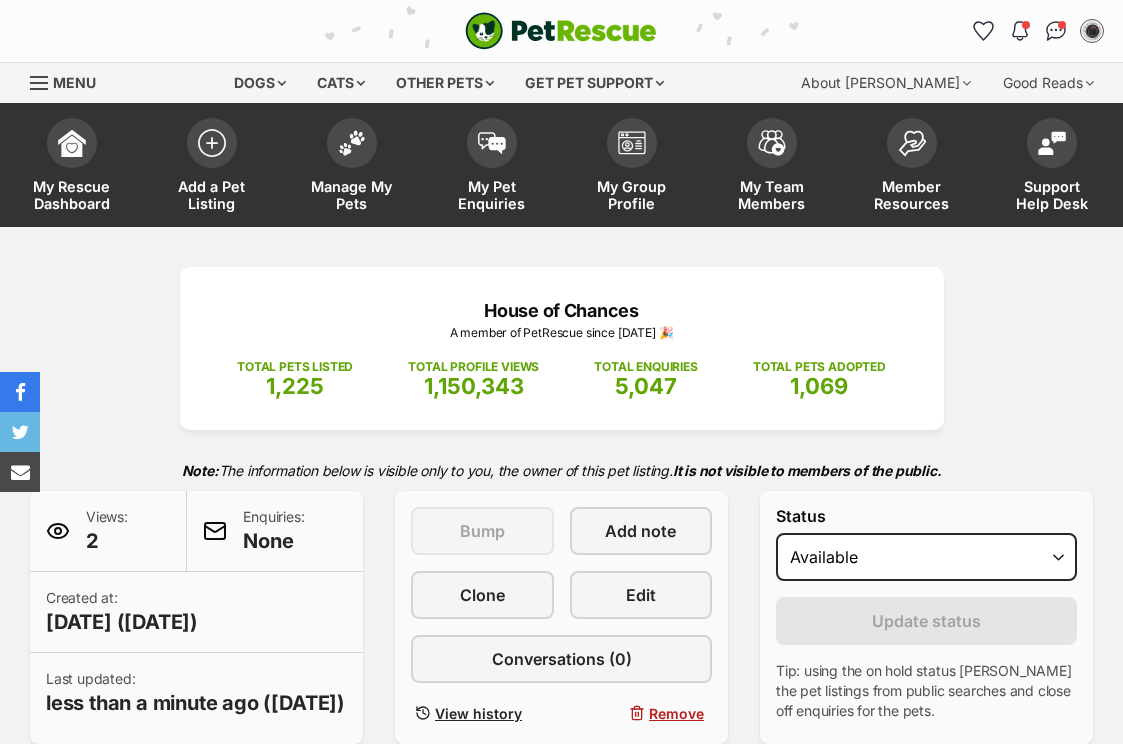 scroll, scrollTop: 1255, scrollLeft: 0, axis: vertical 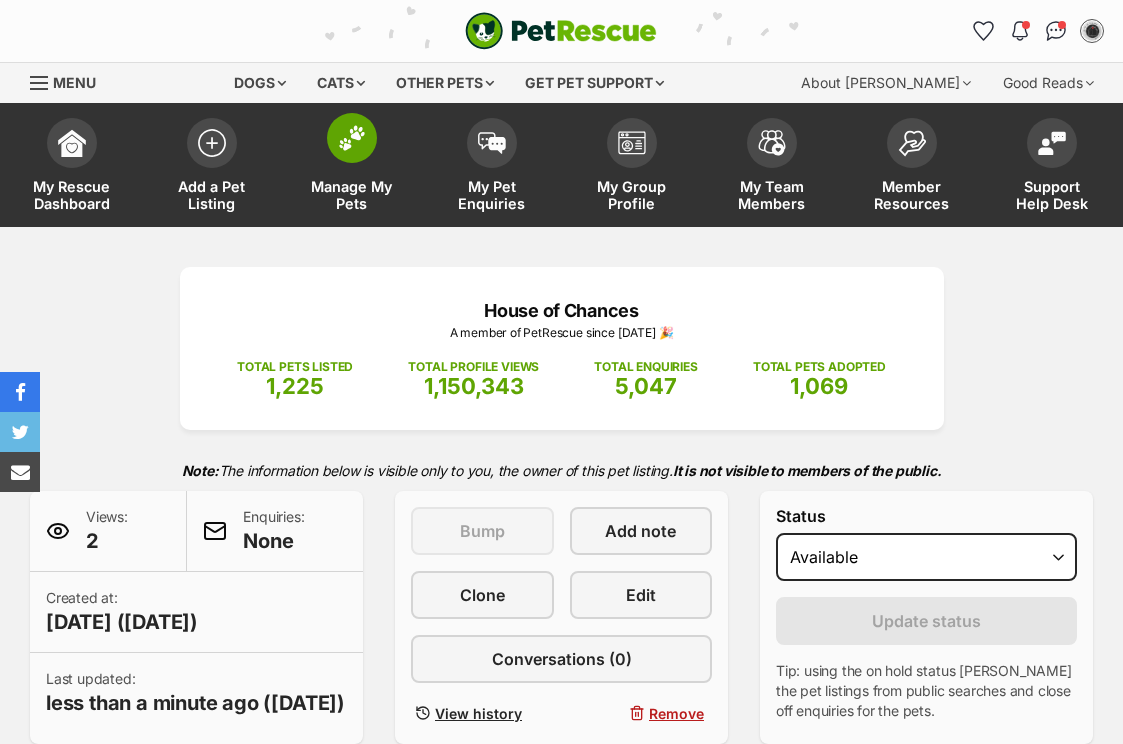 click on "Manage My Pets" at bounding box center [352, 195] 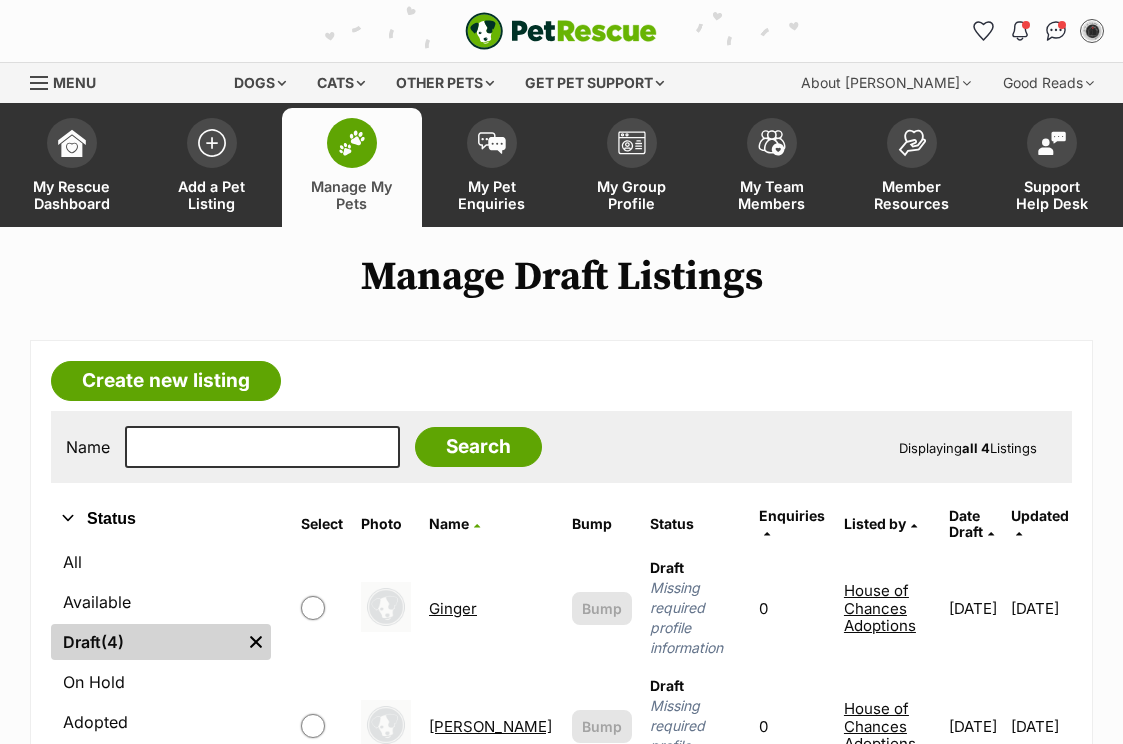 scroll, scrollTop: 0, scrollLeft: 0, axis: both 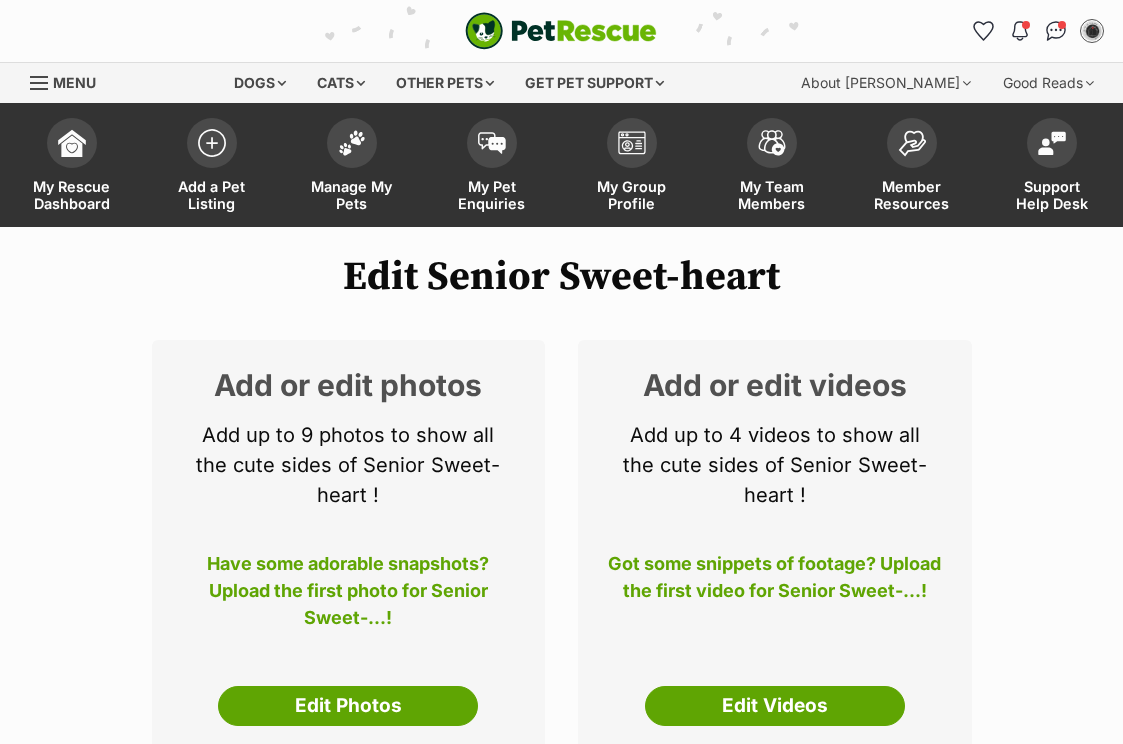 select 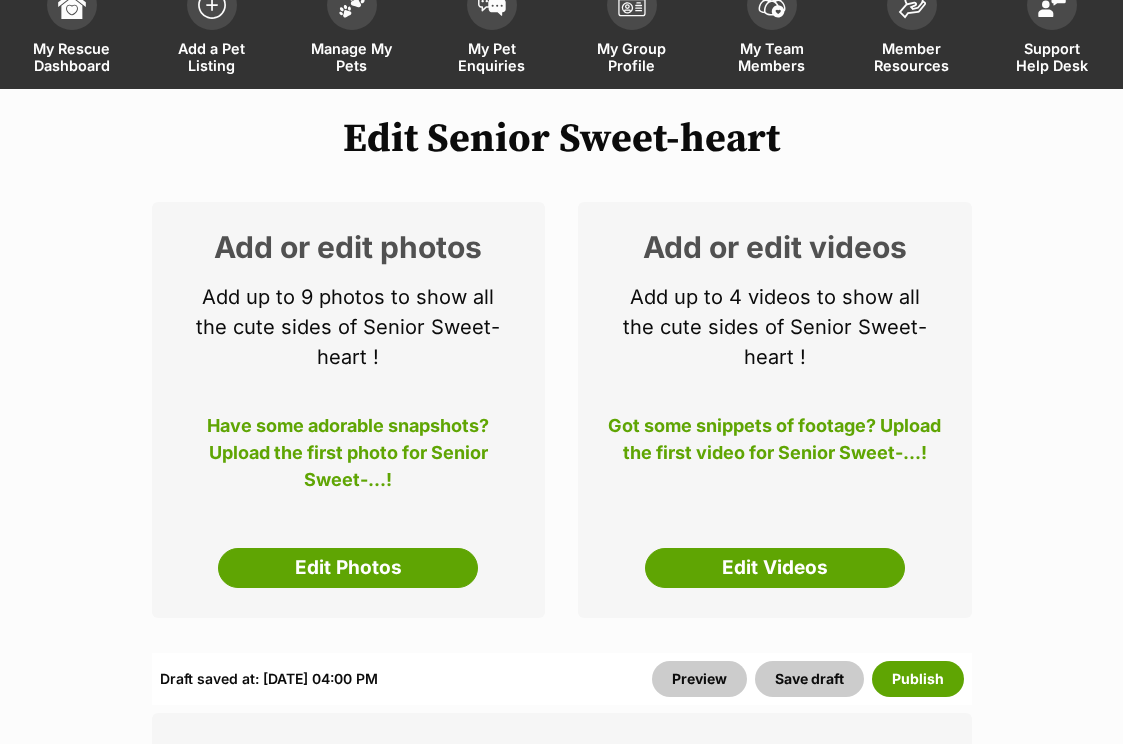 scroll, scrollTop: 0, scrollLeft: 0, axis: both 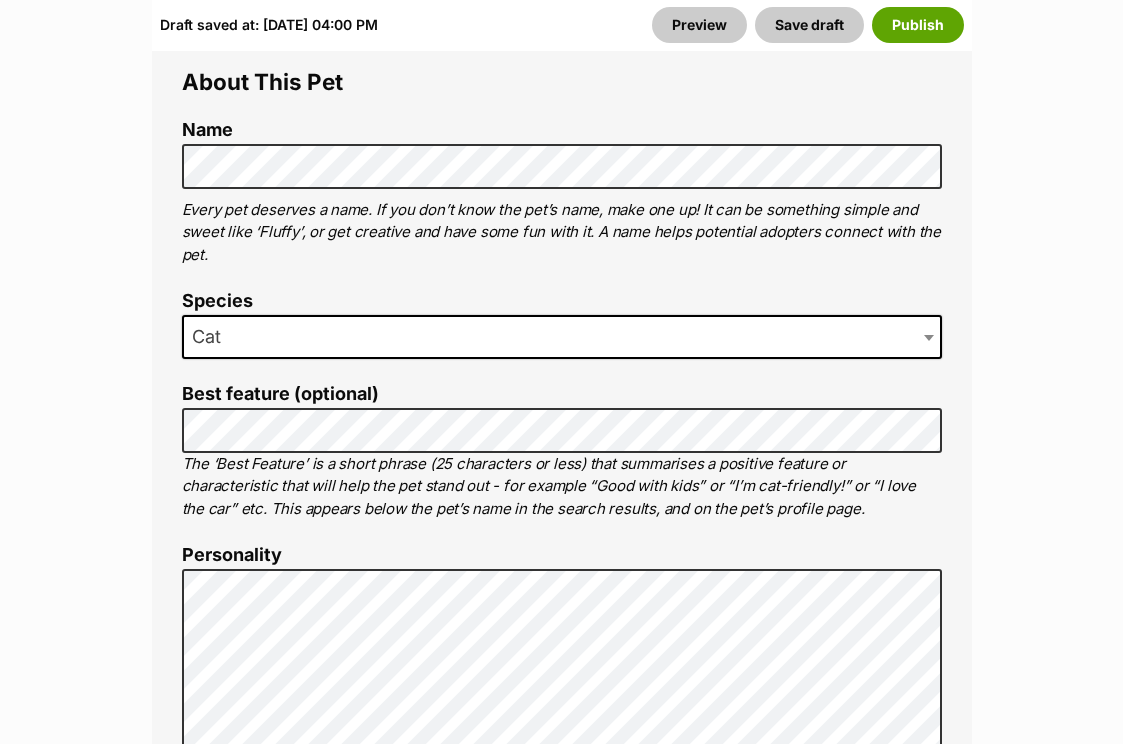 click on "Personality" at bounding box center (562, 555) 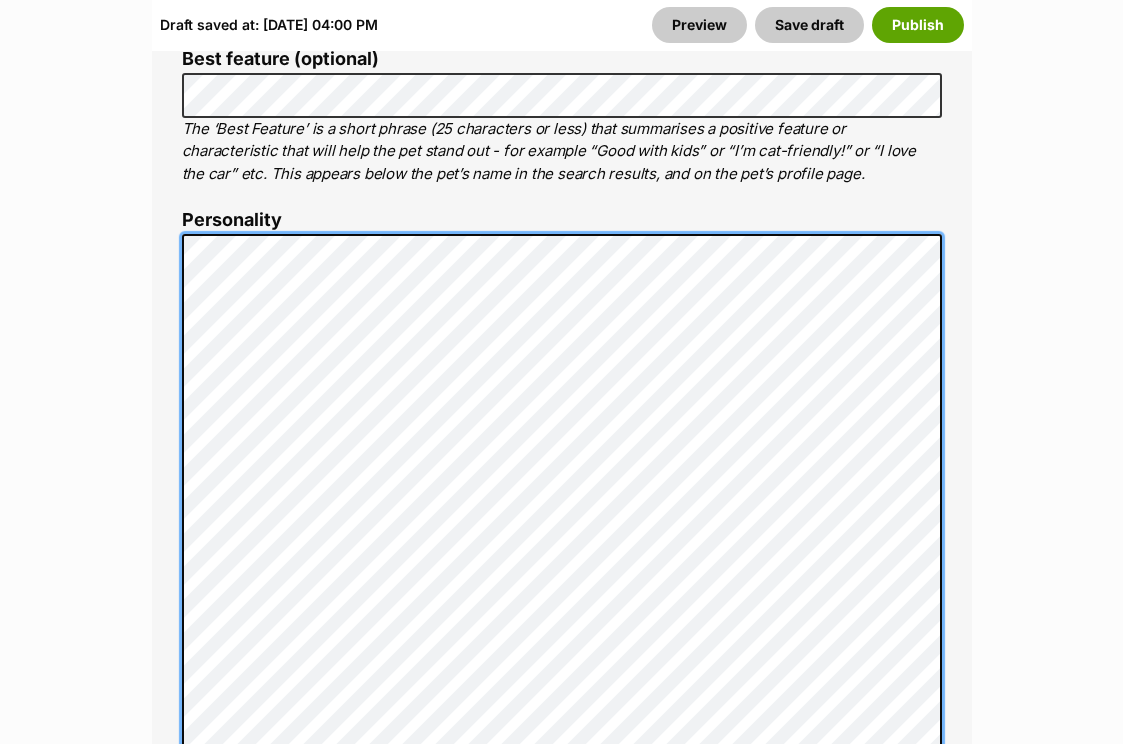 scroll, scrollTop: 1518, scrollLeft: 0, axis: vertical 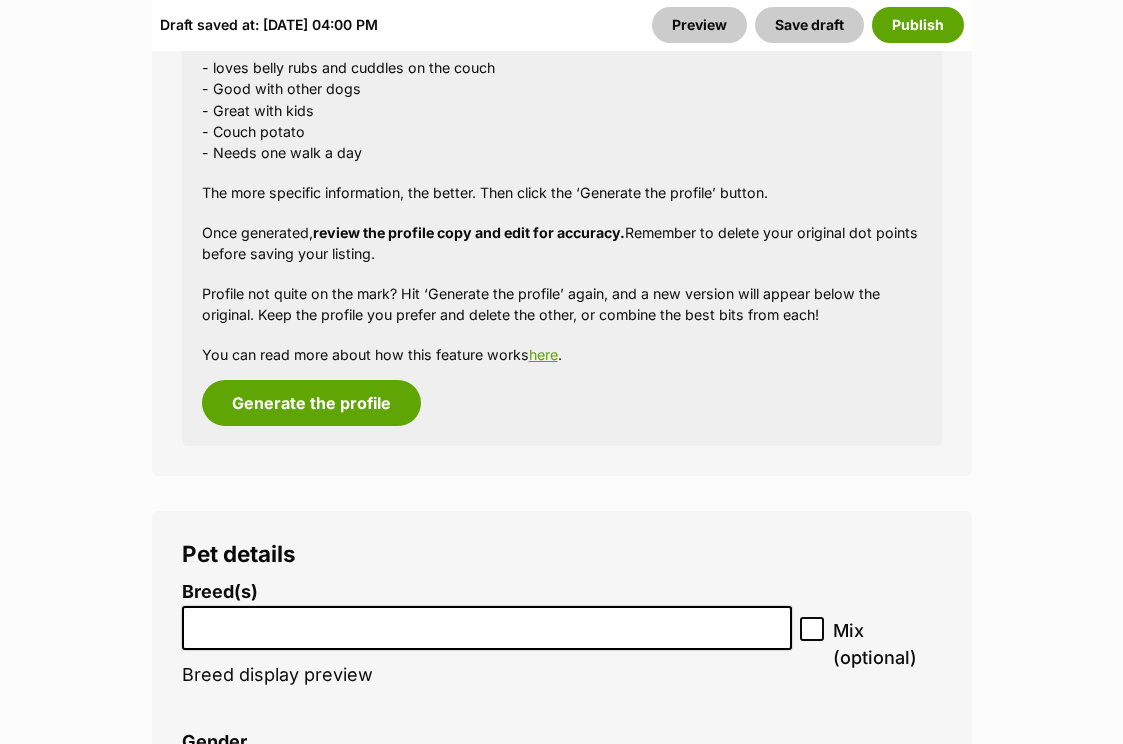 click on "Breed(s) Abyssinian
American Bobtail
American Curl
American Shorthair
American Wirehair
Australian Mist
Australian Tiffanies
Balinese
Bengal
Birman
Bombay
British Shorthair
Burmese
Burmilla
California spangled
Chantilly-Tiffany
Chartreux
Chinchilla
Colourpoint Shorthair
Cornish Rex
Cymric
Devon Rex
Domestic Long Hair (DLH)
Domestic Medium Hair (DMH)
Domestic Short Hair (DSH)
Egyptian Mau
European Shorthair
Exotic Shorthair
Foreign White
Havana Brown
Himalayan
Japanese Bobtail
Javanese
Khao Manee
Korat
La Perm
Layanese
Lykoi
Maine Coon
Mandalay
Manx
Mixed
Moggie
Munchkin
Nebelung
Norwegian Forest Cat
Ocicat
Ojos Azules
Oriental Longhair
Oriental Shorthair
Persian
Peterbald
Pixie Bob
Ragamuffin
Ragdoll
Russian Blue
Scottish Fold
Scottish Fold Longhair
Scottish Shorthair
Selkirk Rex
Selkirk Rex Longhair
Siamese
Siberian
Siberian
Singapura
Snowshoe
Somali
Sphynx
Tonkinese" at bounding box center (487, 644) 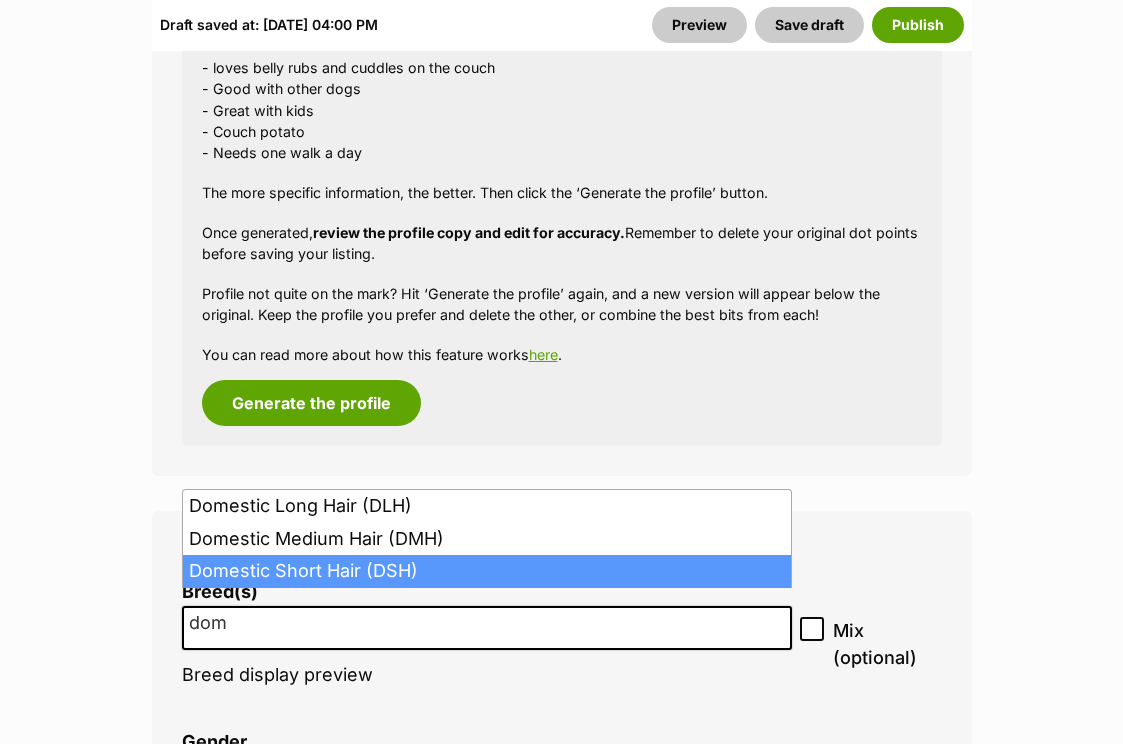 type on "dom" 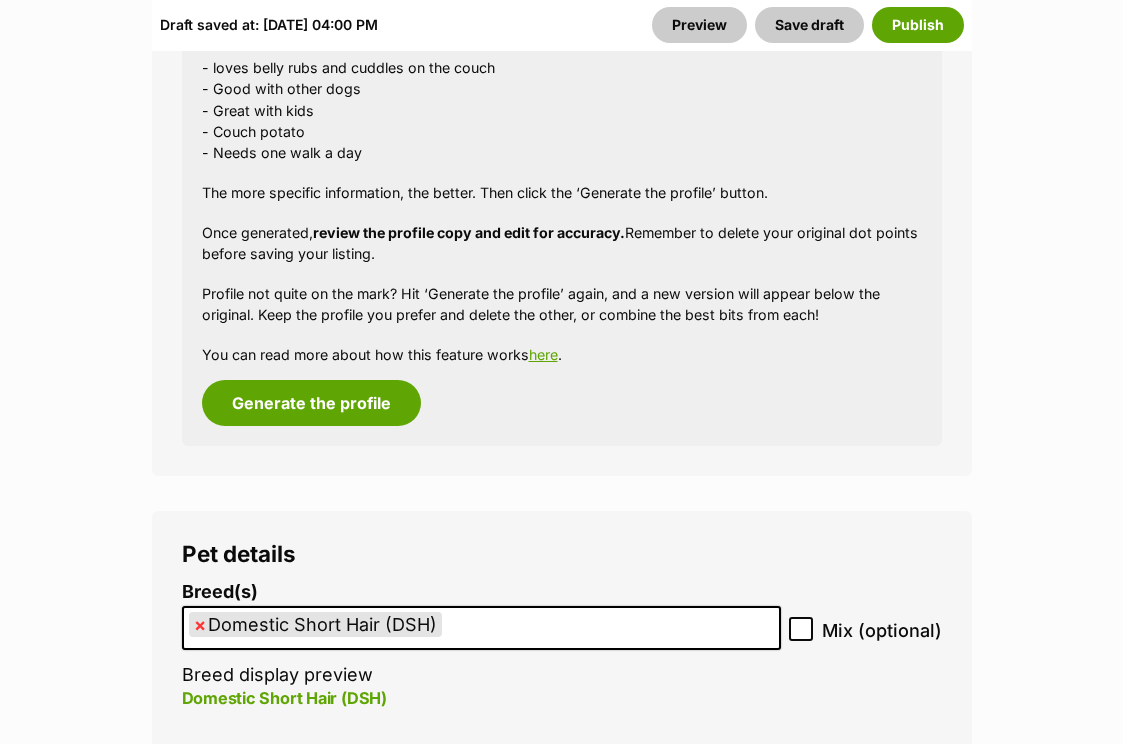 scroll, scrollTop: 504, scrollLeft: 0, axis: vertical 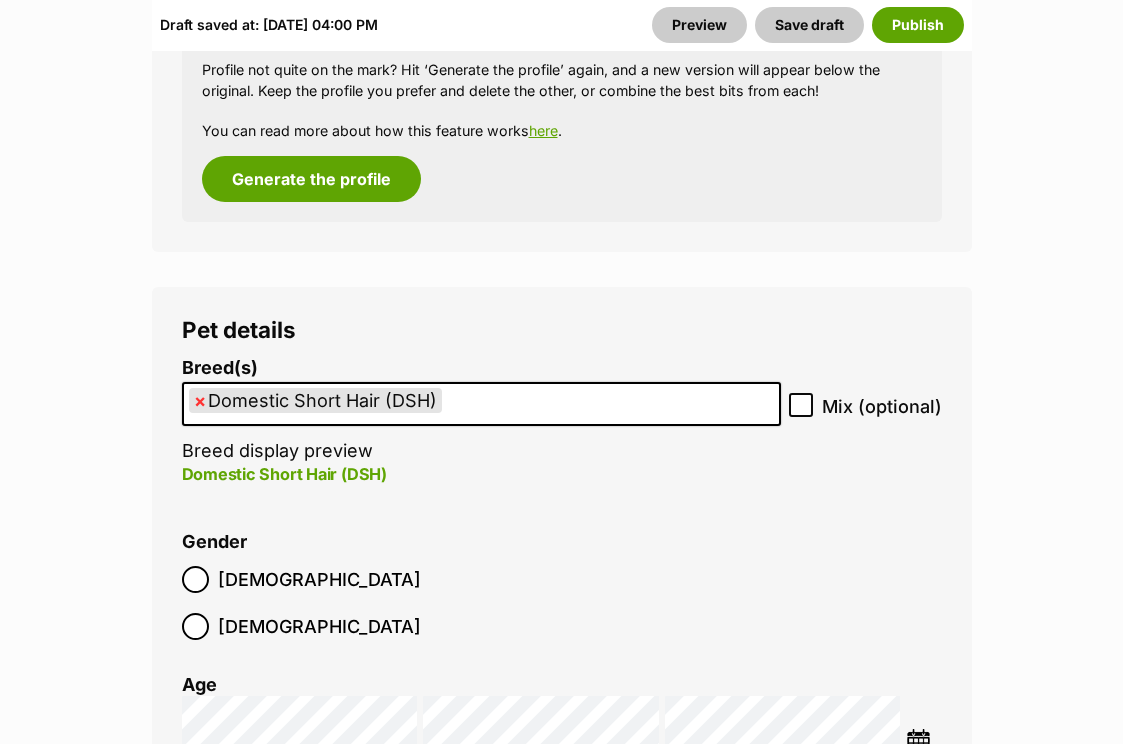 click on "Female" at bounding box center (319, 626) 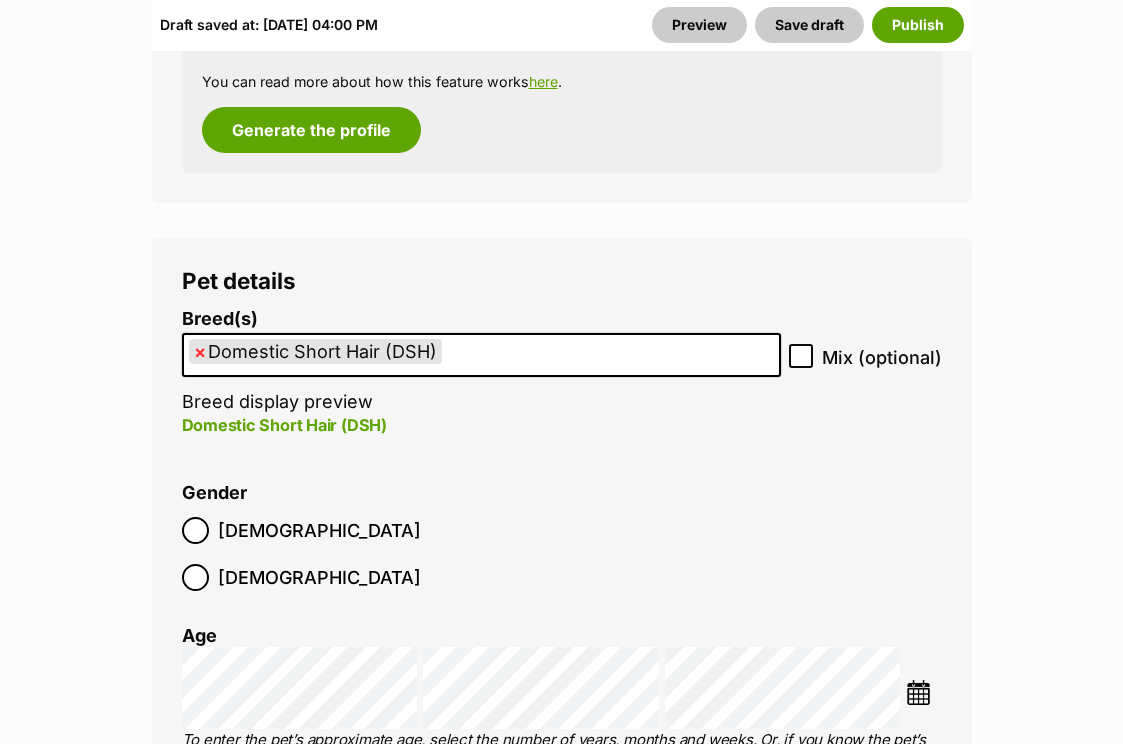 scroll, scrollTop: 2940, scrollLeft: 0, axis: vertical 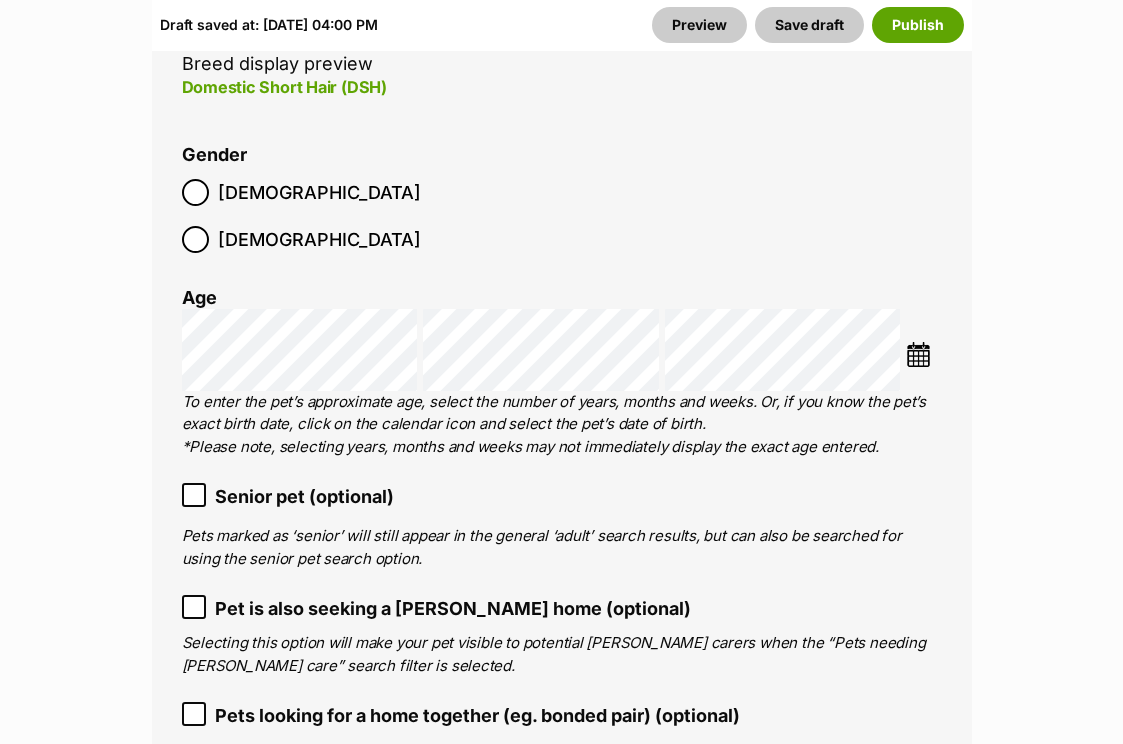 click on "Senior pet (optional)
Pets marked as ‘senior’ will still appear in the general ‘adult’ search results, but can also be searched for using the senior pet search option." at bounding box center (562, 526) 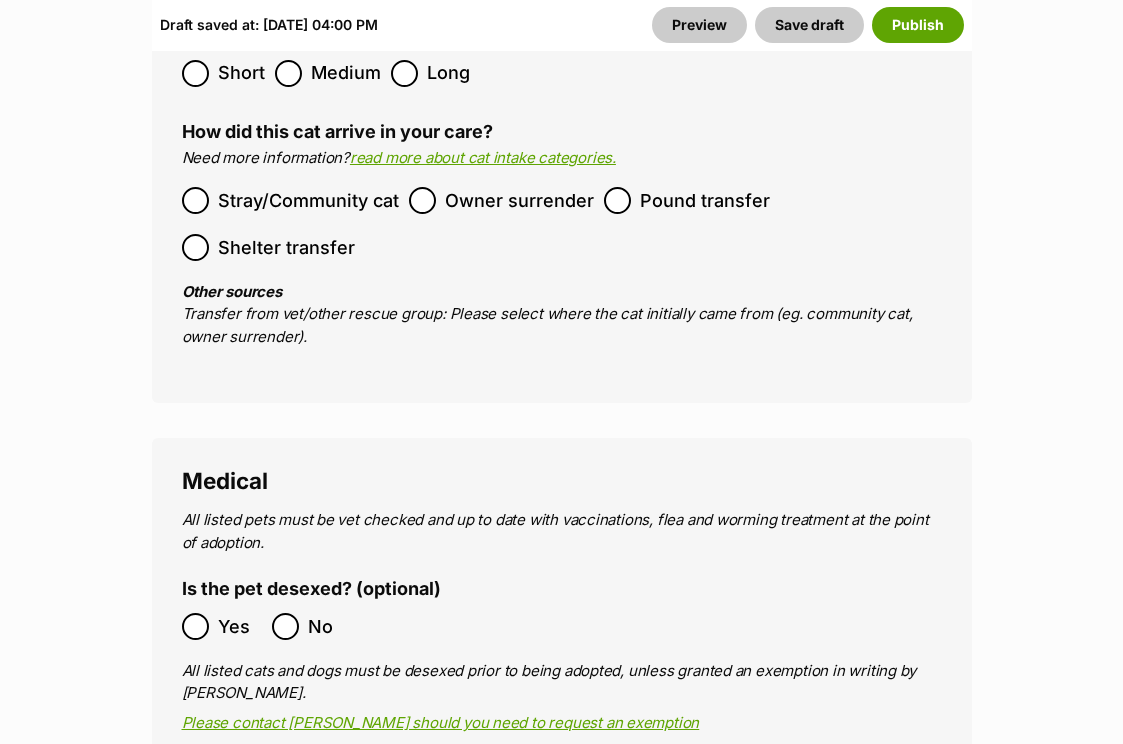scroll, scrollTop: 3604, scrollLeft: 0, axis: vertical 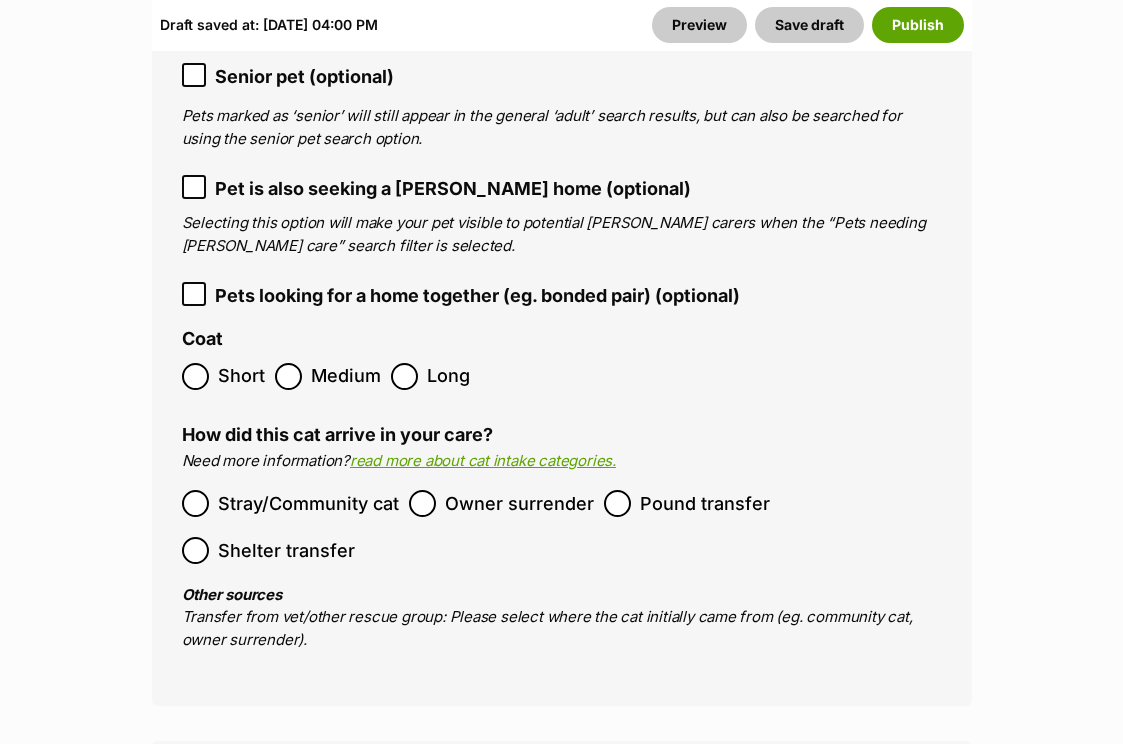 click on "Pound transfer" at bounding box center [687, 503] 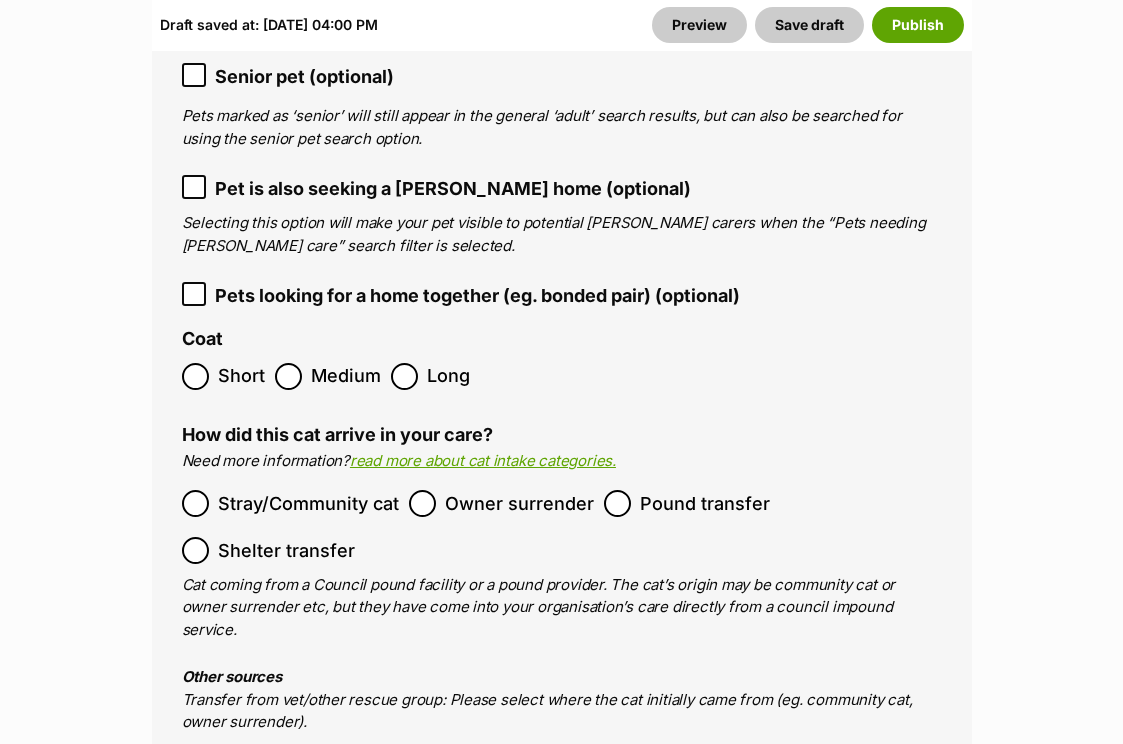 click on "Short" at bounding box center (241, 376) 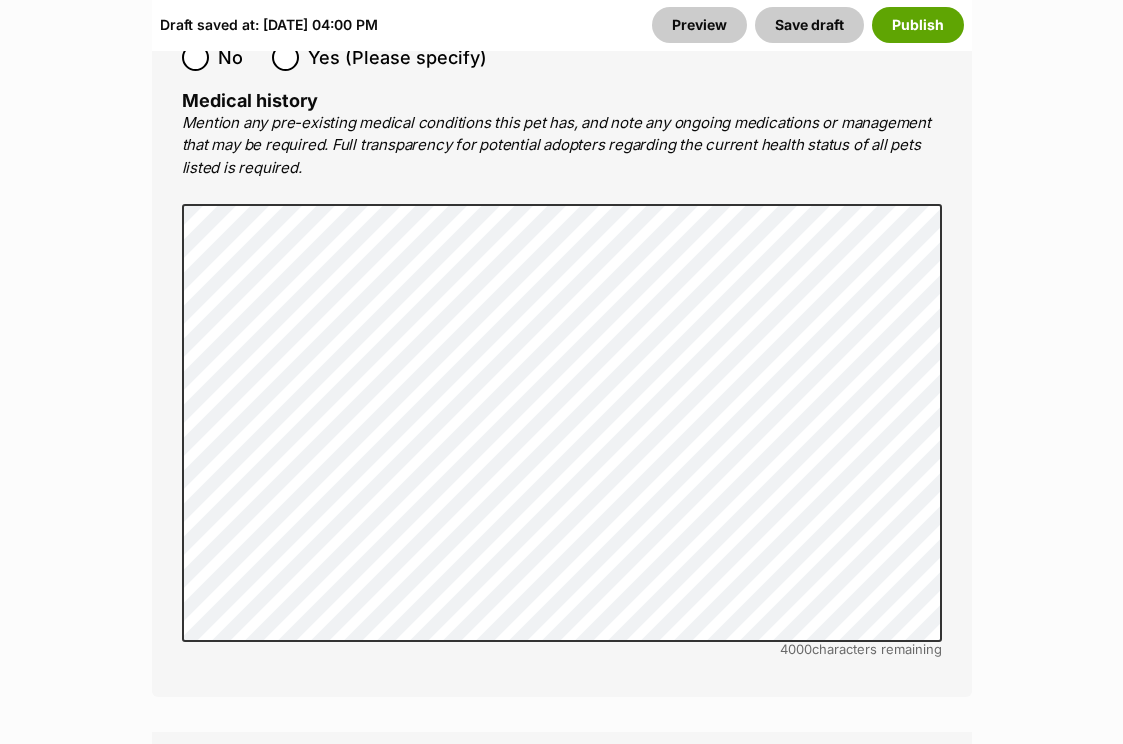 scroll, scrollTop: 5335, scrollLeft: 0, axis: vertical 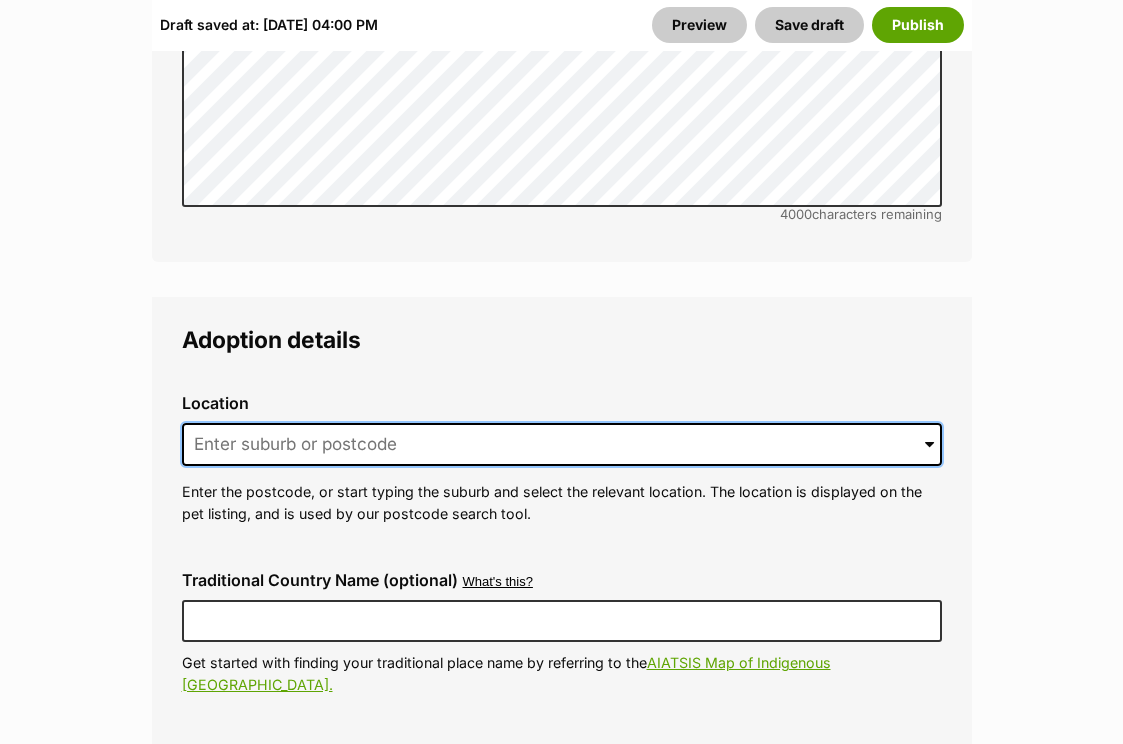 click at bounding box center [562, 445] 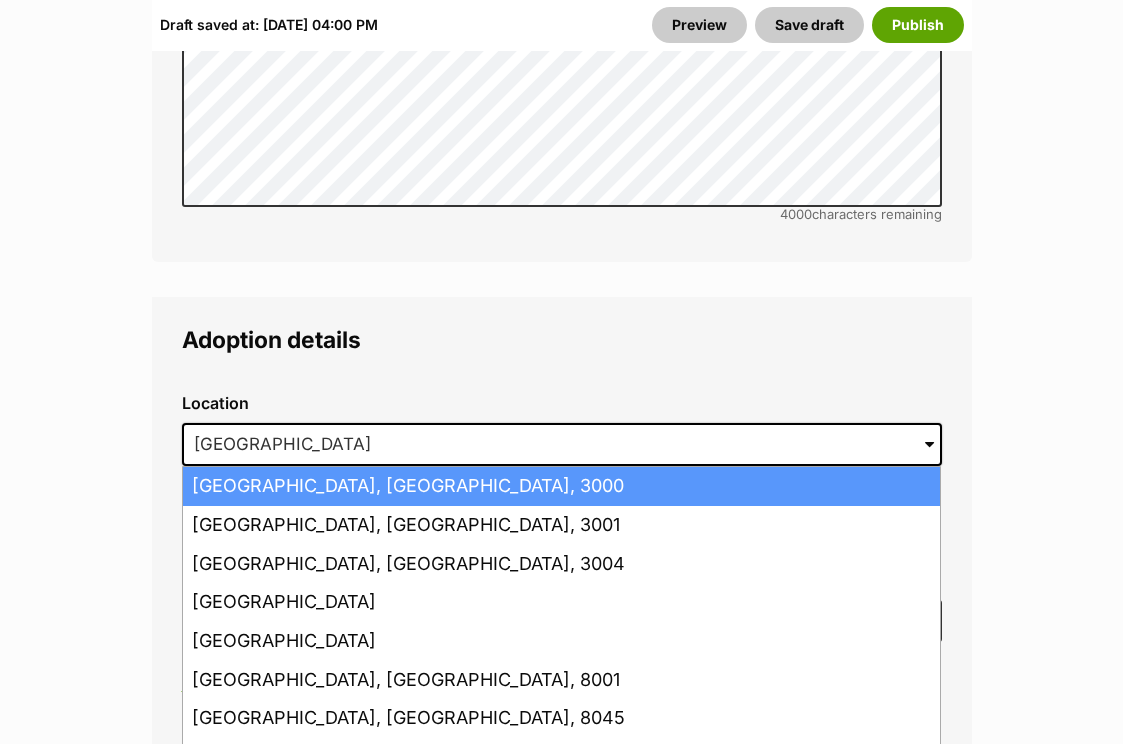 click on "Melbourne, Victoria, 3000" at bounding box center (561, 486) 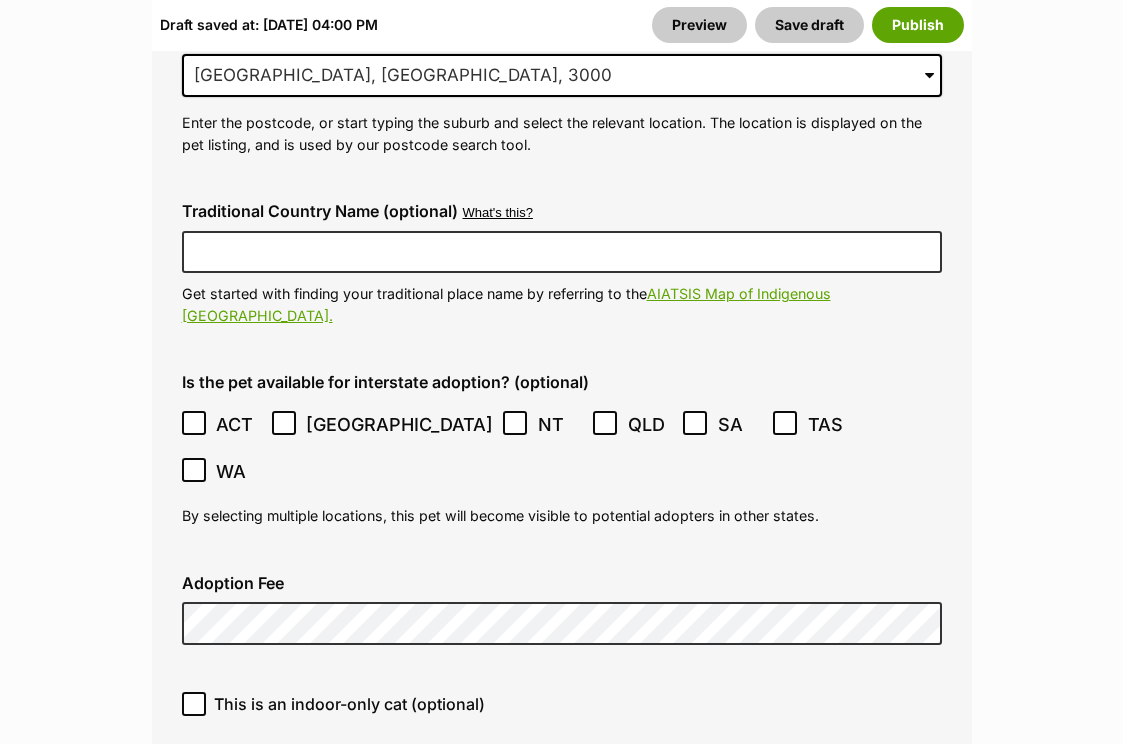 scroll, scrollTop: 5812, scrollLeft: 0, axis: vertical 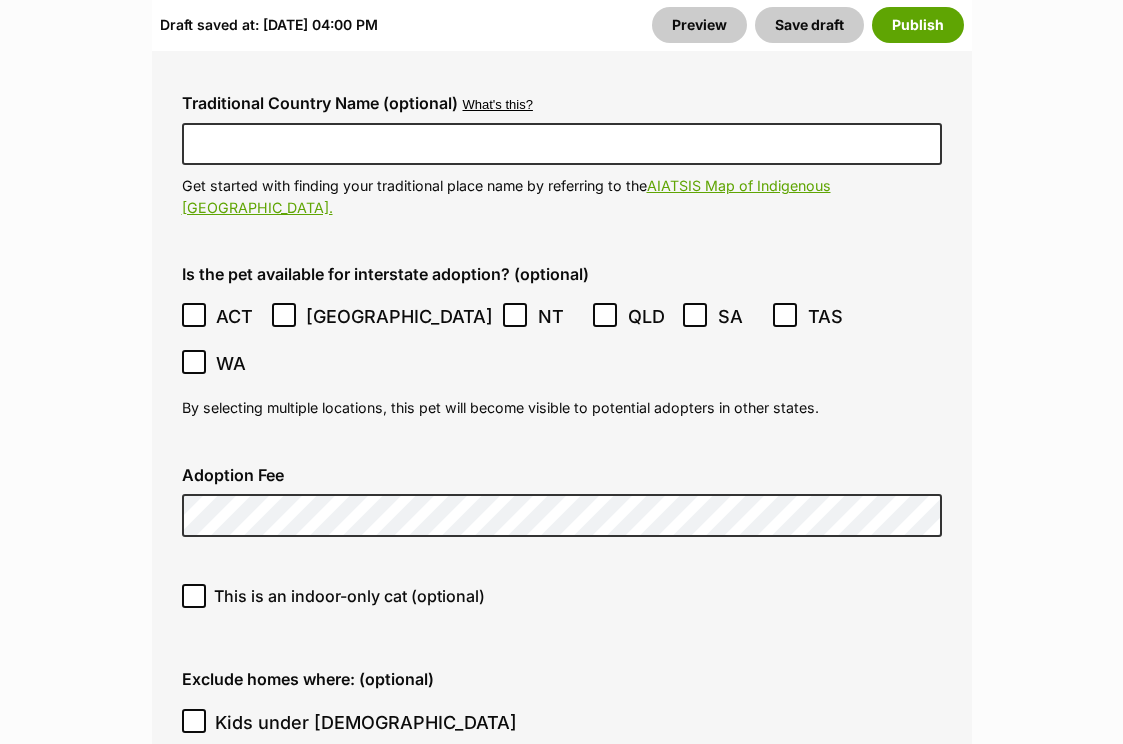 click on "This is an indoor-only cat (optional)" at bounding box center (349, 596) 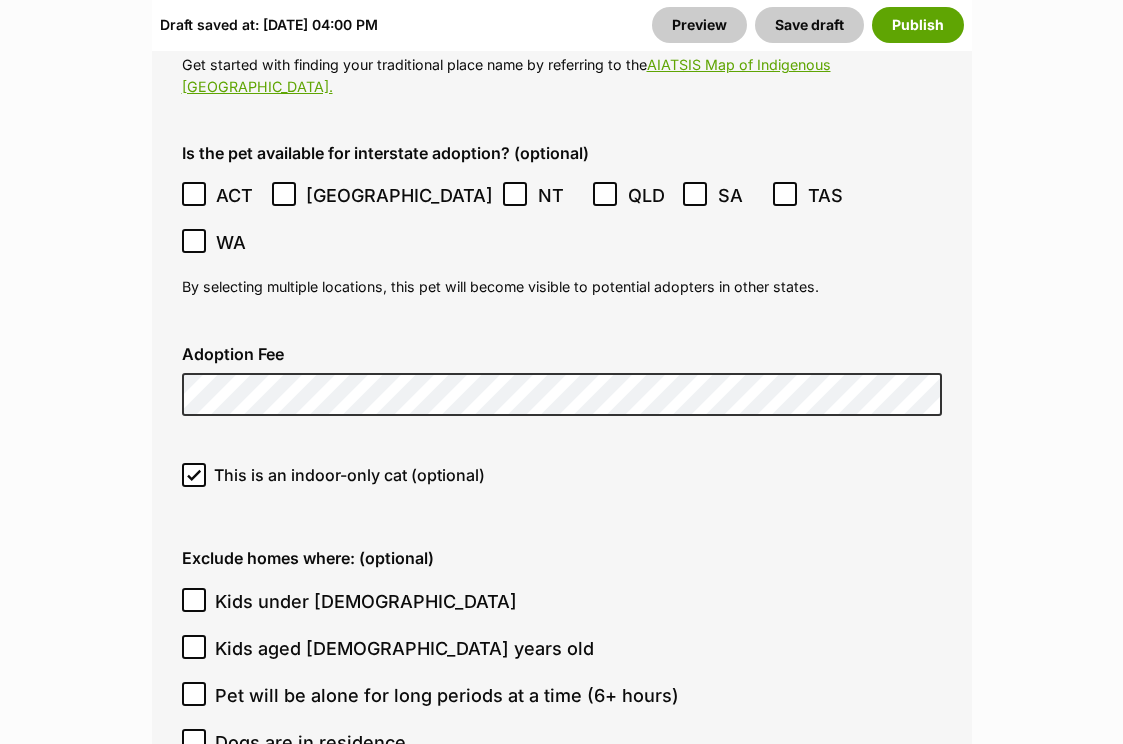 click on "Kids under 5 years old" at bounding box center (366, 601) 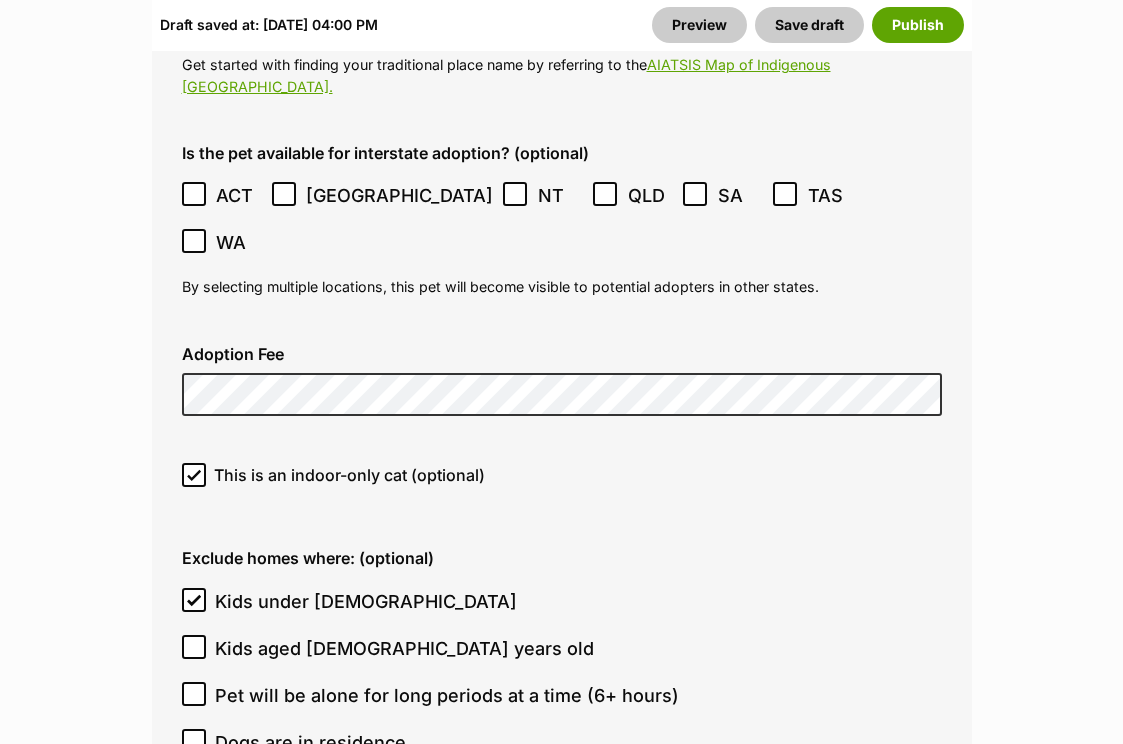 click on "Kids aged 6-12 years old" at bounding box center [404, 648] 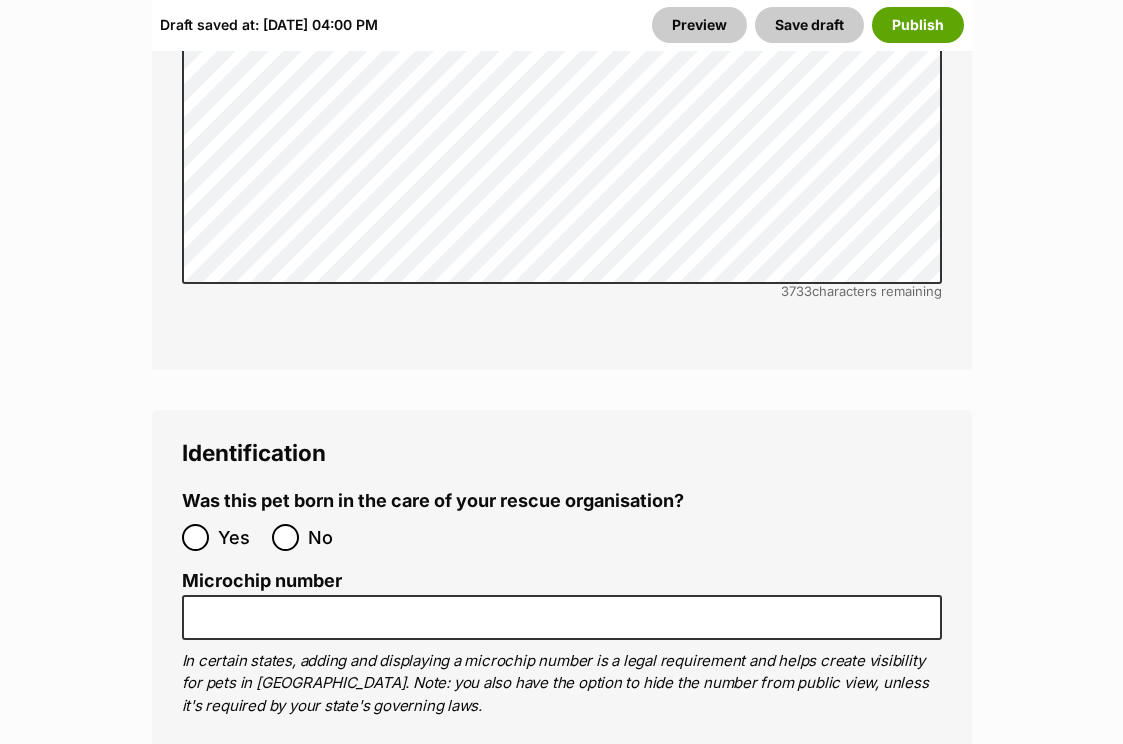 scroll, scrollTop: 7234, scrollLeft: 0, axis: vertical 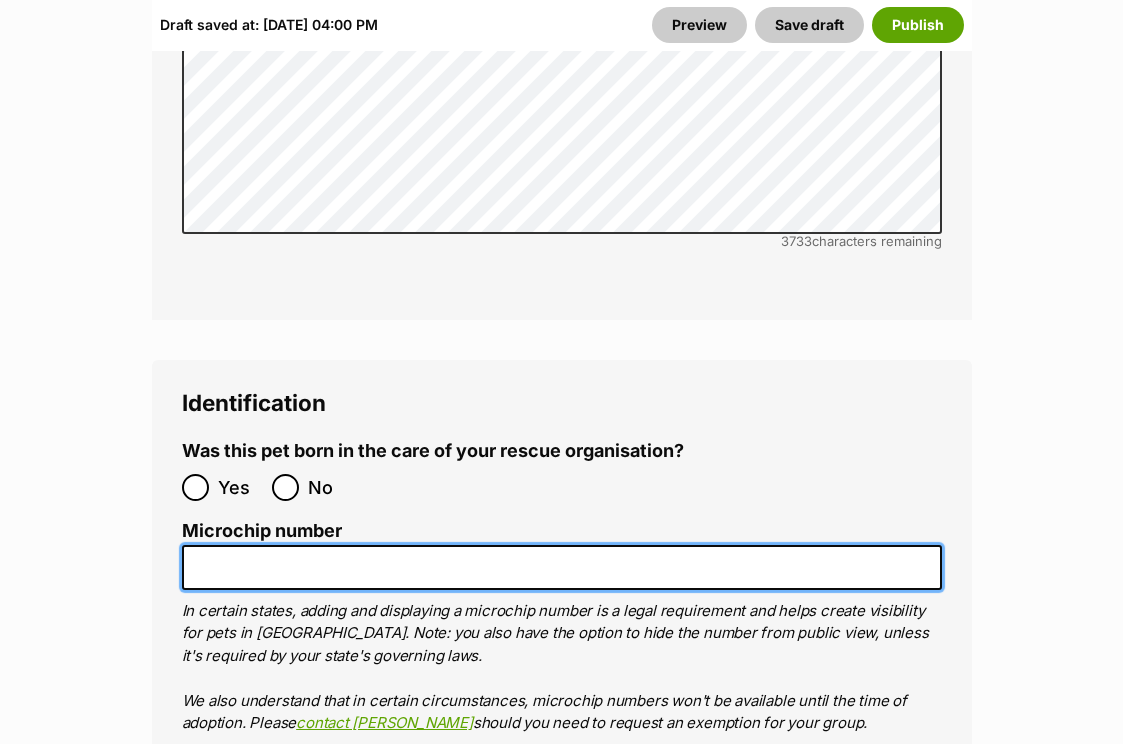 click on "Microchip number" at bounding box center [562, 567] 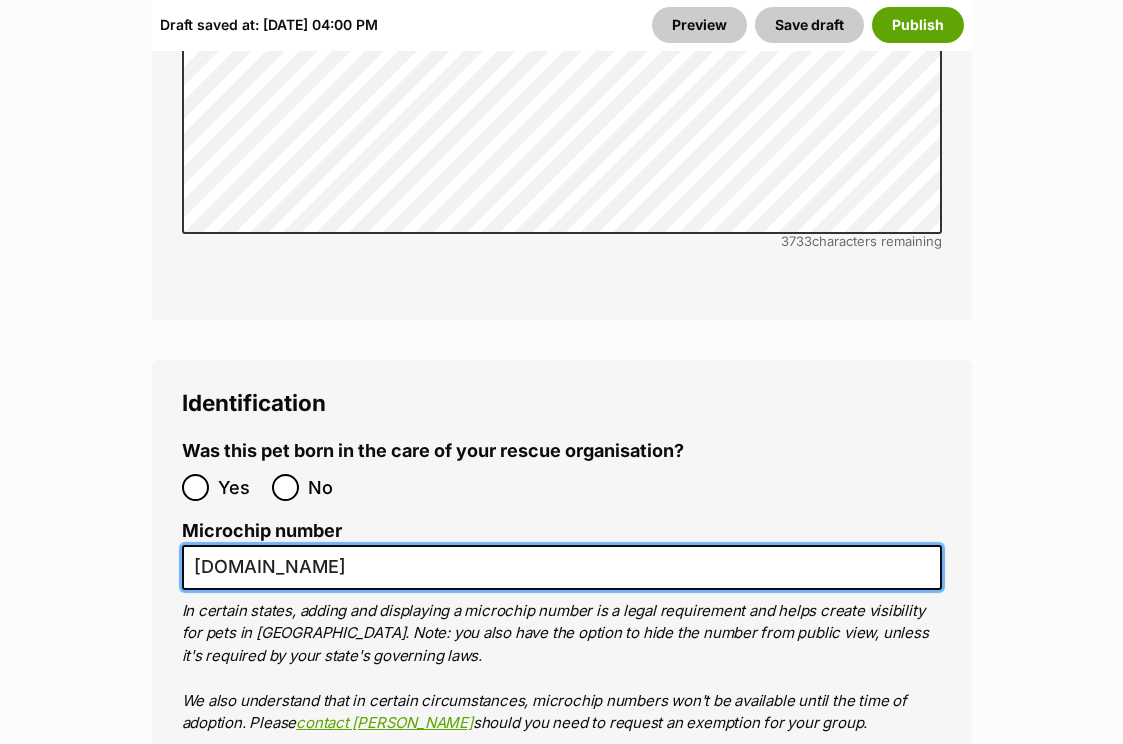 click on "www.hocrescue.org.au" at bounding box center (562, 567) 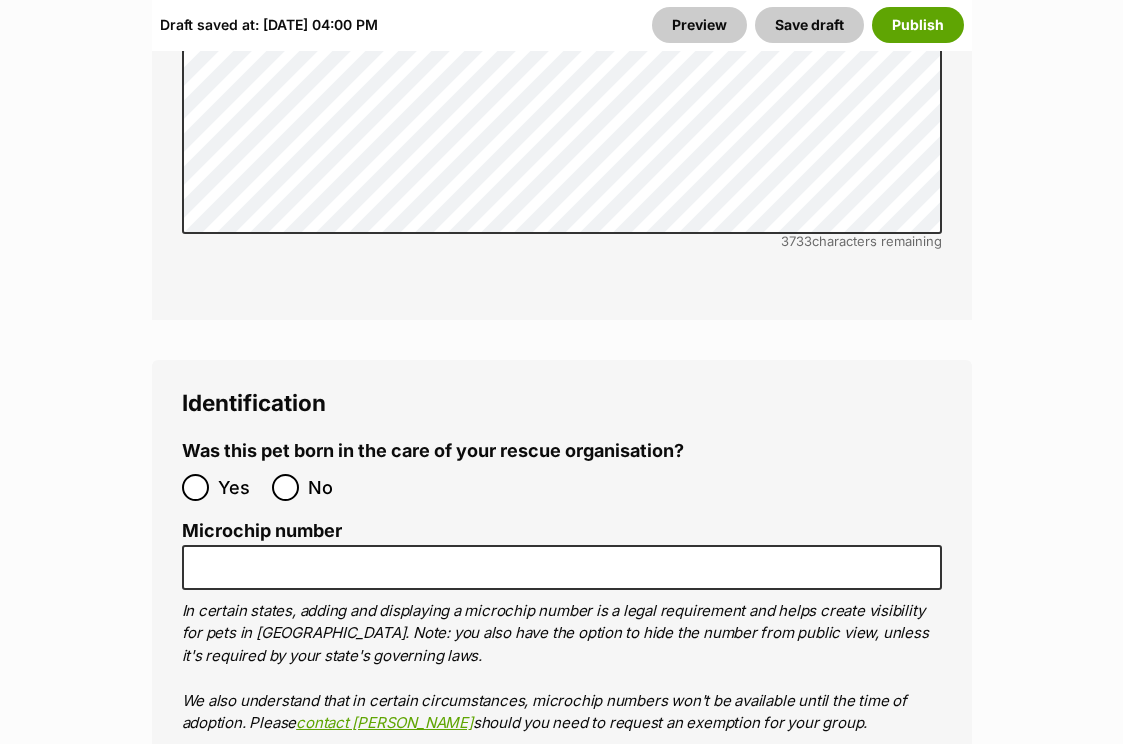 click on "Was this pet born in the care of your rescue organisation?
Yes
No
Microchip number
In certain states, adding and displaying a microchip number is a legal requirement and helps create visibility for pets in Australia. Note: you also have the option to hide the number from public view, unless it's required by your state's governing laws. We also understand that in certain circumstances, microchip numbers won't be available until the time of adoption. Please  contact PetRescue  should you need to request an exemption for your group. Further info can be found  here .
Rehoming organisation
Breeder identification number
Source number RE283279
Pic number (optional)
A Property Identification Code (or PIC) is required when listing animals that are categorized as livestock in VIC. PIC numbers are easy and free to apply for. You can find out more from the  Agriculture Victoria Website ." at bounding box center [562, 747] 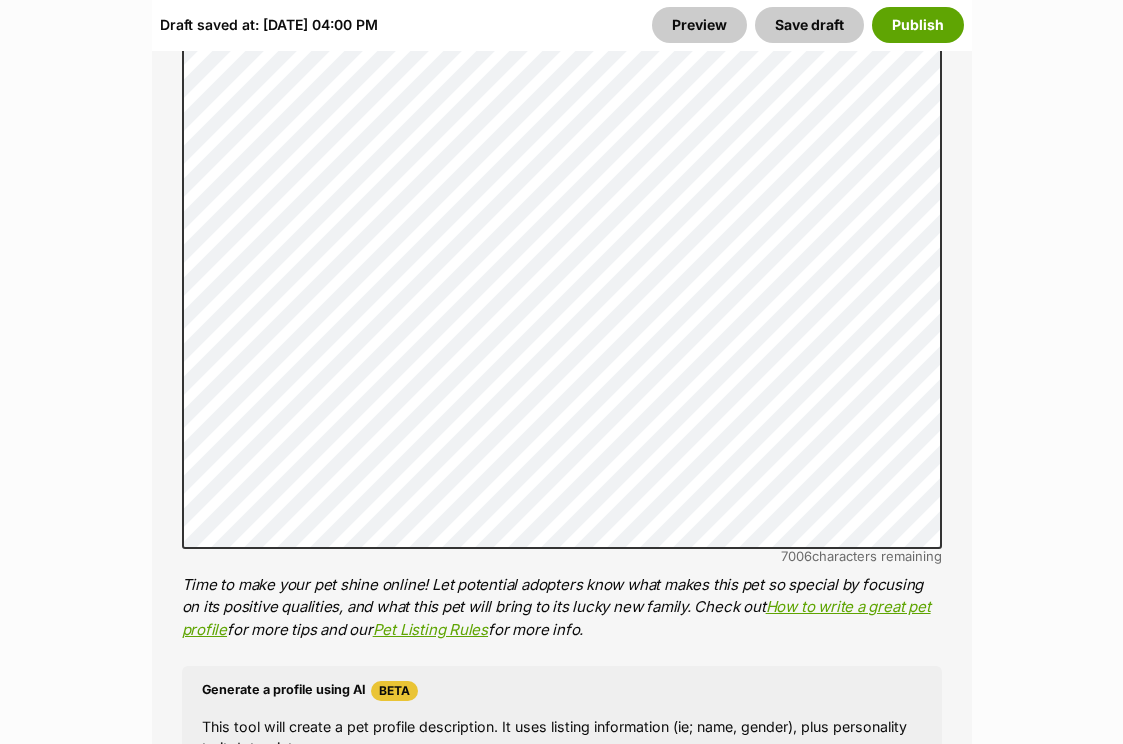 scroll, scrollTop: 1886, scrollLeft: 0, axis: vertical 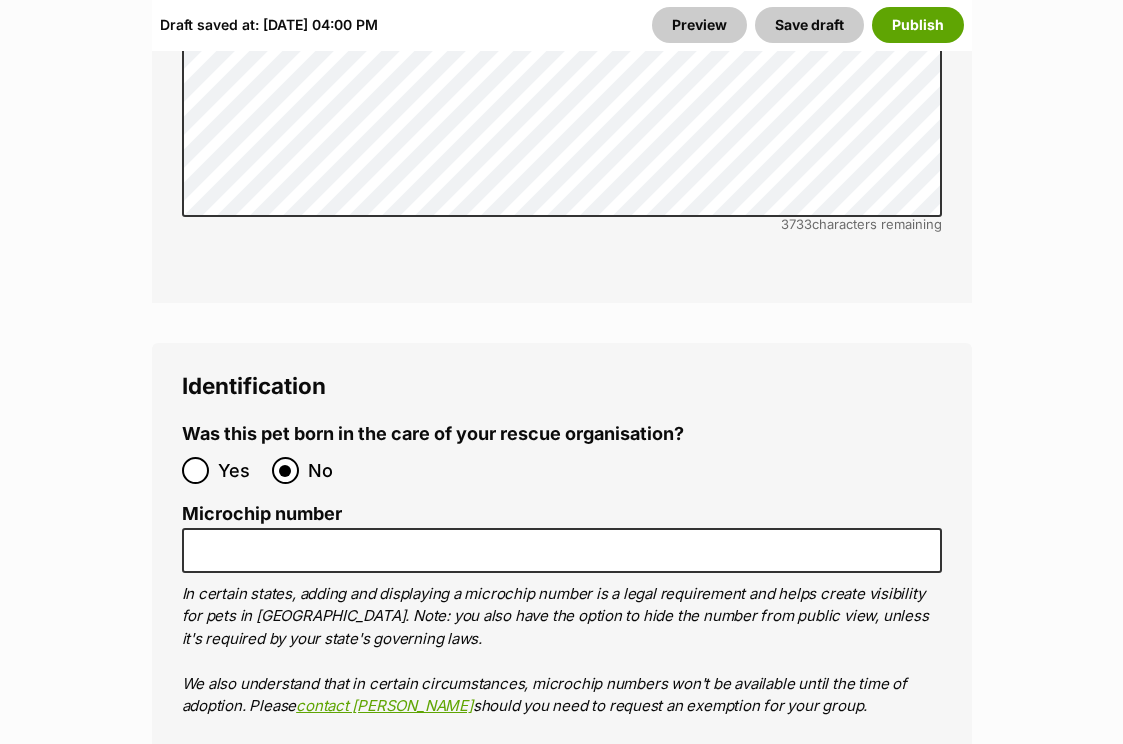click on "Microchip number
In certain states, adding and displaying a microchip number is a legal requirement and helps create visibility for pets in Australia. Note: you also have the option to hide the number from public view, unless it's required by your state's governing laws. We also understand that in certain circumstances, microchip numbers won't be available until the time of adoption. Please  contact PetRescue  should you need to request an exemption for your group. Further info can be found  here ." at bounding box center [562, 633] 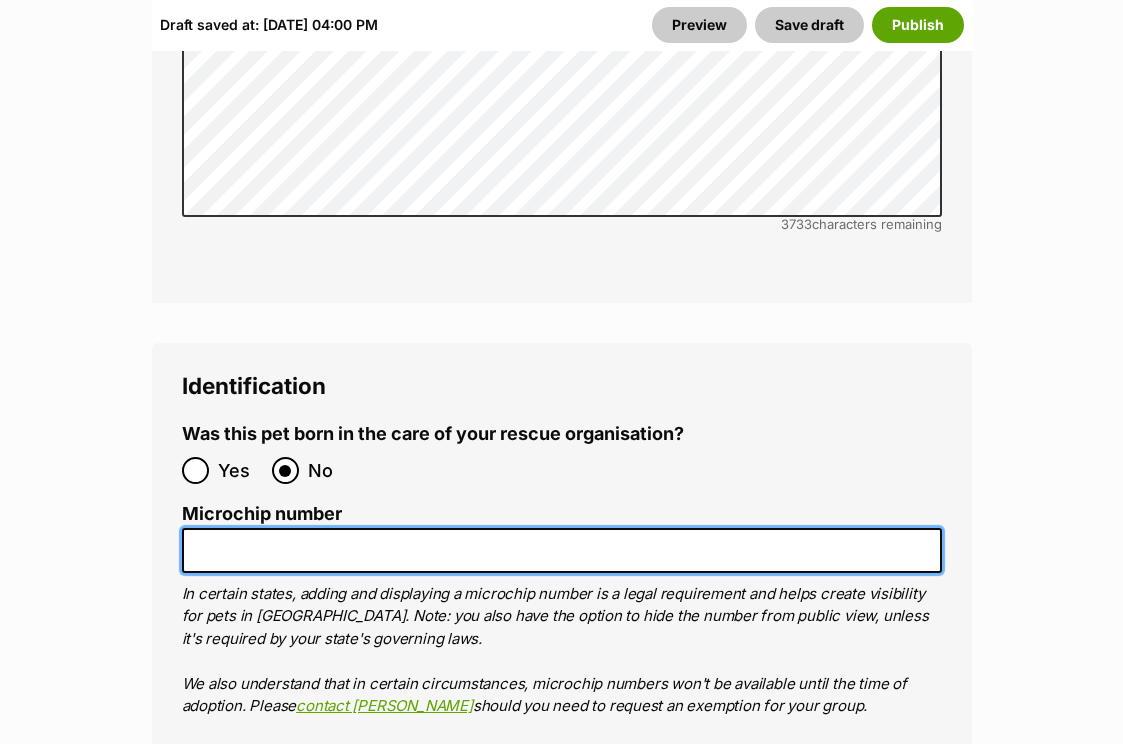 click on "Microchip number" at bounding box center (562, 550) 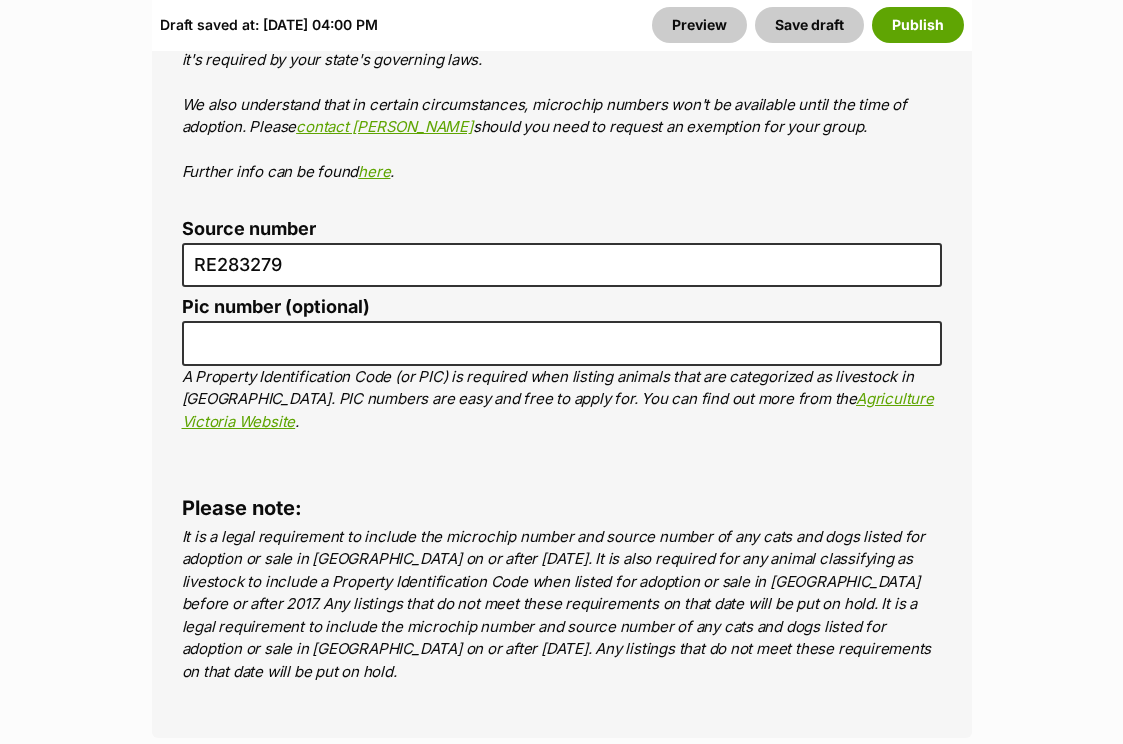 scroll, scrollTop: 7866, scrollLeft: 0, axis: vertical 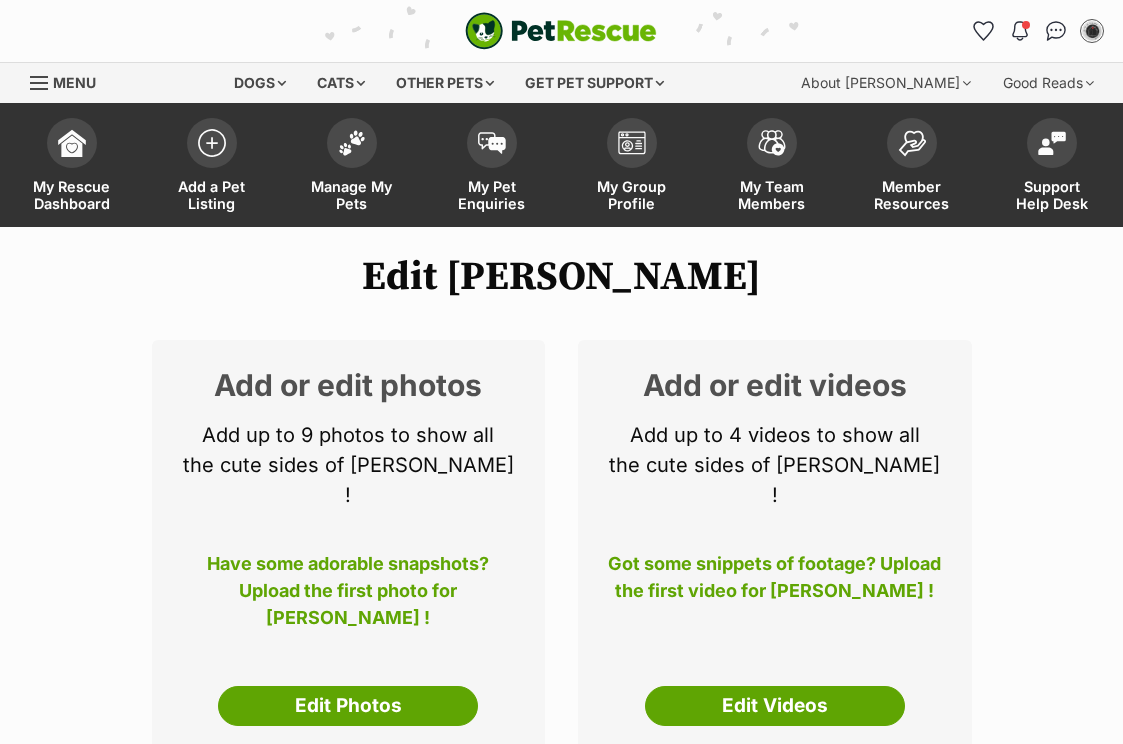 select 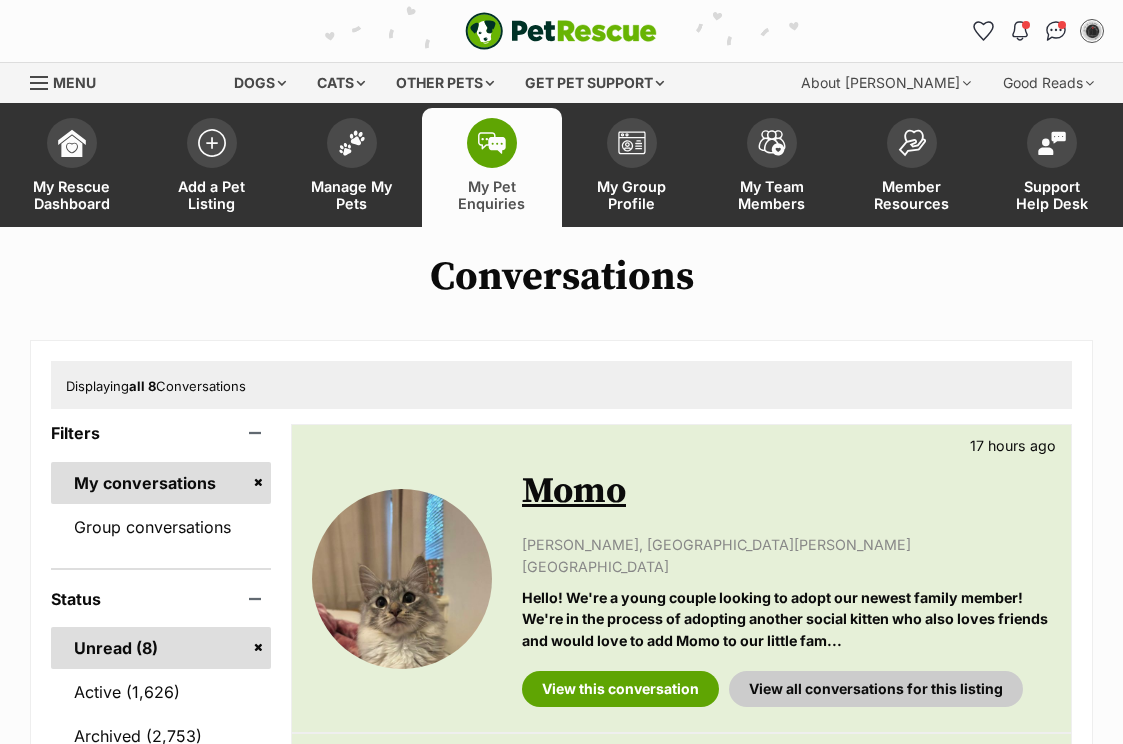 scroll, scrollTop: 0, scrollLeft: 0, axis: both 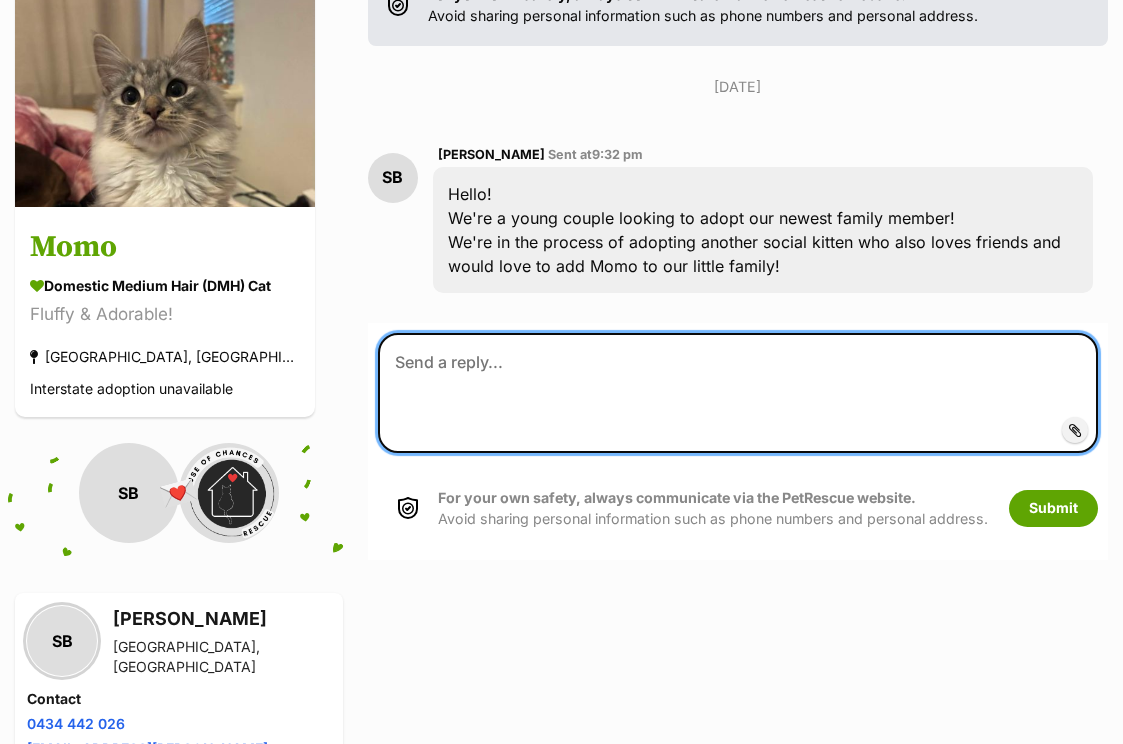 click at bounding box center (738, 393) 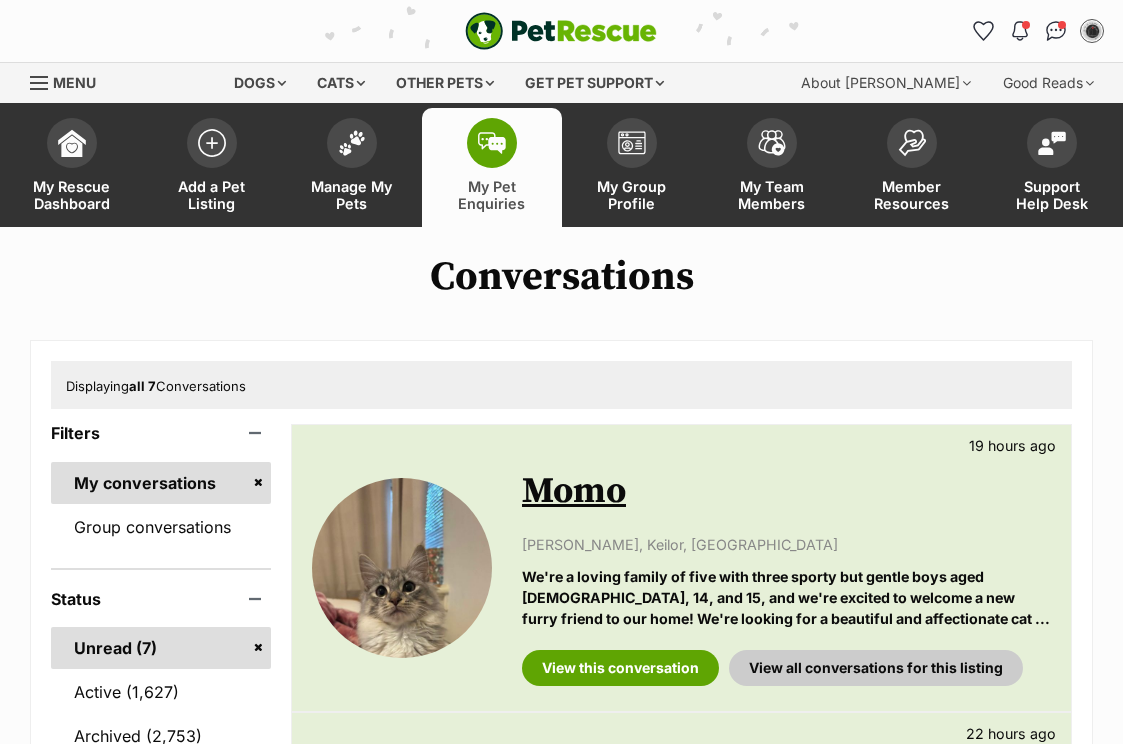 scroll, scrollTop: 311, scrollLeft: 0, axis: vertical 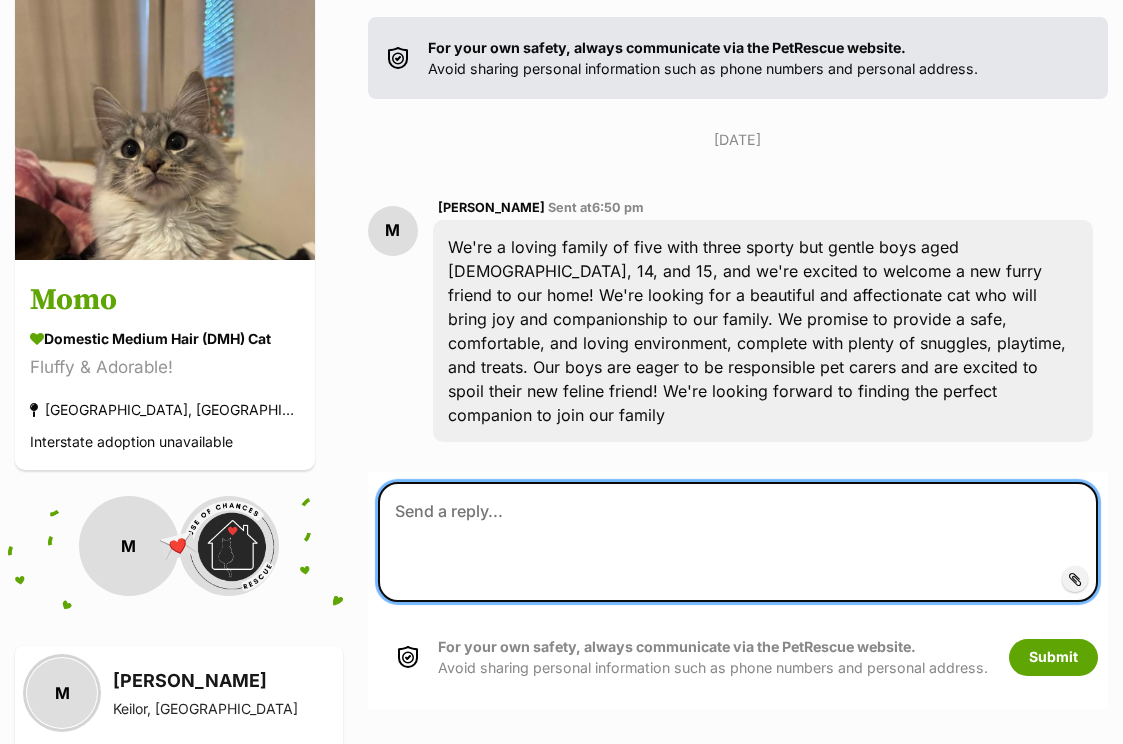 click at bounding box center [738, 542] 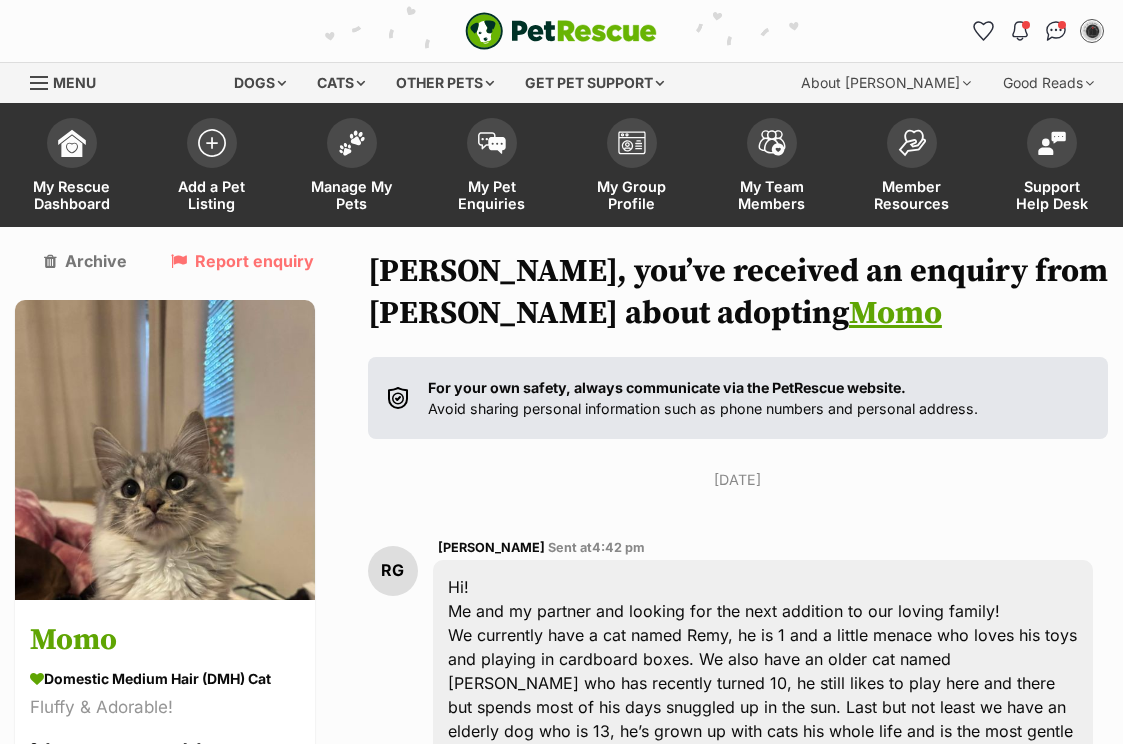 scroll, scrollTop: 0, scrollLeft: 0, axis: both 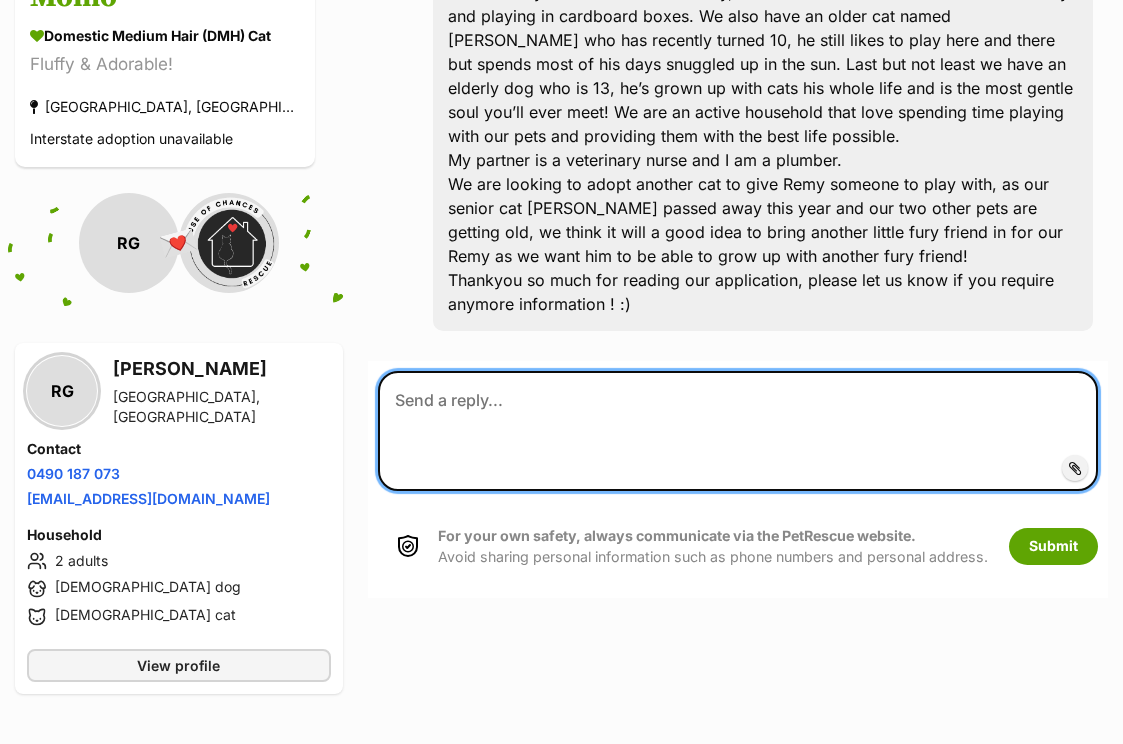 click at bounding box center [738, 431] 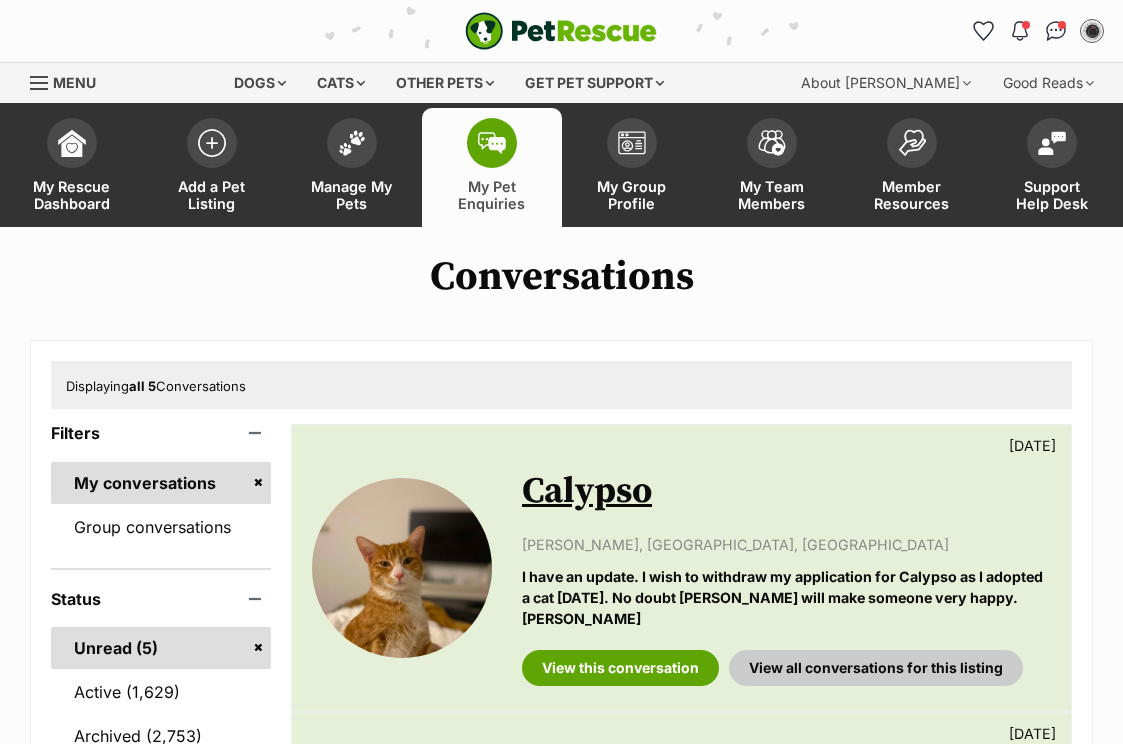 scroll, scrollTop: 0, scrollLeft: 0, axis: both 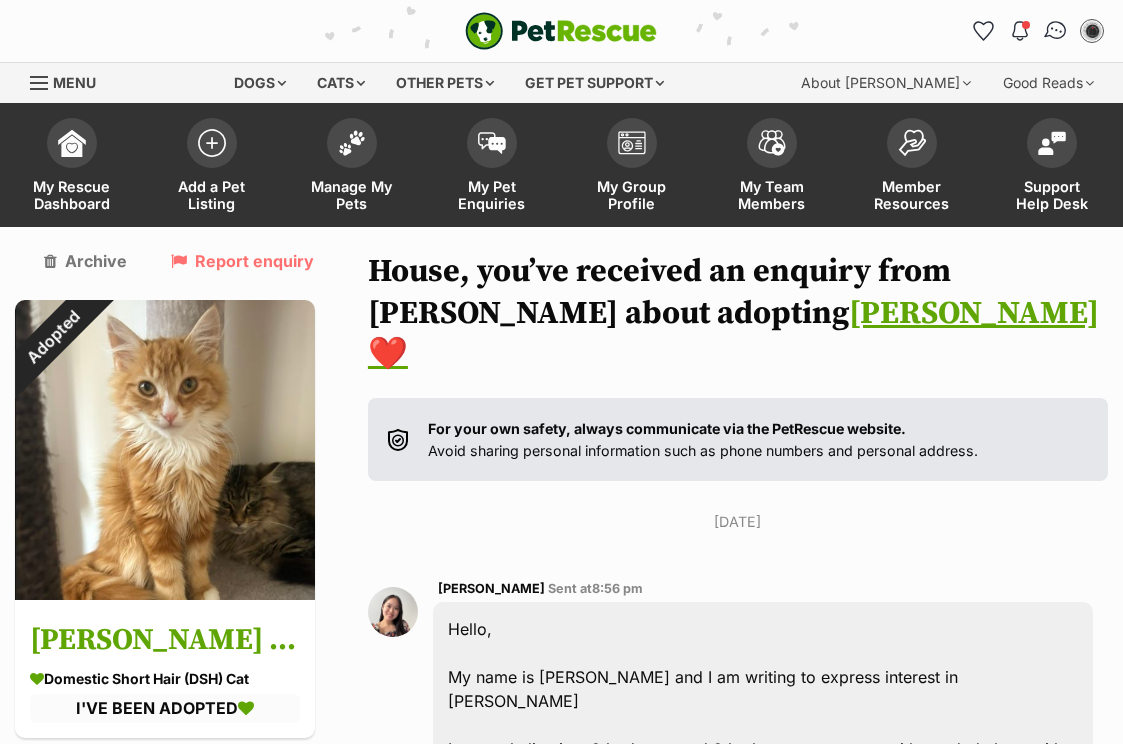 click at bounding box center [1056, 31] 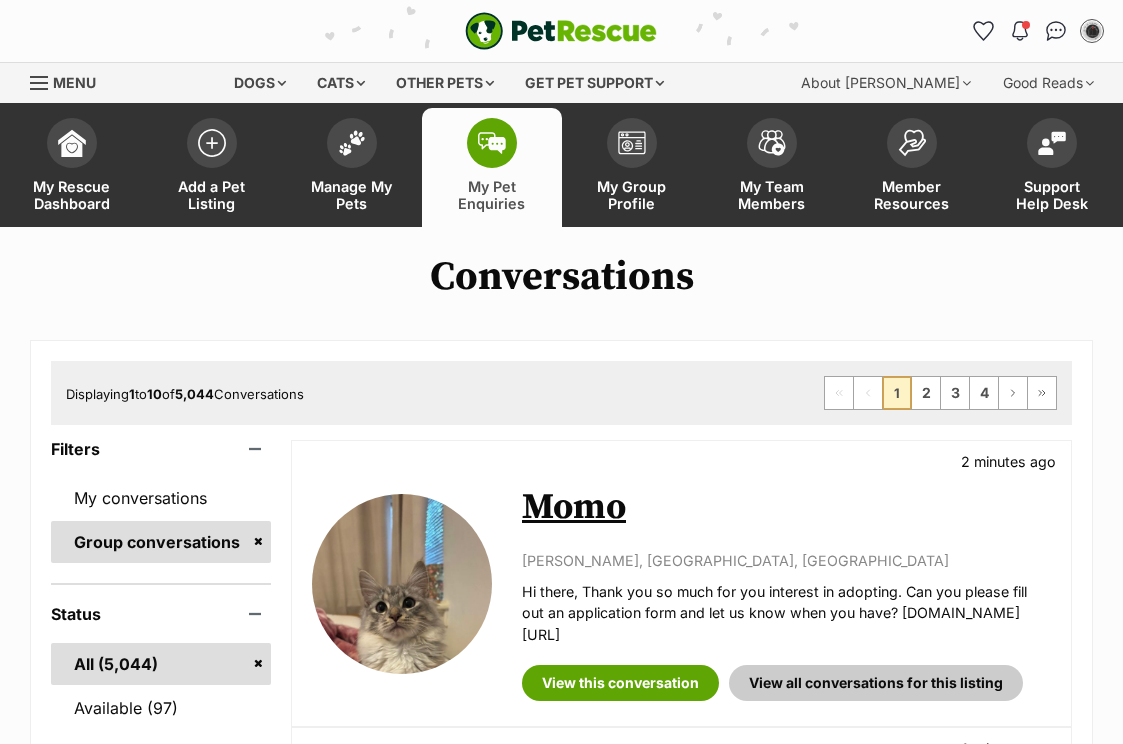 scroll, scrollTop: 0, scrollLeft: 0, axis: both 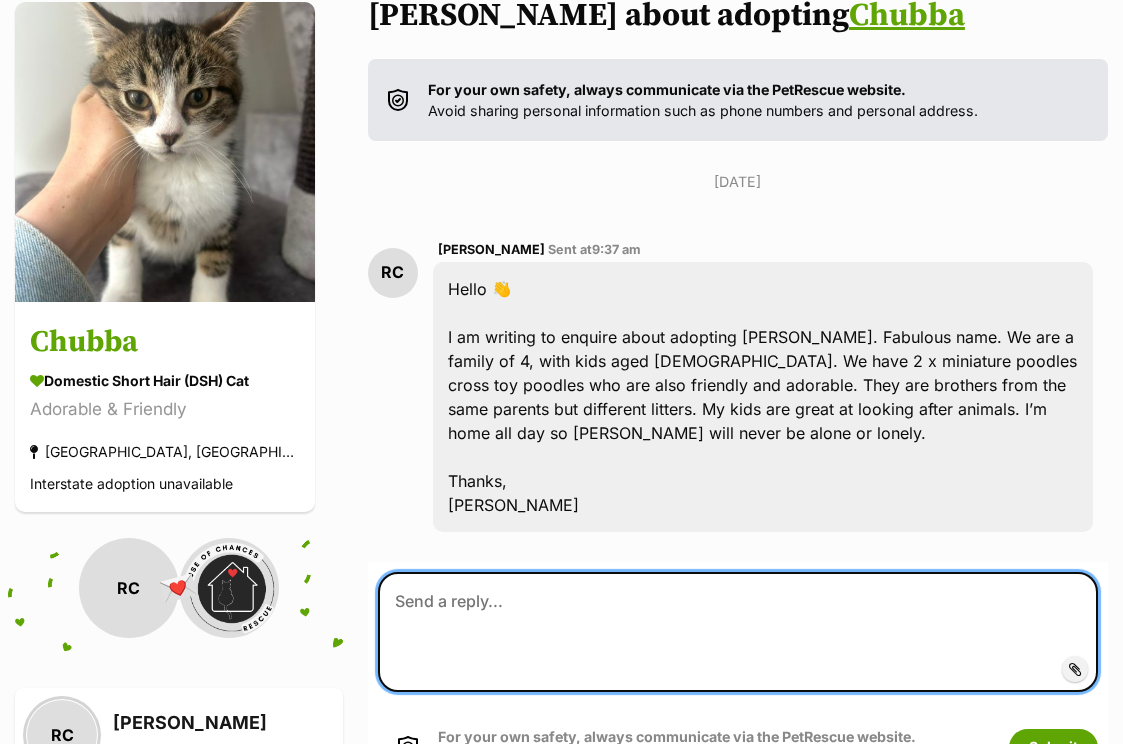 click at bounding box center [738, 632] 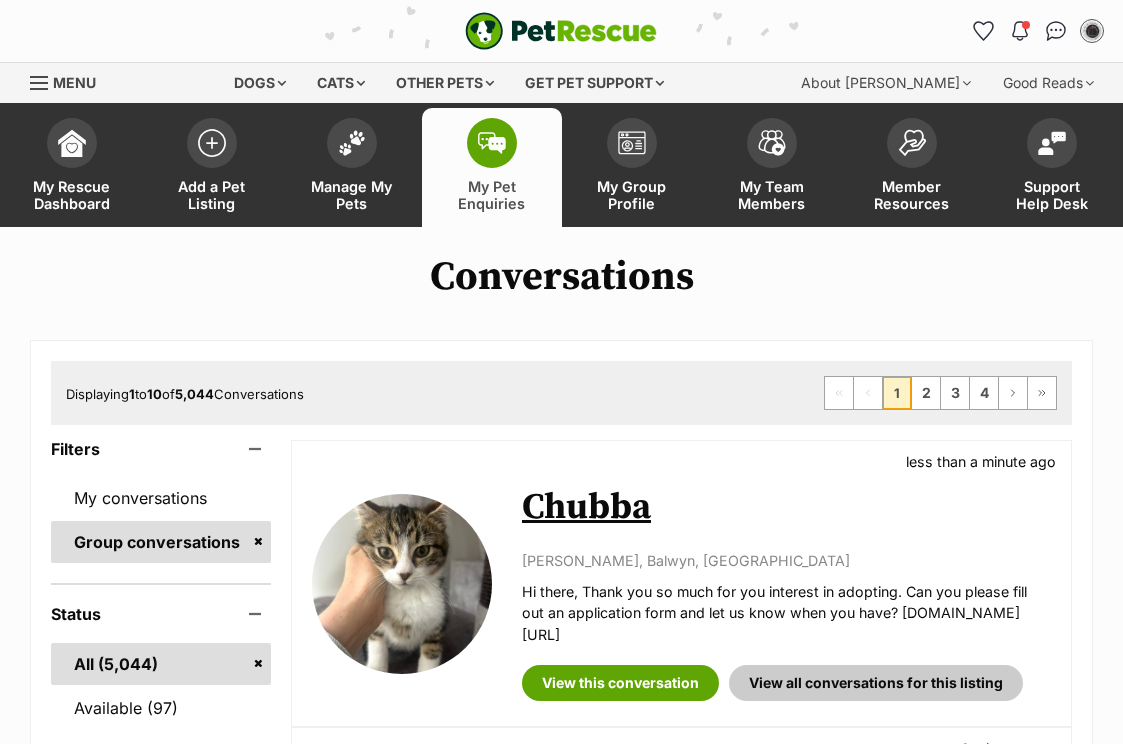scroll, scrollTop: 544, scrollLeft: 0, axis: vertical 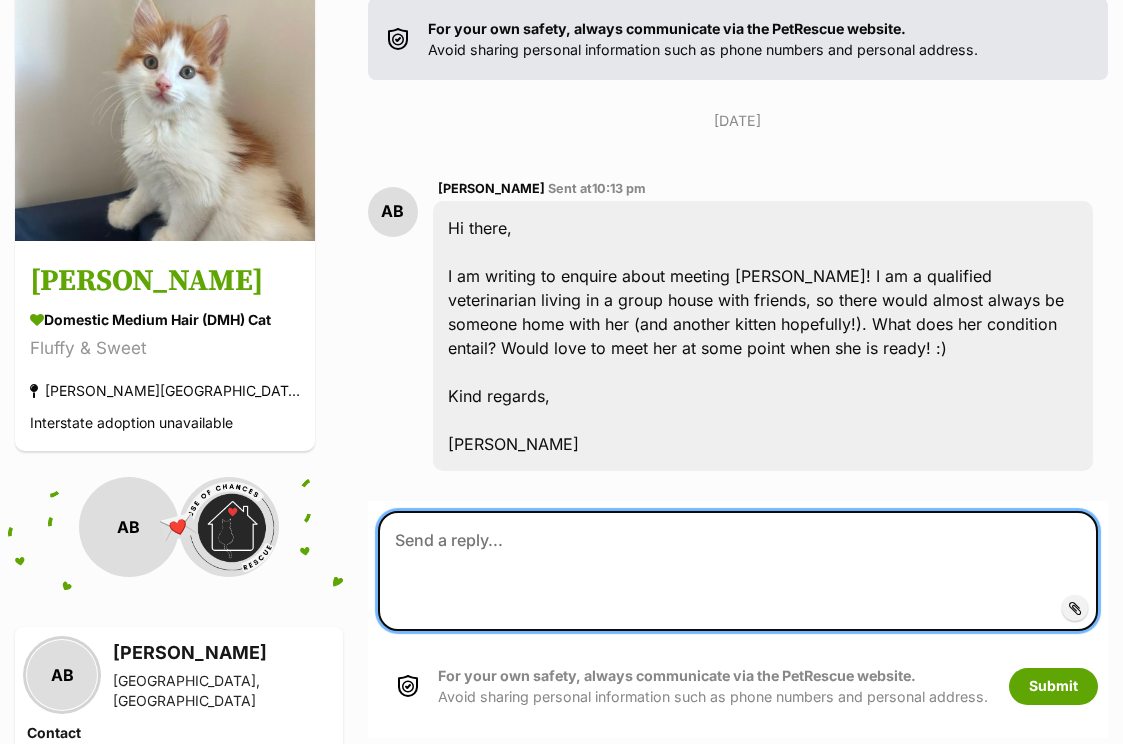 click at bounding box center [738, 571] 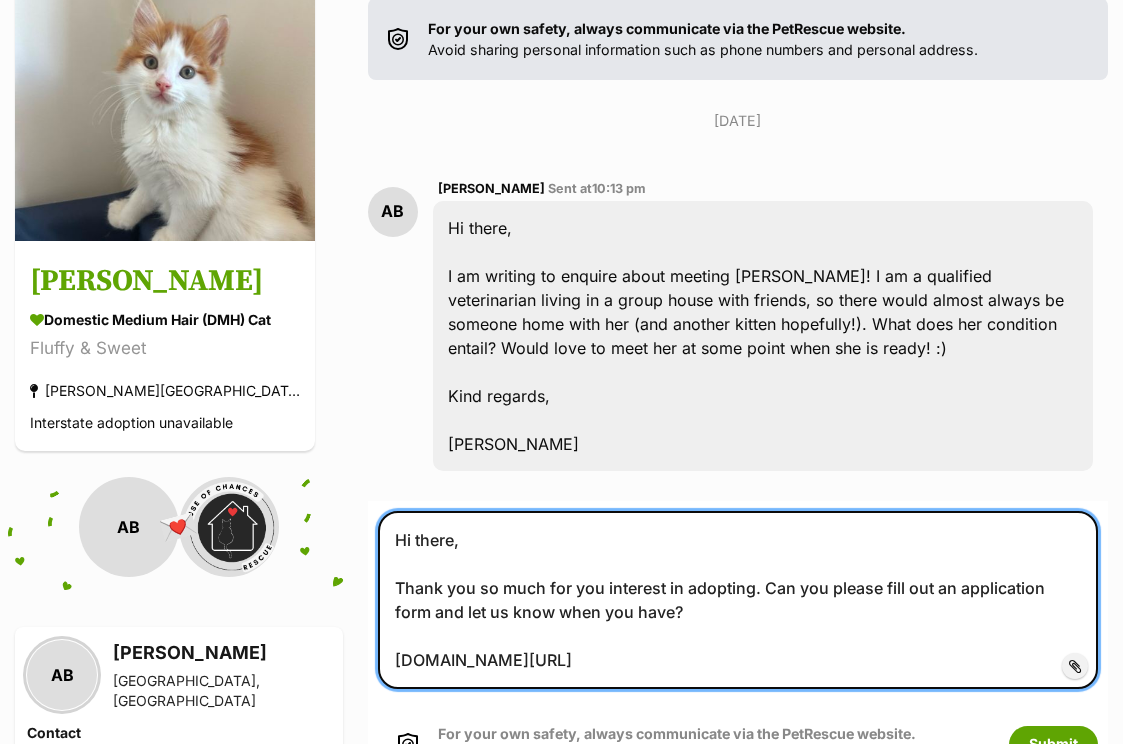 click on "Hi there,
Thank you so much for you interest in adopting. Can you please fill out an application form and let us know when you have?
www.hocrescue.org.au/cat-adoption-application" at bounding box center (738, 600) 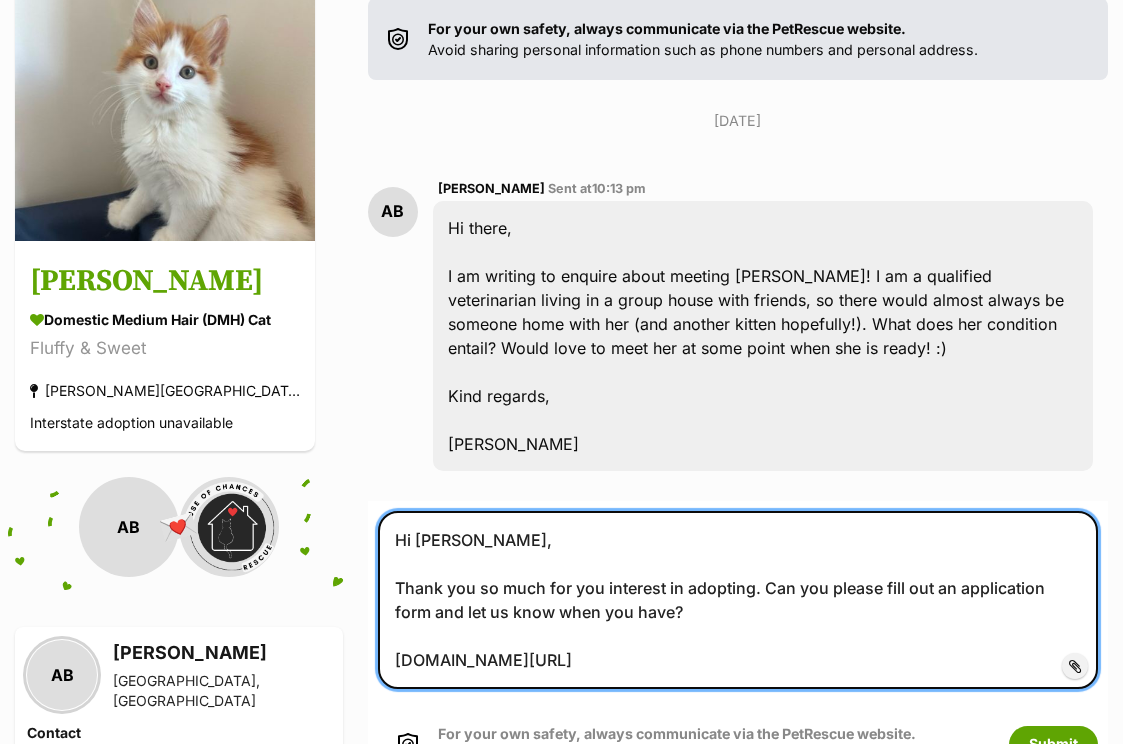 click on "Hi Anna,
Thank you so much for you interest in adopting. Can you please fill out an application form and let us know when you have?
www.hocrescue.org.au/cat-adoption-application" at bounding box center (738, 600) 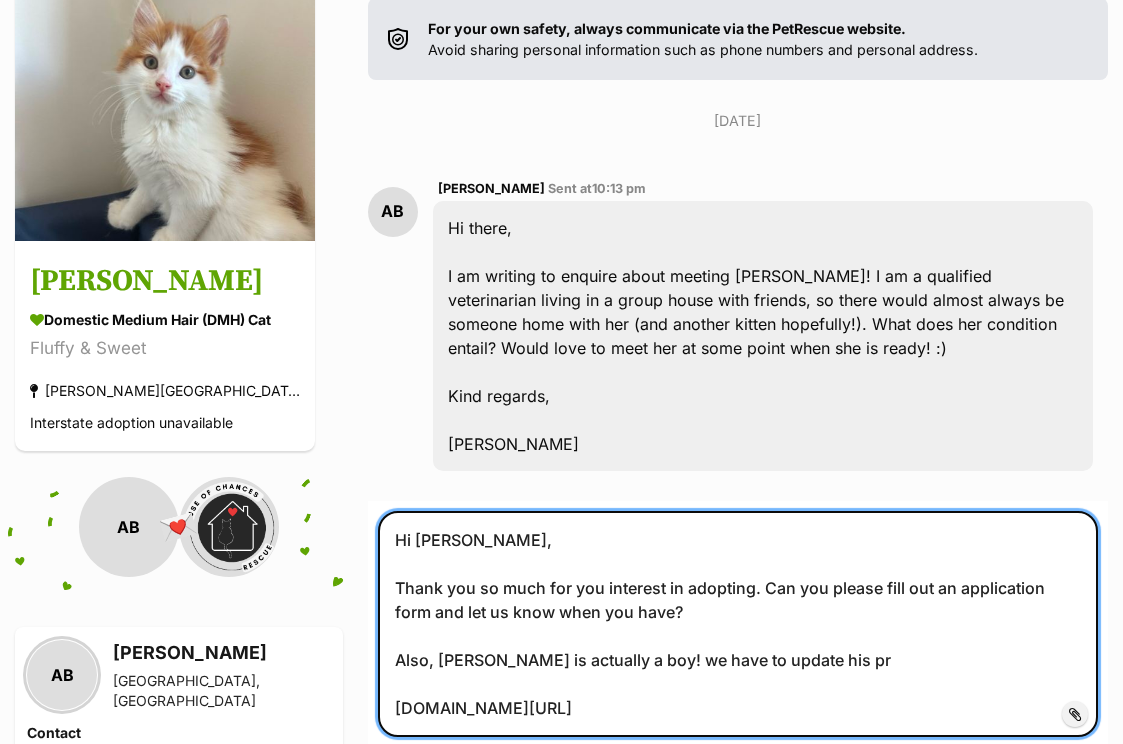 type on "Hi Anna,
Thank you so much for you interest in adopting. Can you please fill out an application form and let us know when you have?
Also, Pringle is actually a boy! we have to update his pro
www.hocrescue.org.au/cat-adoption-application" 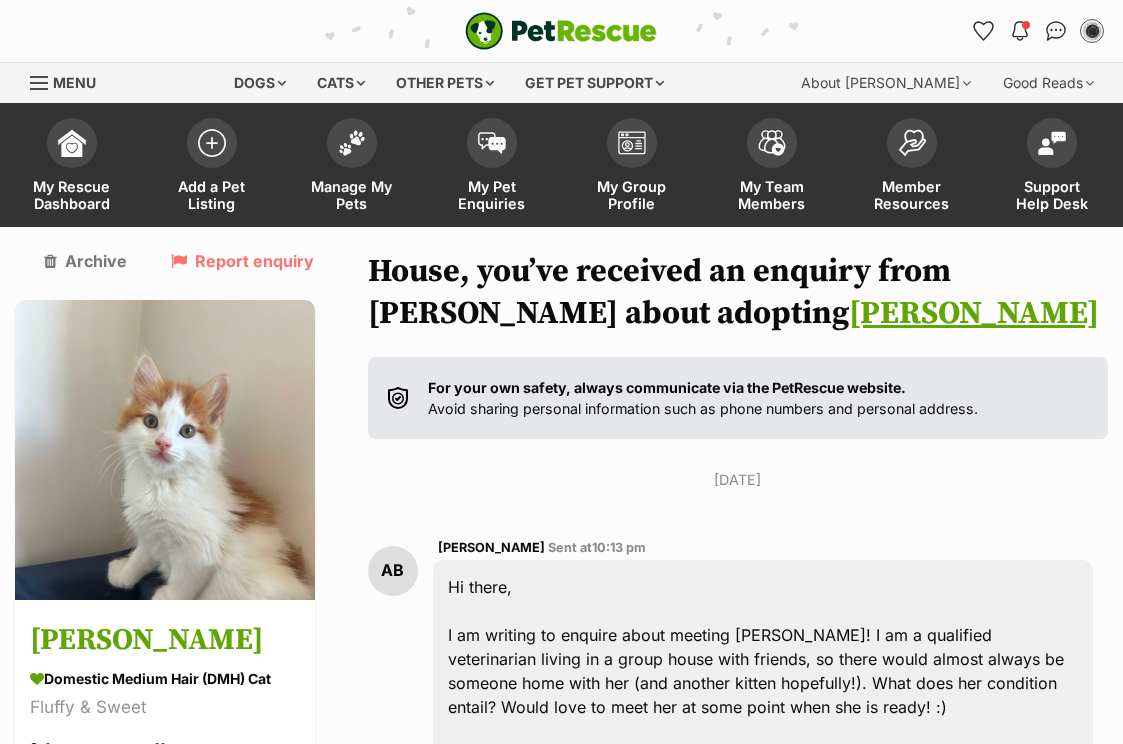scroll, scrollTop: 0, scrollLeft: 0, axis: both 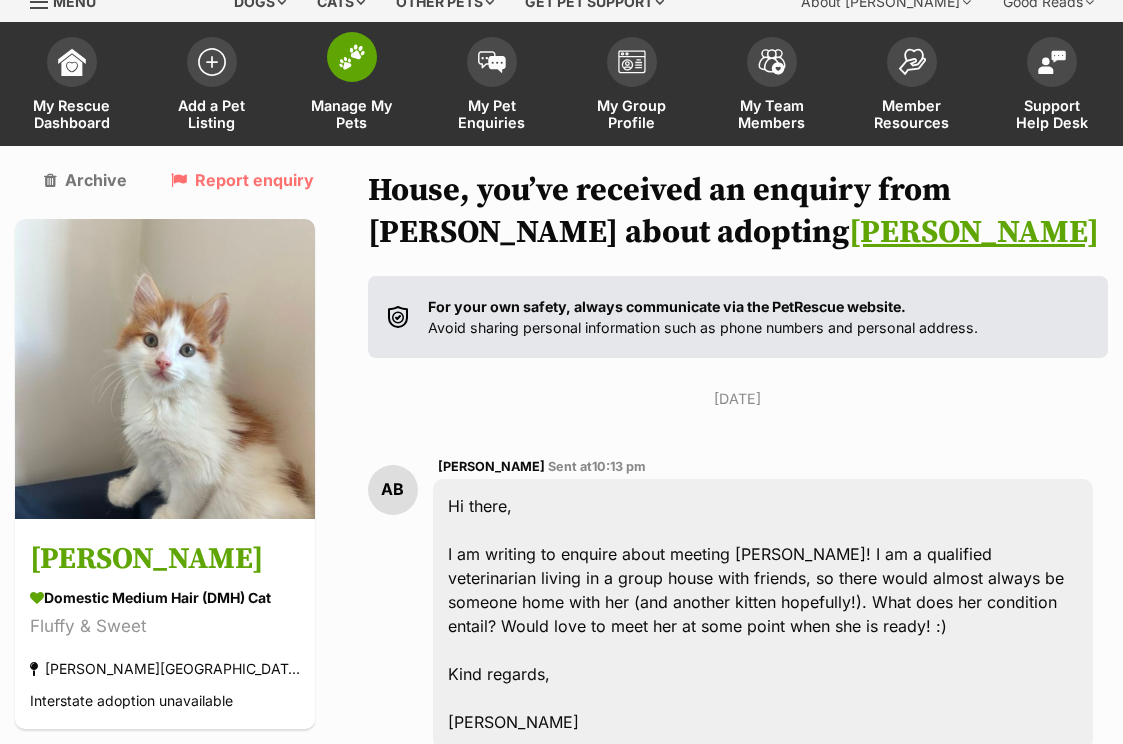 click on "Manage My Pets" at bounding box center (352, 114) 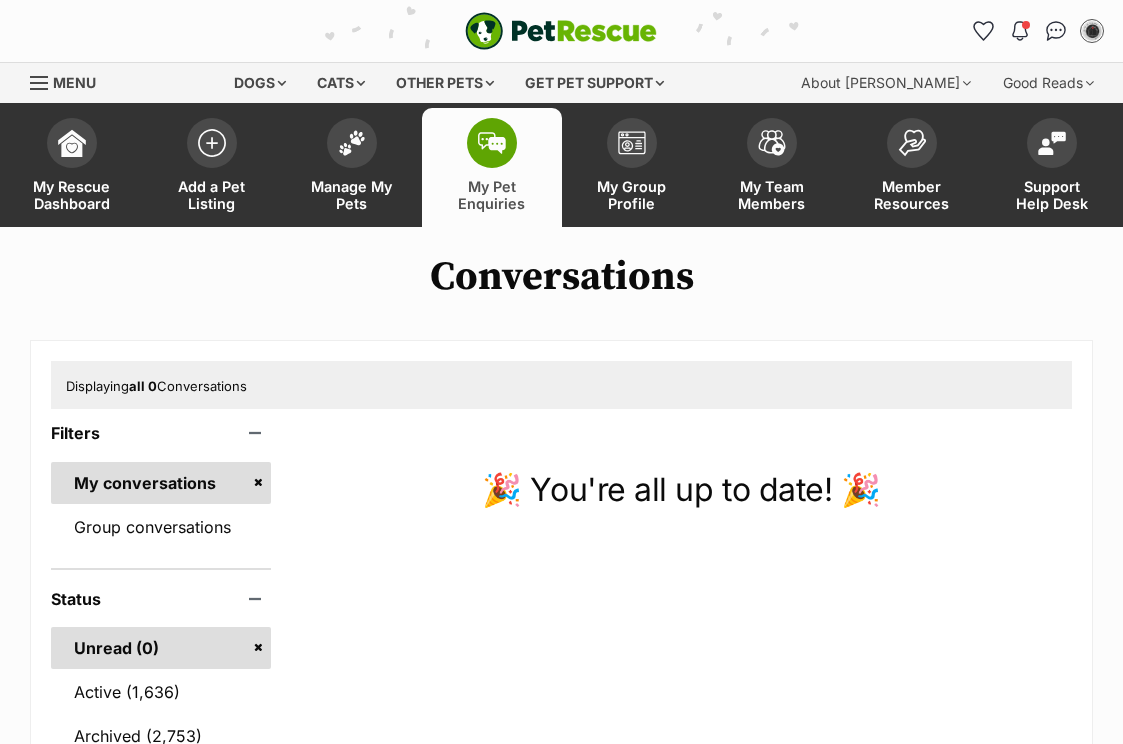 scroll, scrollTop: 0, scrollLeft: 0, axis: both 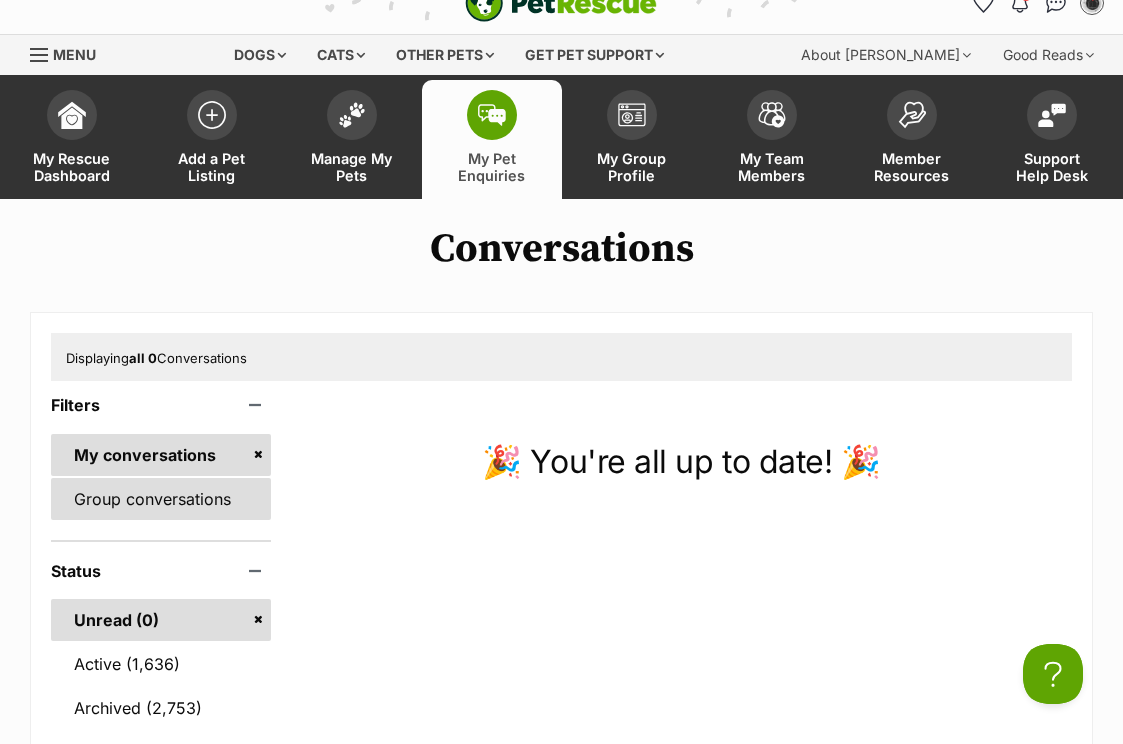 click on "Group conversations" at bounding box center (161, 499) 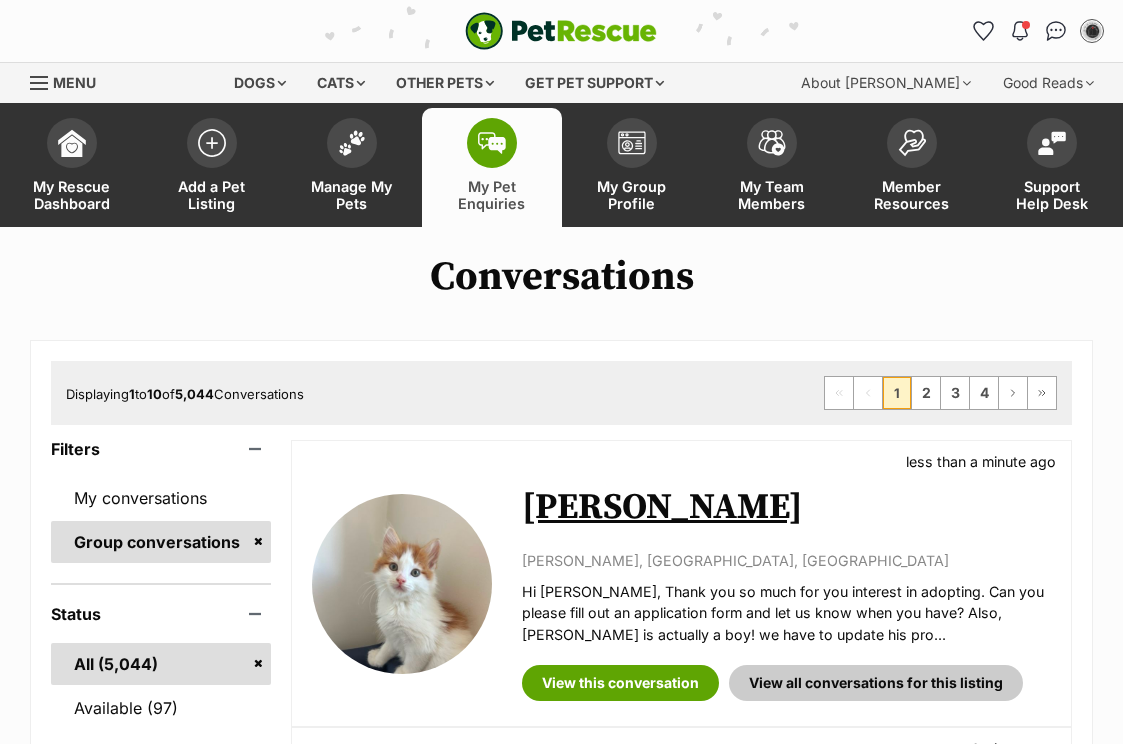 scroll, scrollTop: 0, scrollLeft: 0, axis: both 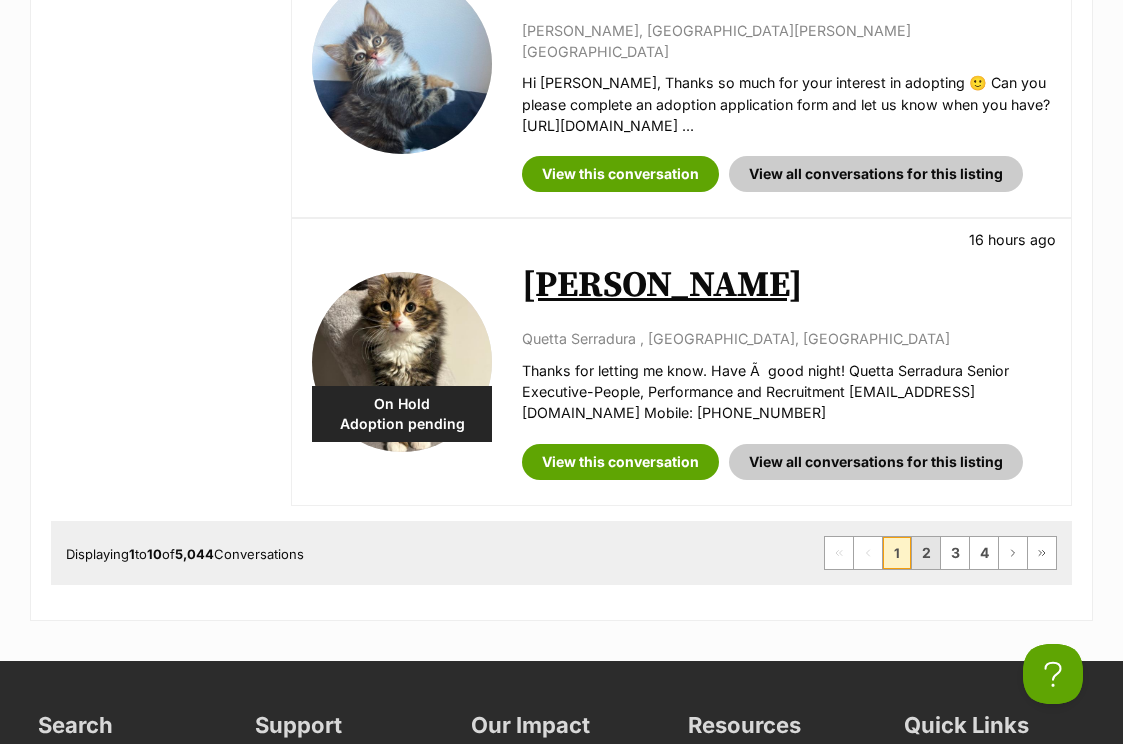 click on "2" at bounding box center (926, 553) 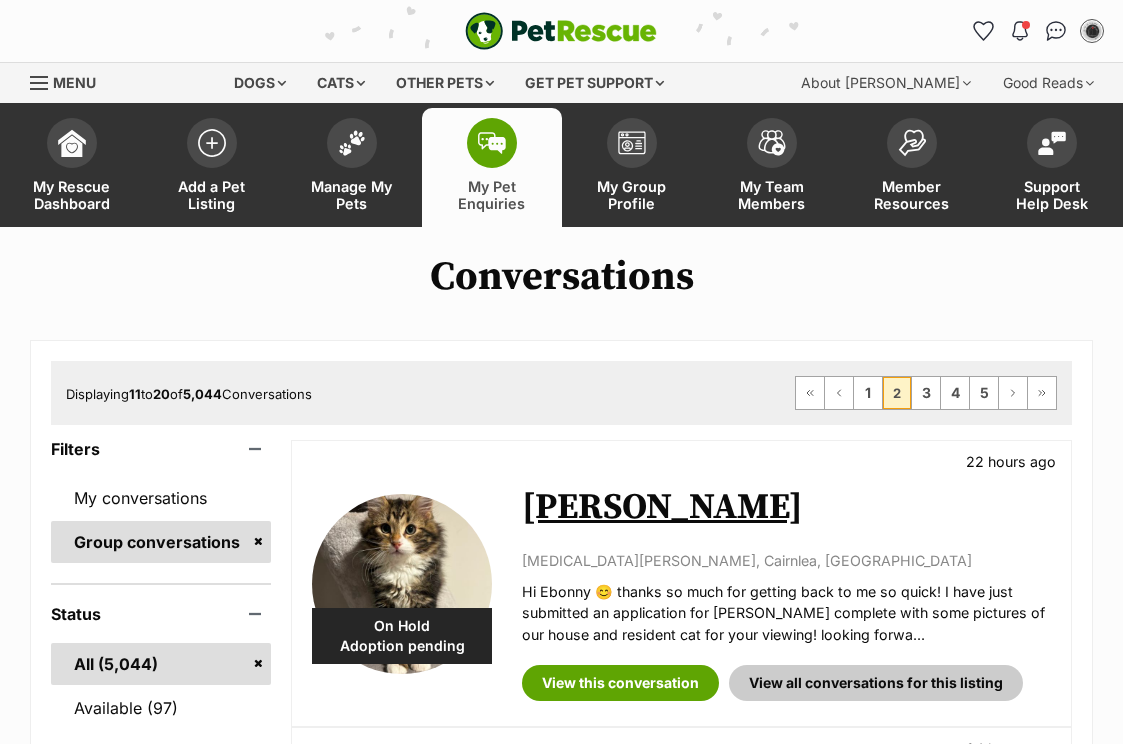 scroll, scrollTop: 0, scrollLeft: 0, axis: both 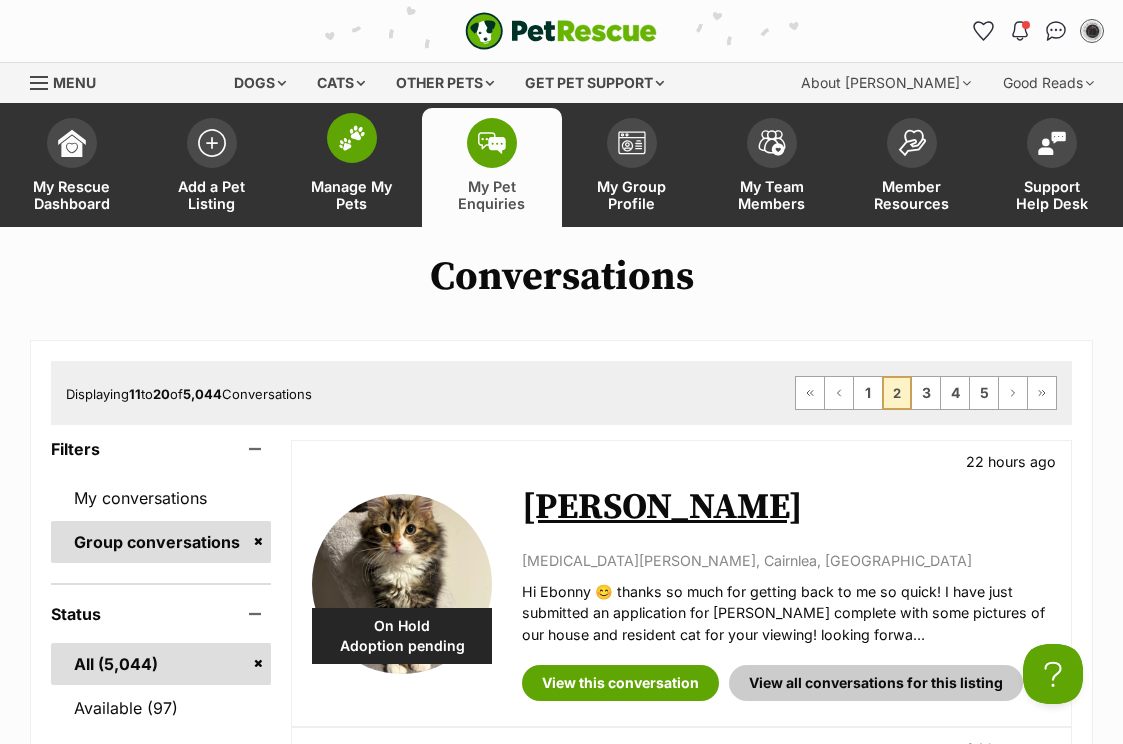 click on "Manage My Pets" at bounding box center (352, 195) 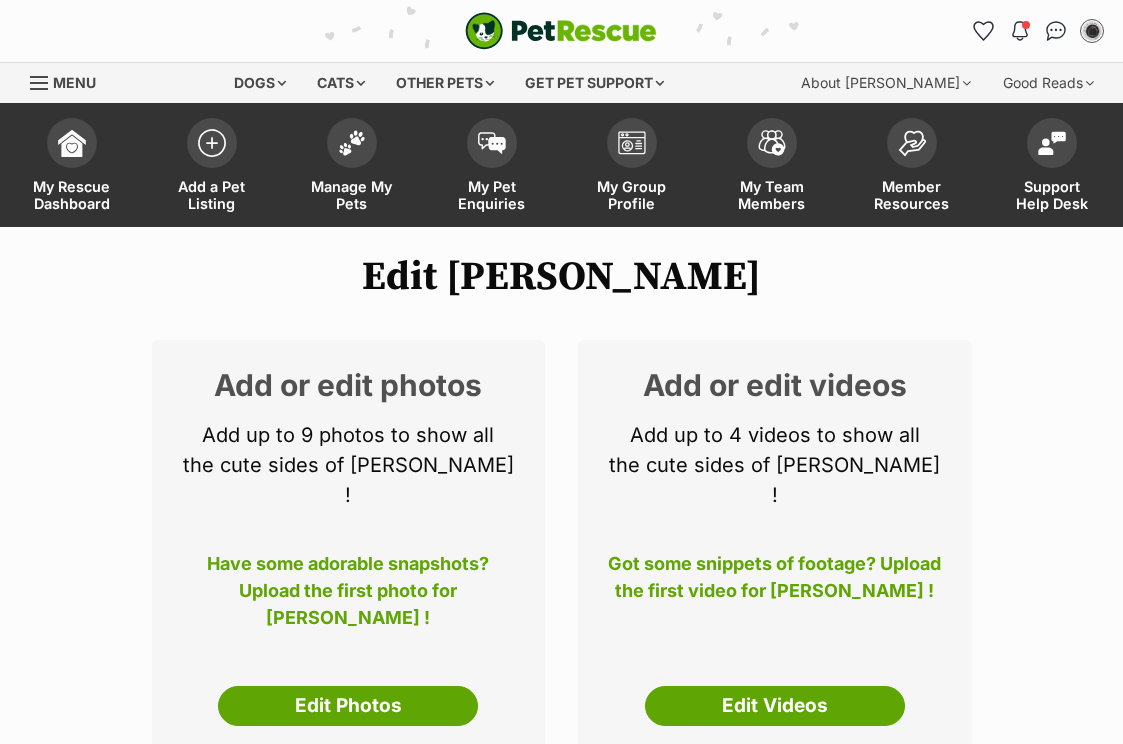 select 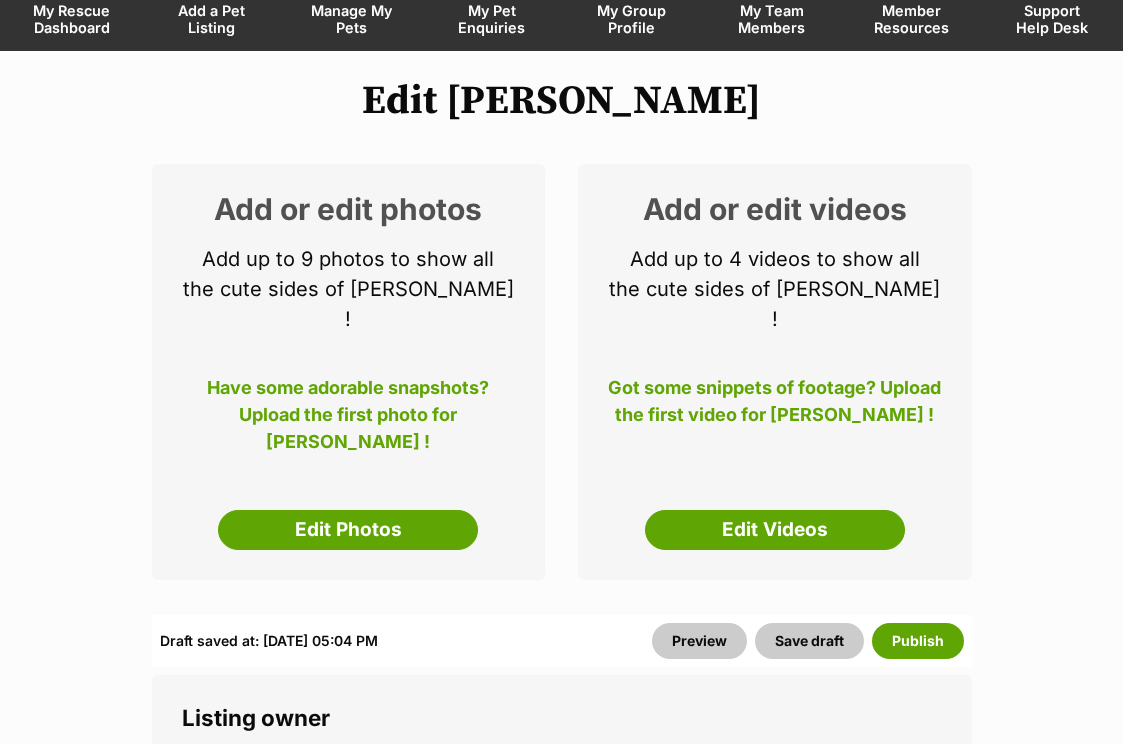 scroll, scrollTop: 0, scrollLeft: 0, axis: both 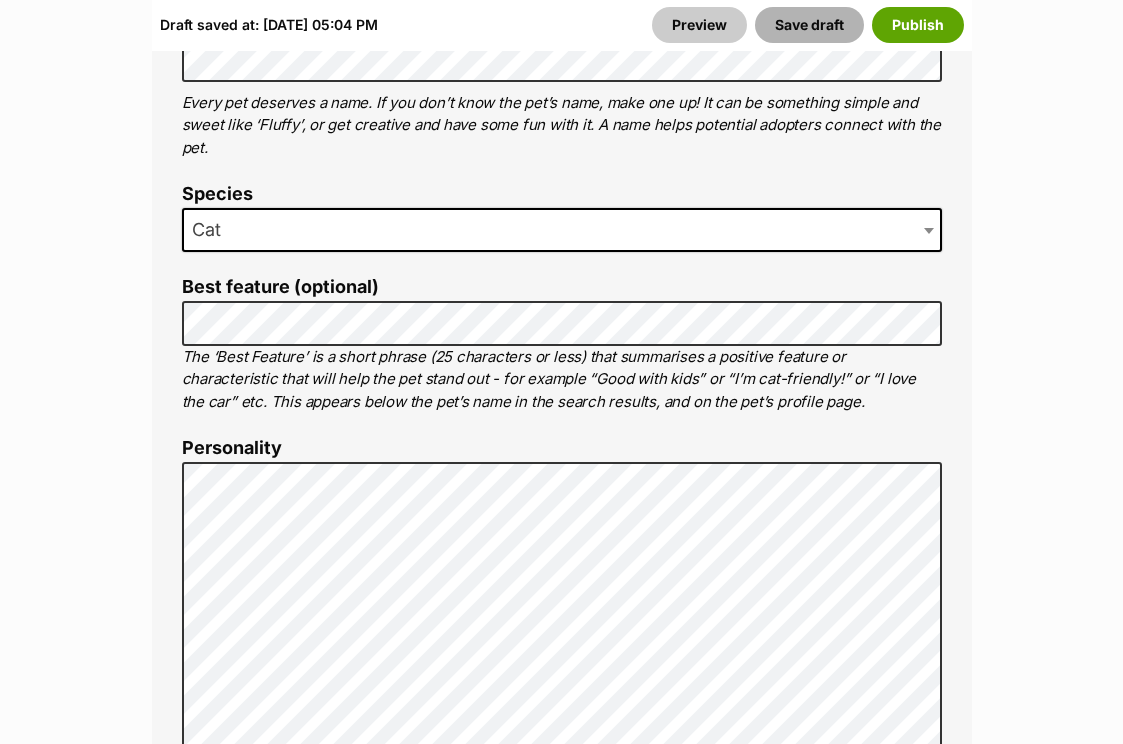 click on "Save draft" at bounding box center (809, 25) 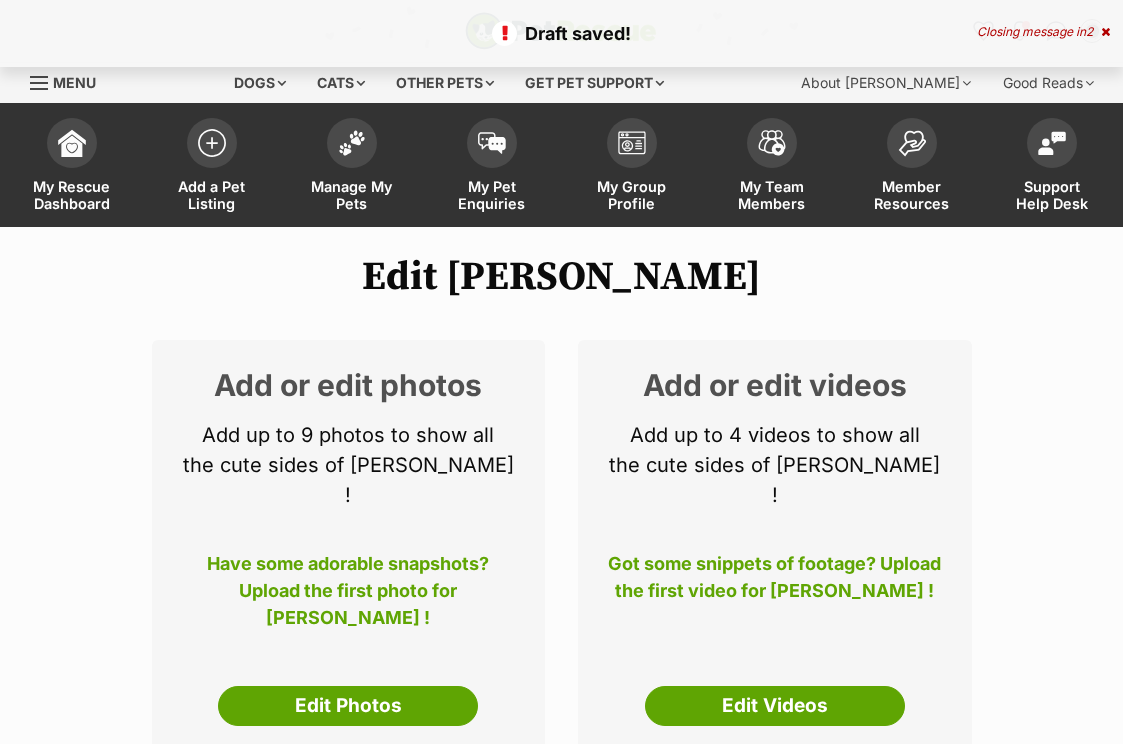 select 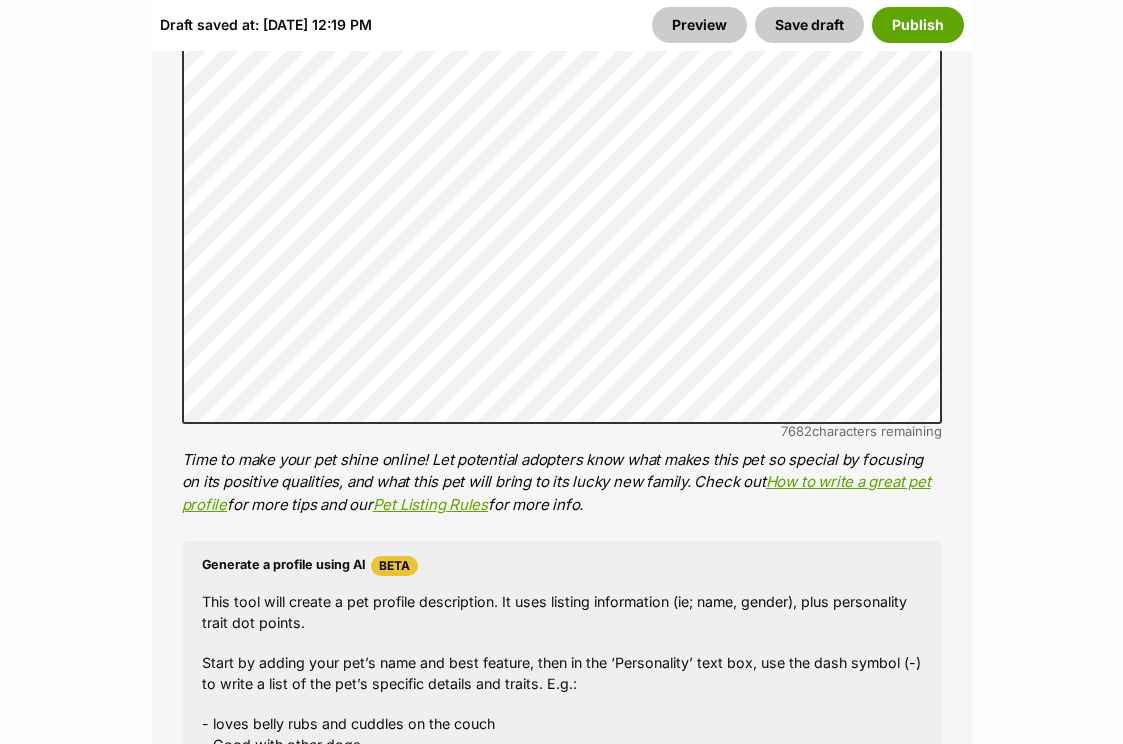 scroll, scrollTop: 1670, scrollLeft: 0, axis: vertical 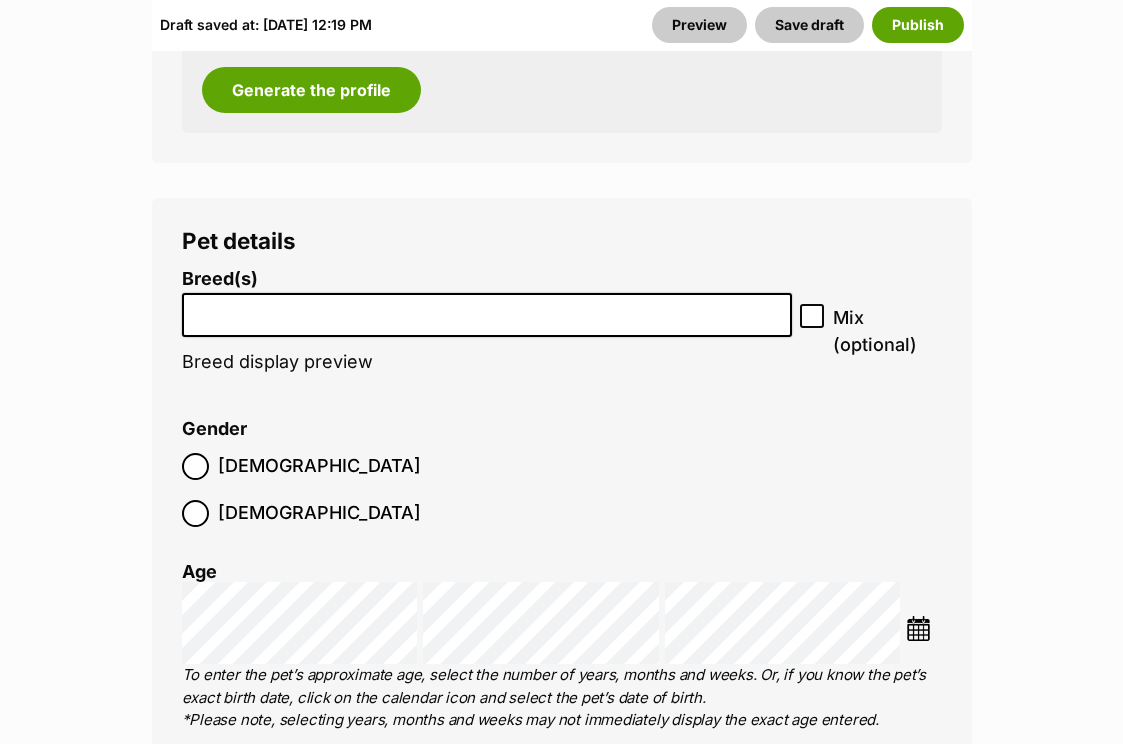 click at bounding box center [487, 315] 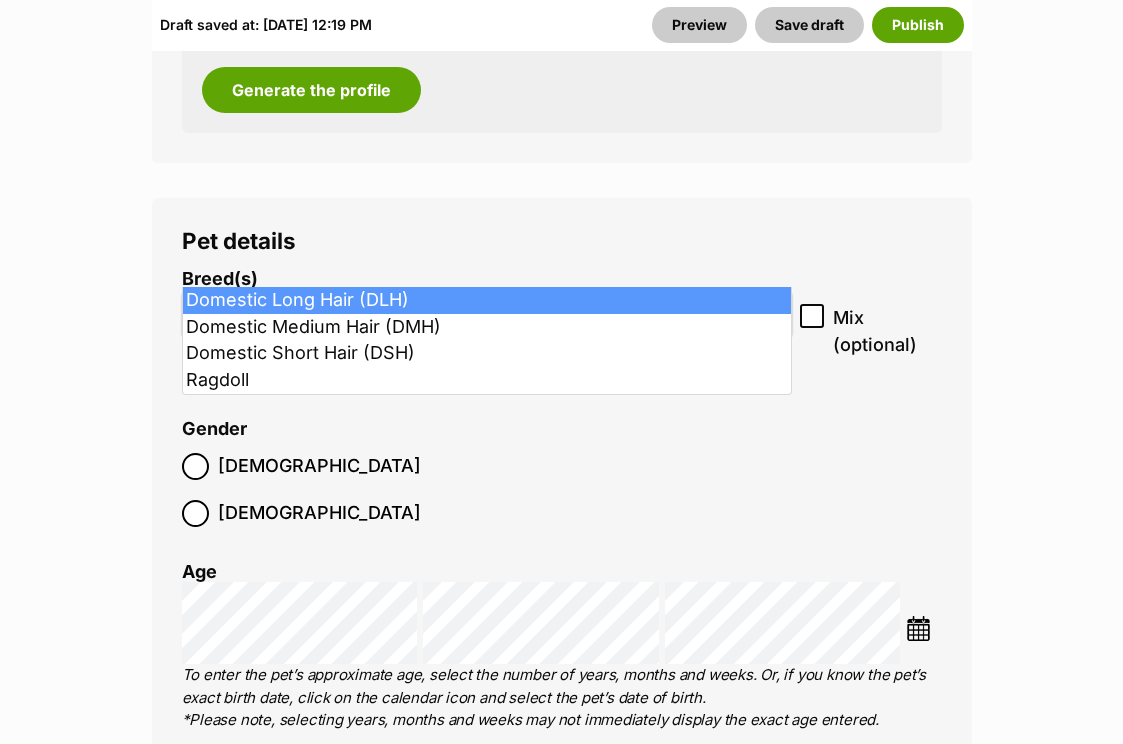 type on "dom" 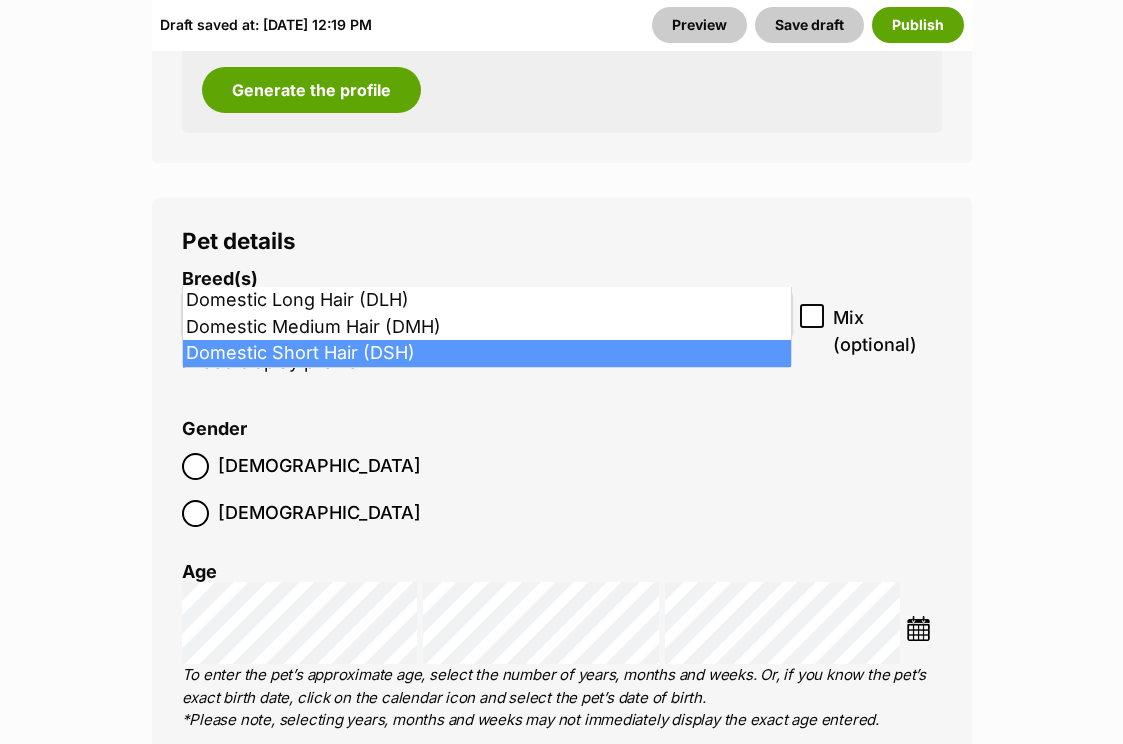 click on "Breed(s) Abyssinian
American Bobtail
American Curl
American Shorthair
American Wirehair
Australian Mist
Australian Tiffanies
Balinese
Bengal
Birman
Bombay
British Shorthair
Burmese
Burmilla
California spangled
Chantilly-Tiffany
Chartreux
Chinchilla
Colourpoint Shorthair
Cornish Rex
Cymric
Devon Rex
Domestic Long Hair (DLH)
Domestic Medium Hair (DMH)
Domestic Short Hair (DSH)
Egyptian Mau
European Shorthair
Exotic Shorthair
Foreign White
Havana Brown
Himalayan
Japanese Bobtail
Javanese
Khao Manee
Korat
La Perm
Layanese
Lykoi
Maine Coon
Mandalay
Manx
Mixed
Moggie
Munchkin
Nebelung
Norwegian Forest Cat
Ocicat
Ojos Azules
Oriental Longhair
Oriental Shorthair
Persian
Peterbald
Pixie Bob
Ragamuffin
Ragdoll
Russian Blue
Scottish Fold
Scottish Fold Longhair
Scottish Shorthair
Selkirk Rex
Selkirk Rex Longhair
Siamese
Siberian
Siberian
Singapura
Snowshoe
Somali
Sphynx
Tonkinese" at bounding box center (562, 751) 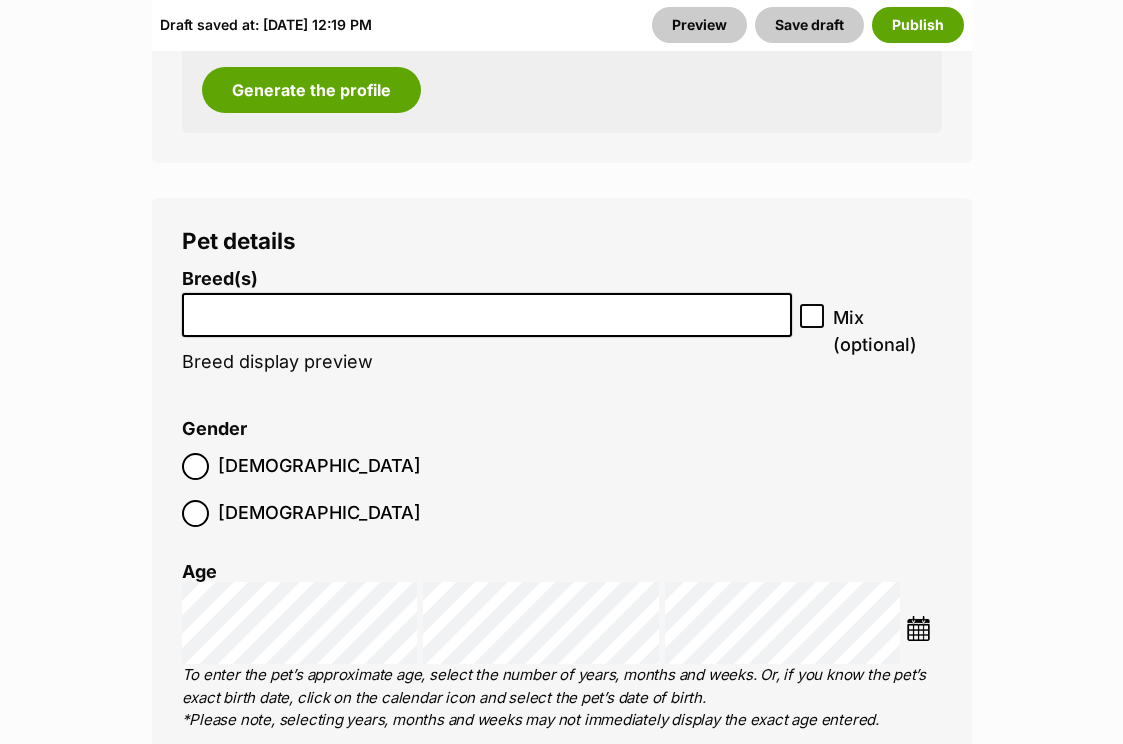 click at bounding box center [487, 310] 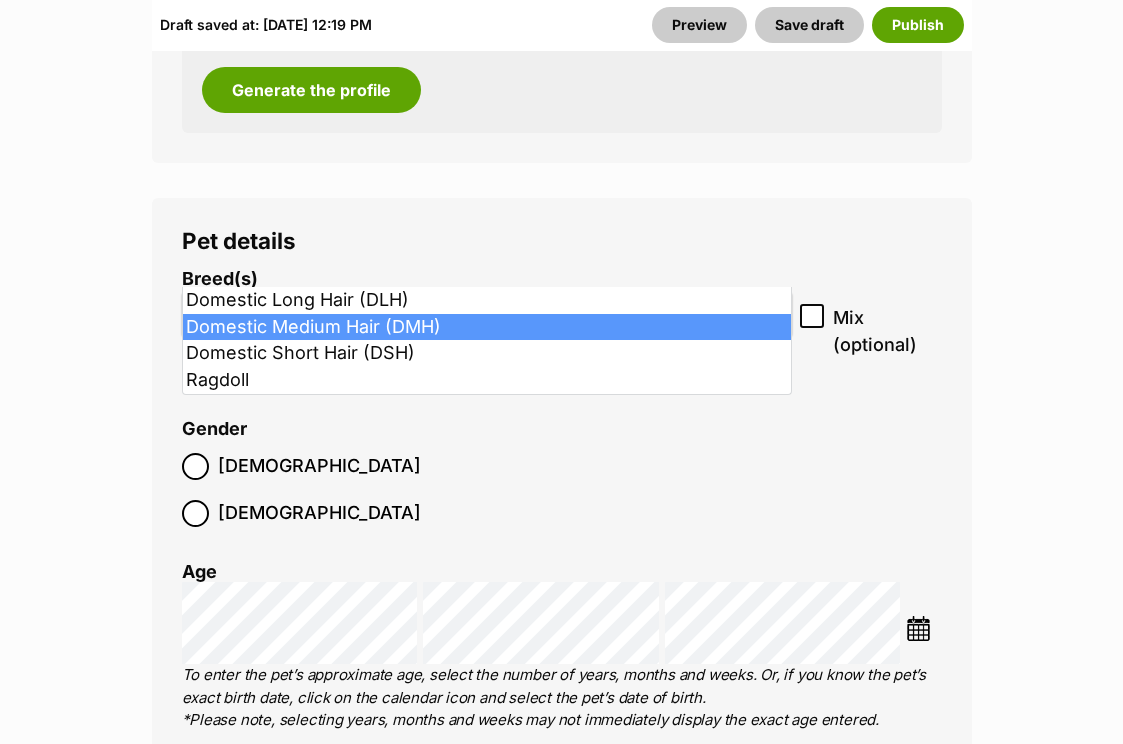 type on "do" 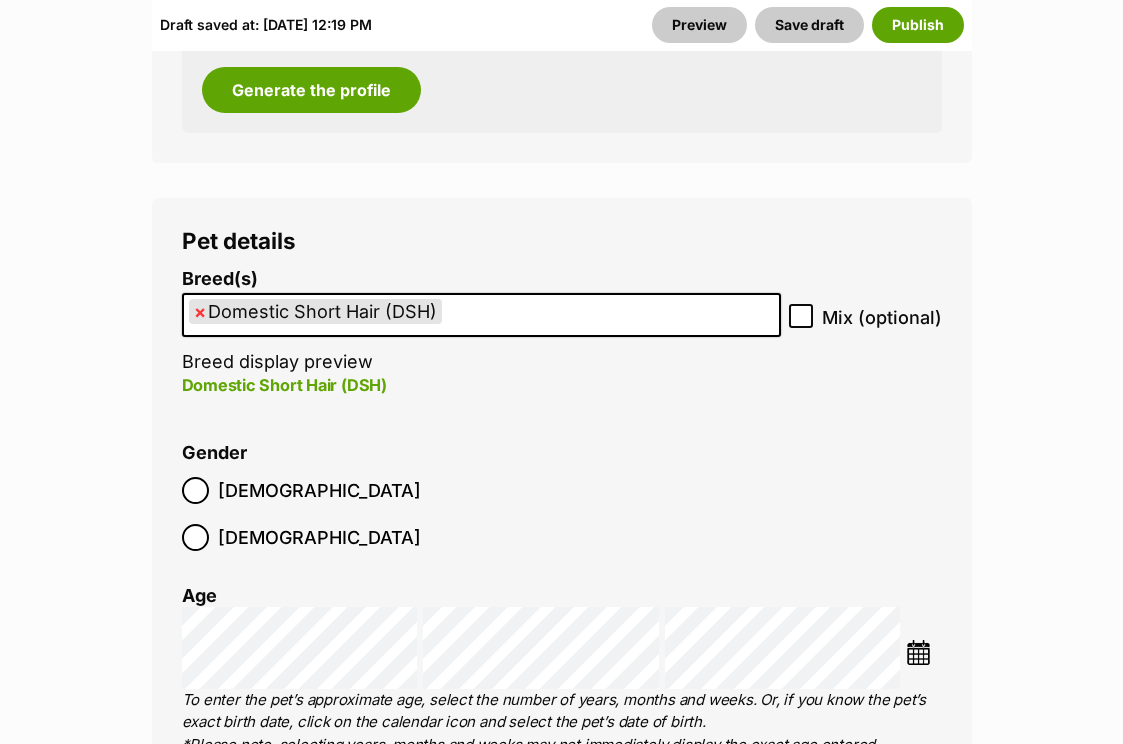 scroll, scrollTop: 504, scrollLeft: 0, axis: vertical 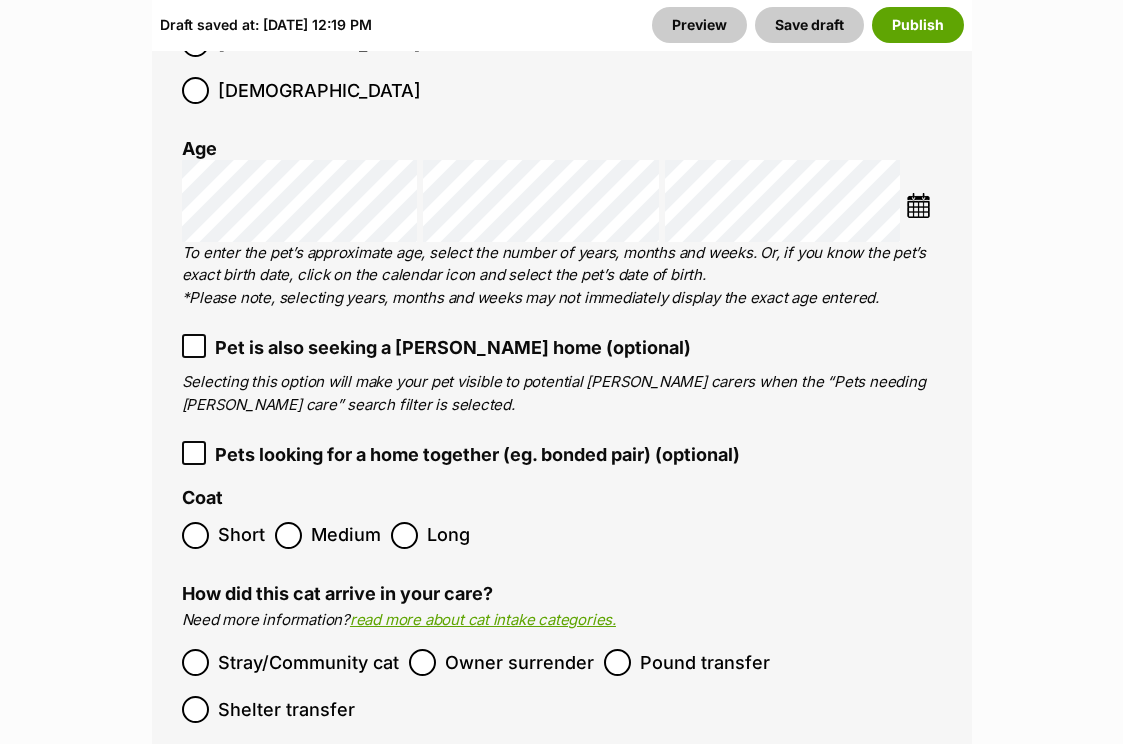 click on "Short" at bounding box center (241, 535) 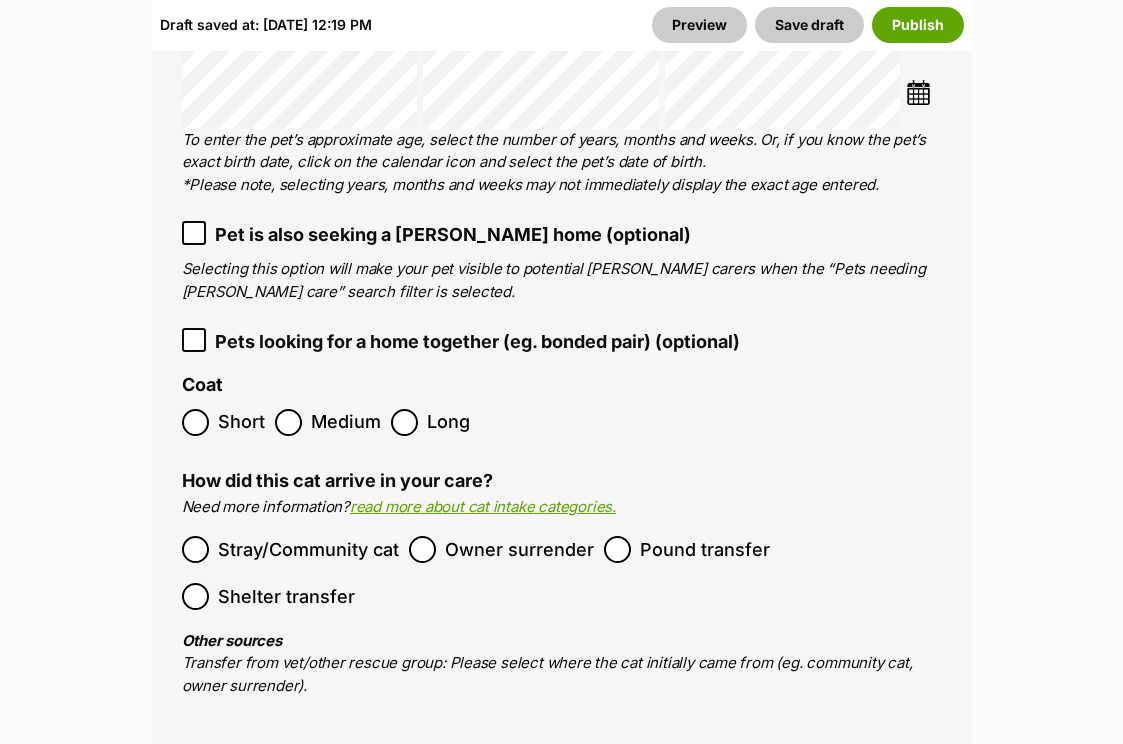 scroll, scrollTop: 3413, scrollLeft: 0, axis: vertical 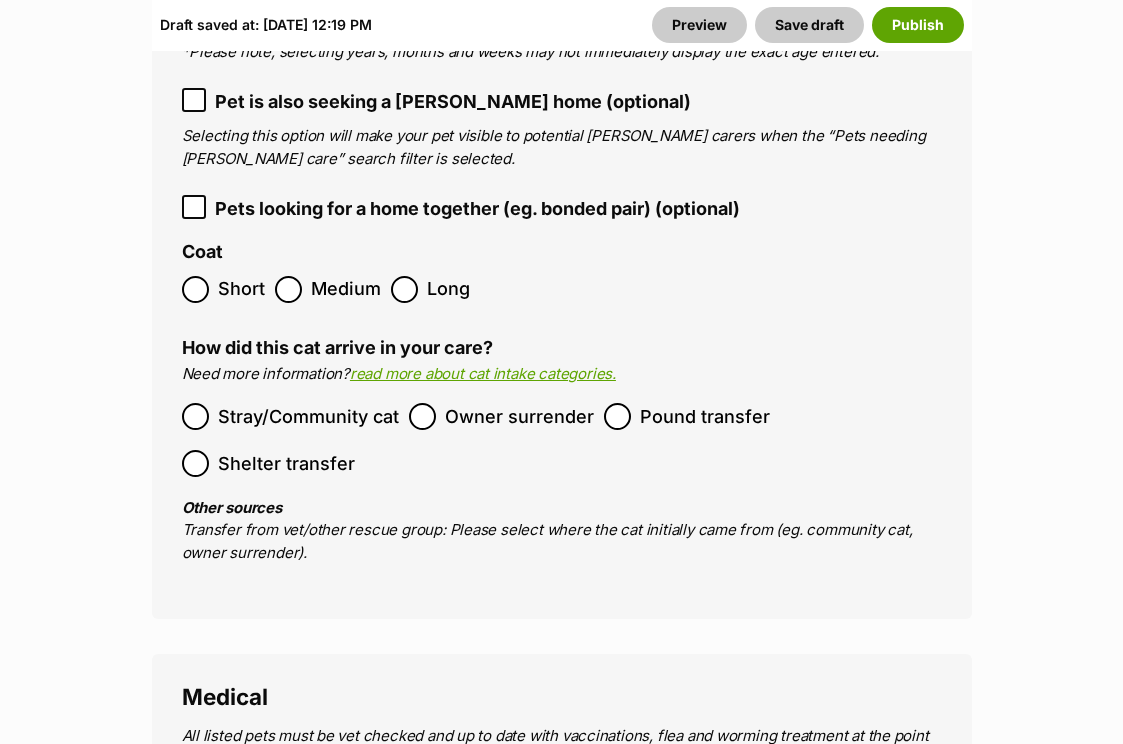click on "Pound transfer" at bounding box center [705, 416] 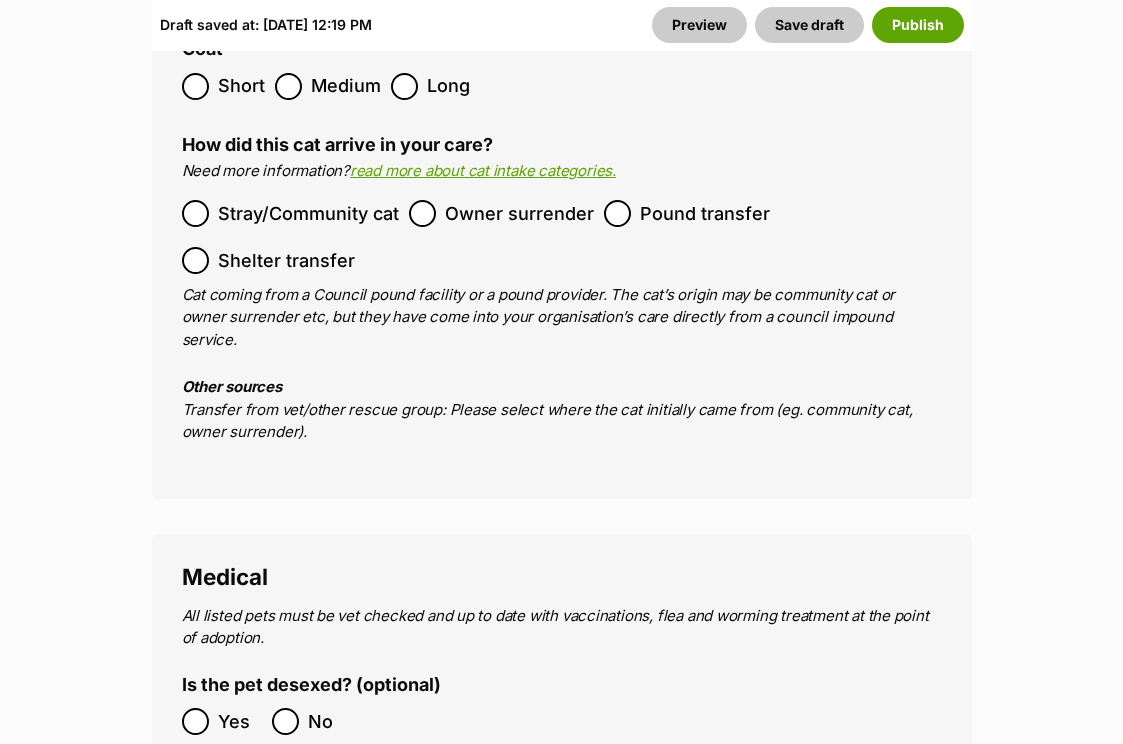 click on "Yes" at bounding box center (240, 721) 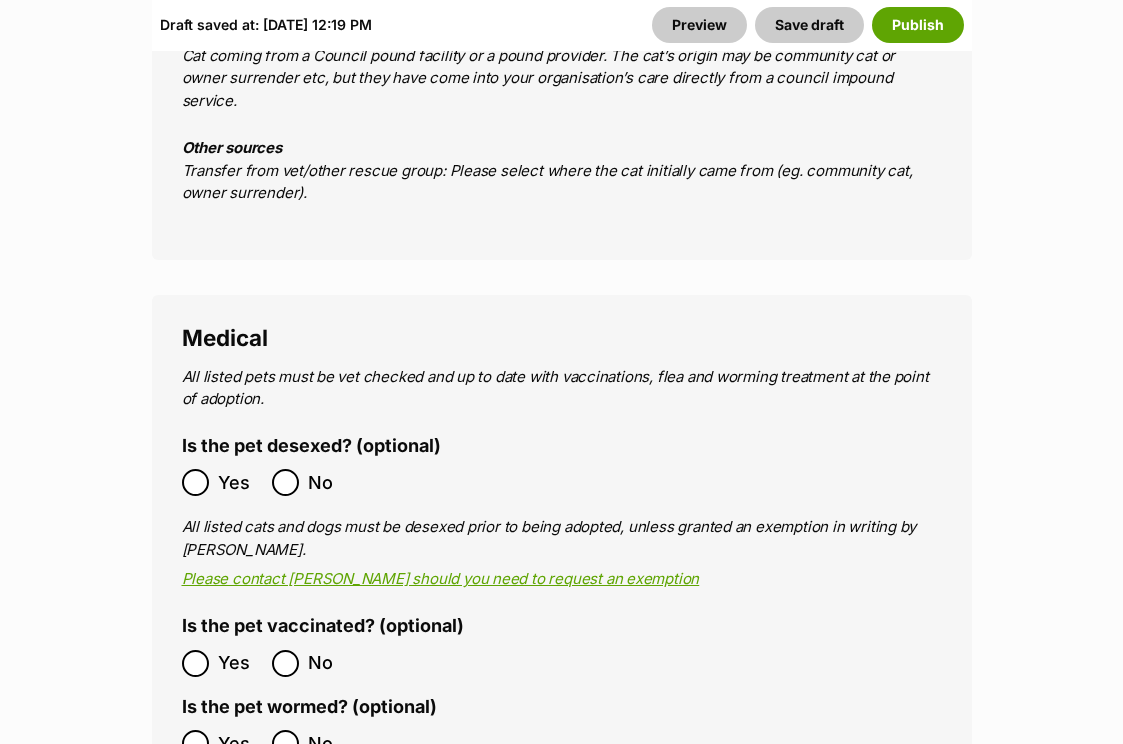 scroll, scrollTop: 3898, scrollLeft: 0, axis: vertical 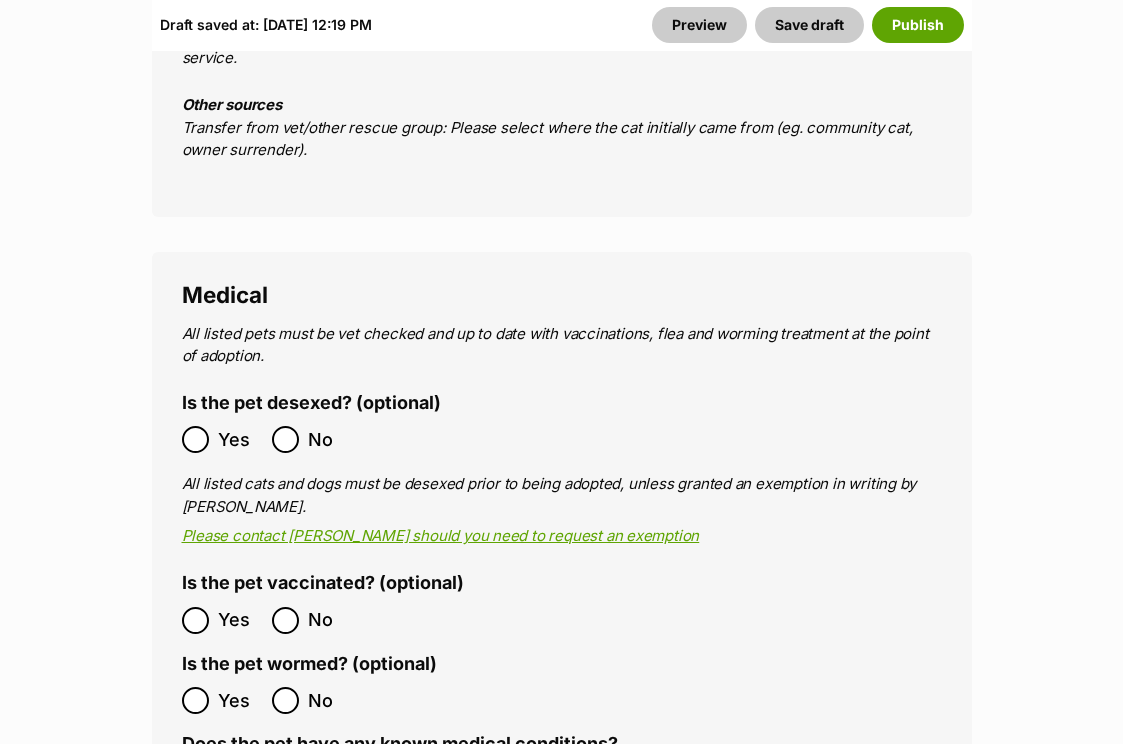 click on "All listed pets must be vet checked and up to date with vaccinations, flea and worming treatment at the point of adoption.
Is the pet desexed? (optional)
Yes
No
All listed cats and dogs must be desexed prior to being adopted, unless granted an exemption in writing by PetRescue.
Please contact PetRescue should you need to request an exemption
Is the pet vaccinated? (optional)
Yes
No
Is the pet wormed? (optional)
Yes
No
Has received heartworm prevention within the past 12 months?
Yes
No
Does the pet have any known medical conditions?
No
Yes (Please specify)
Medical history
4000  characters remaining" at bounding box center [562, 852] 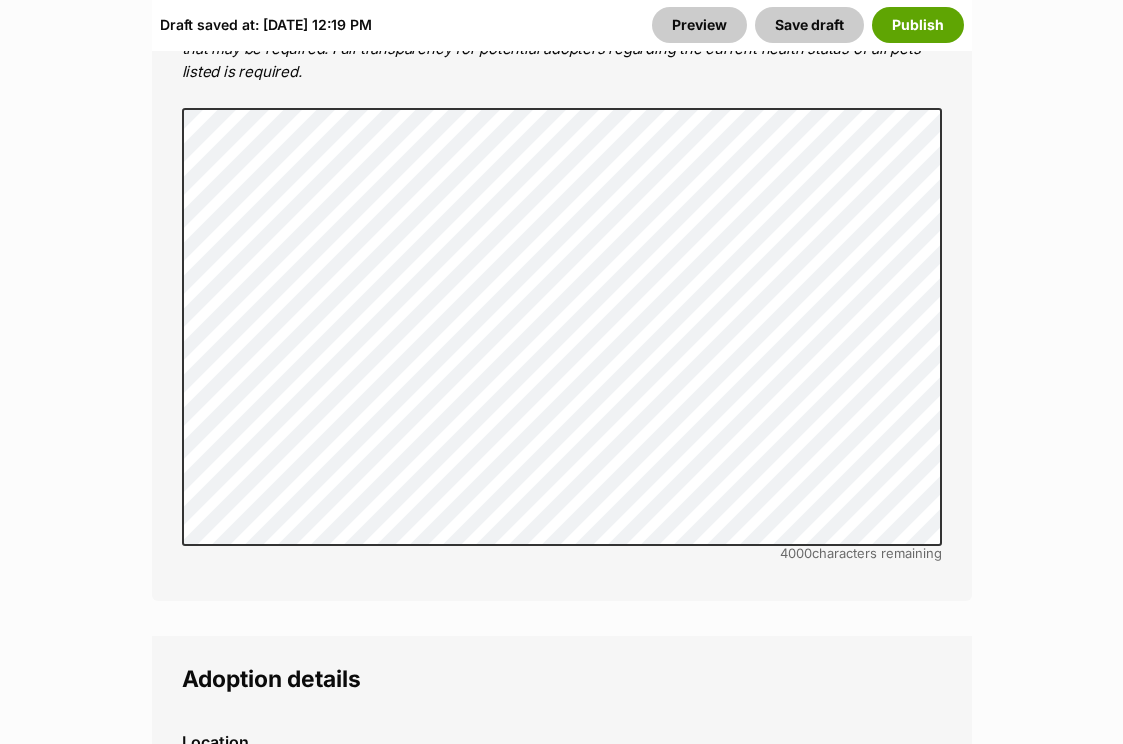 scroll, scrollTop: 4900, scrollLeft: 0, axis: vertical 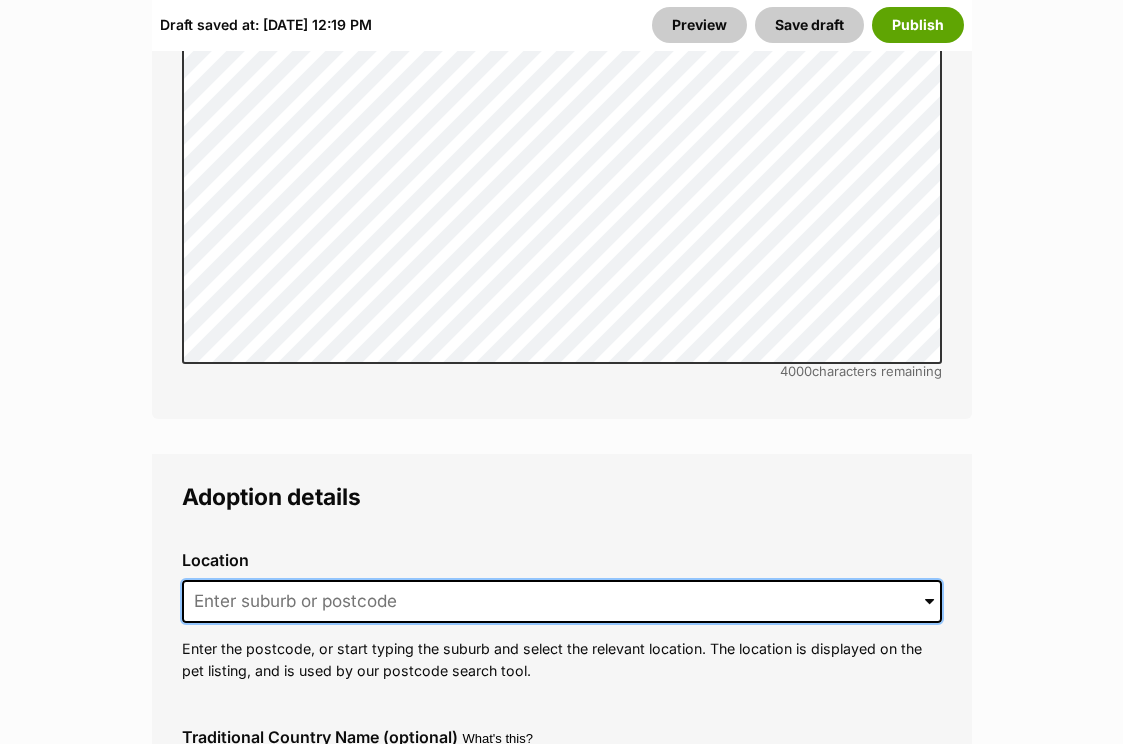 click at bounding box center [562, 602] 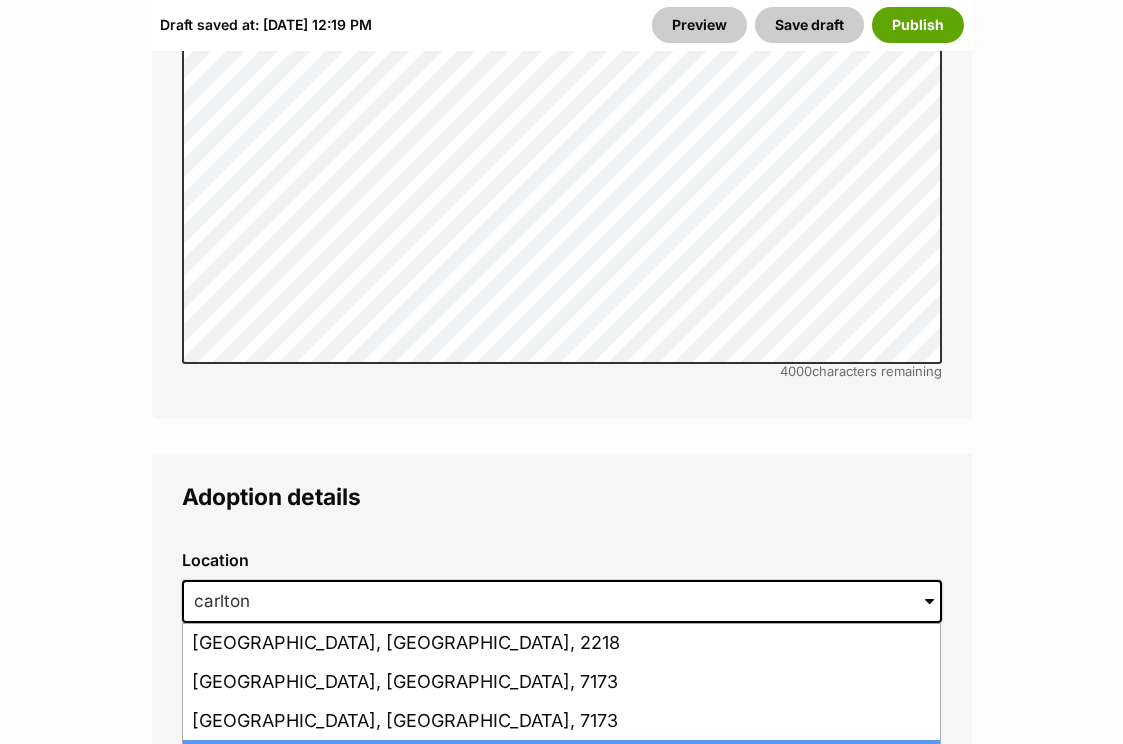 click on "Carlton, Victoria, 3053" at bounding box center [561, 759] 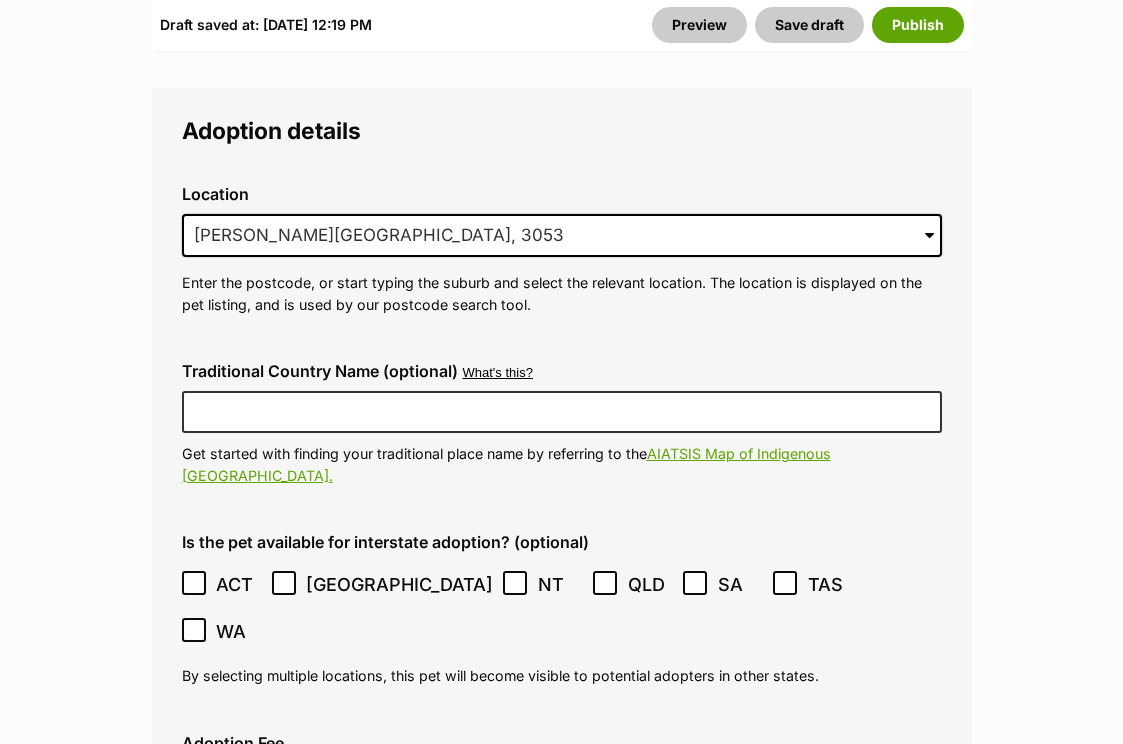 scroll, scrollTop: 5273, scrollLeft: 0, axis: vertical 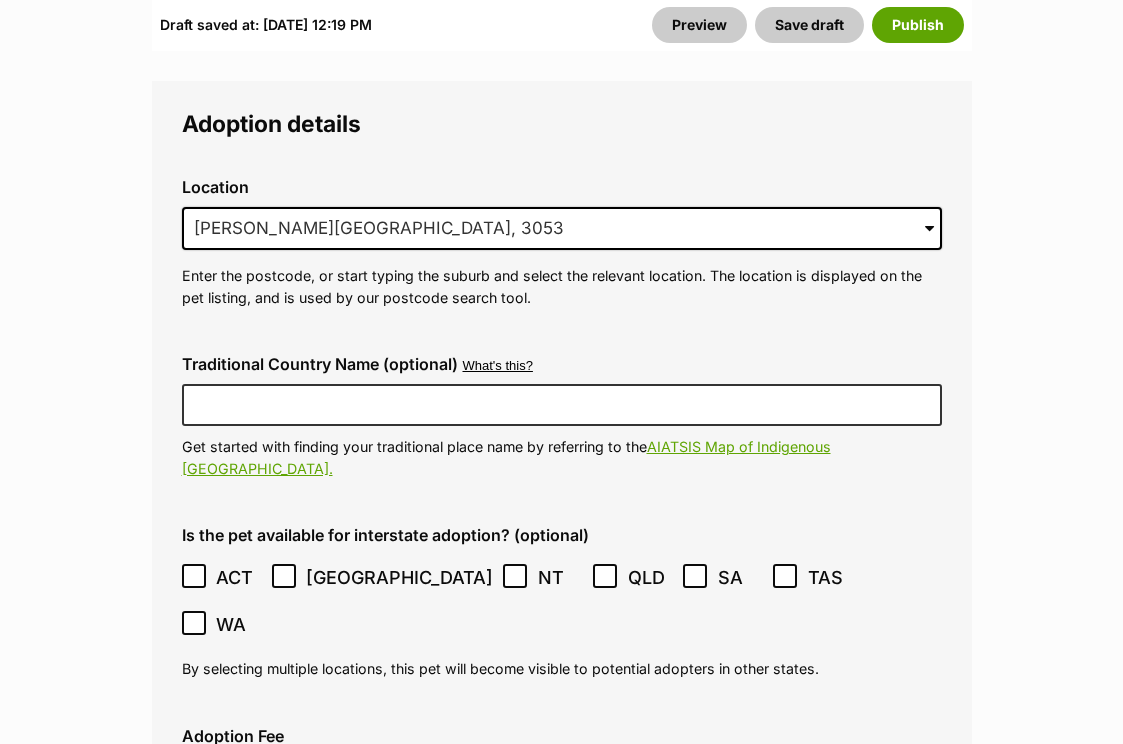 click on "This is an indoor-only cat (optional)" at bounding box center (349, 857) 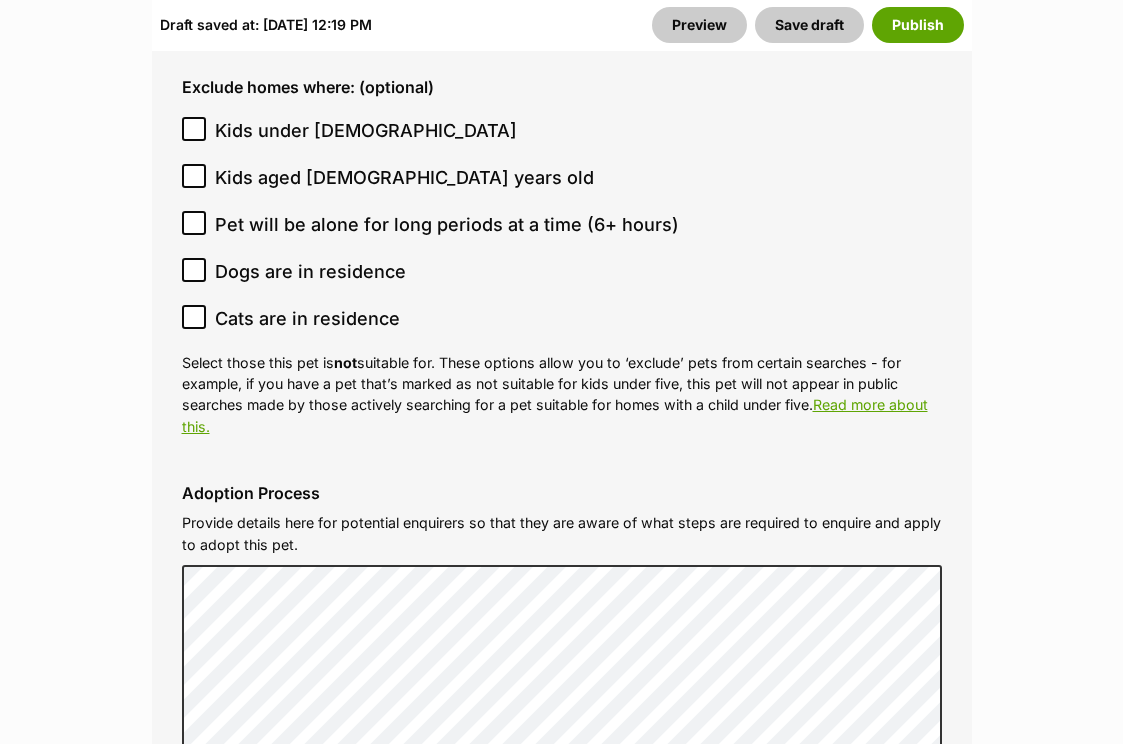scroll, scrollTop: 6683, scrollLeft: 0, axis: vertical 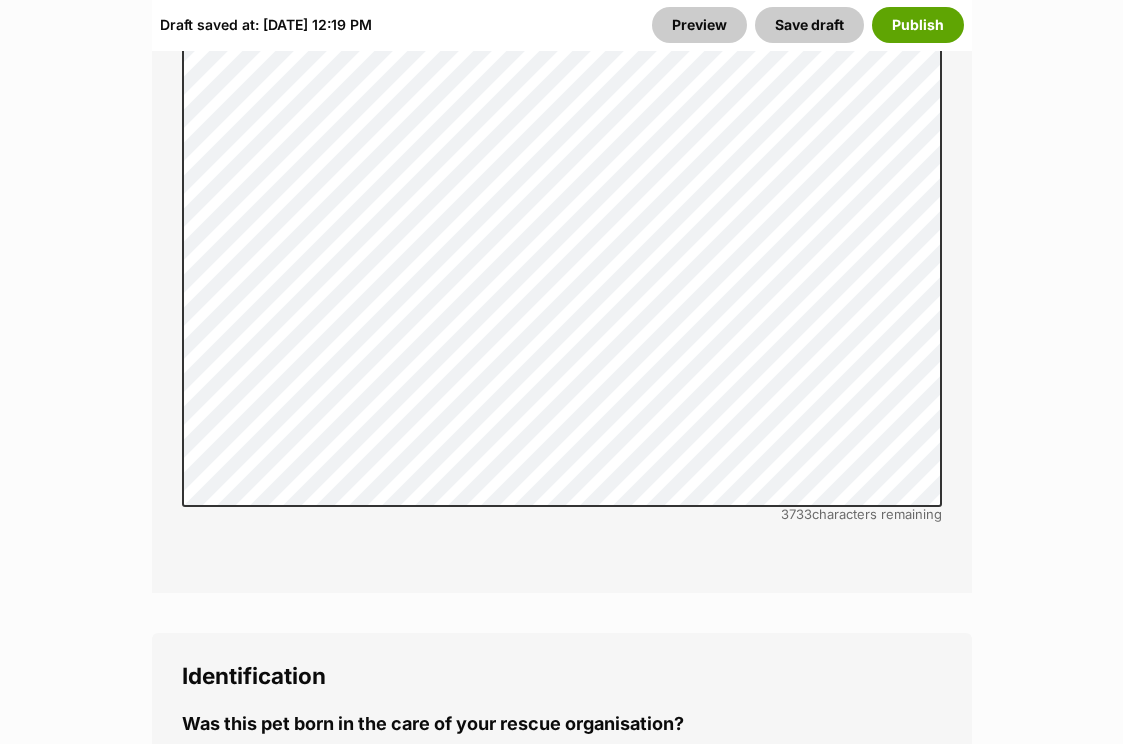 click on "Microchip number" at bounding box center (562, 840) 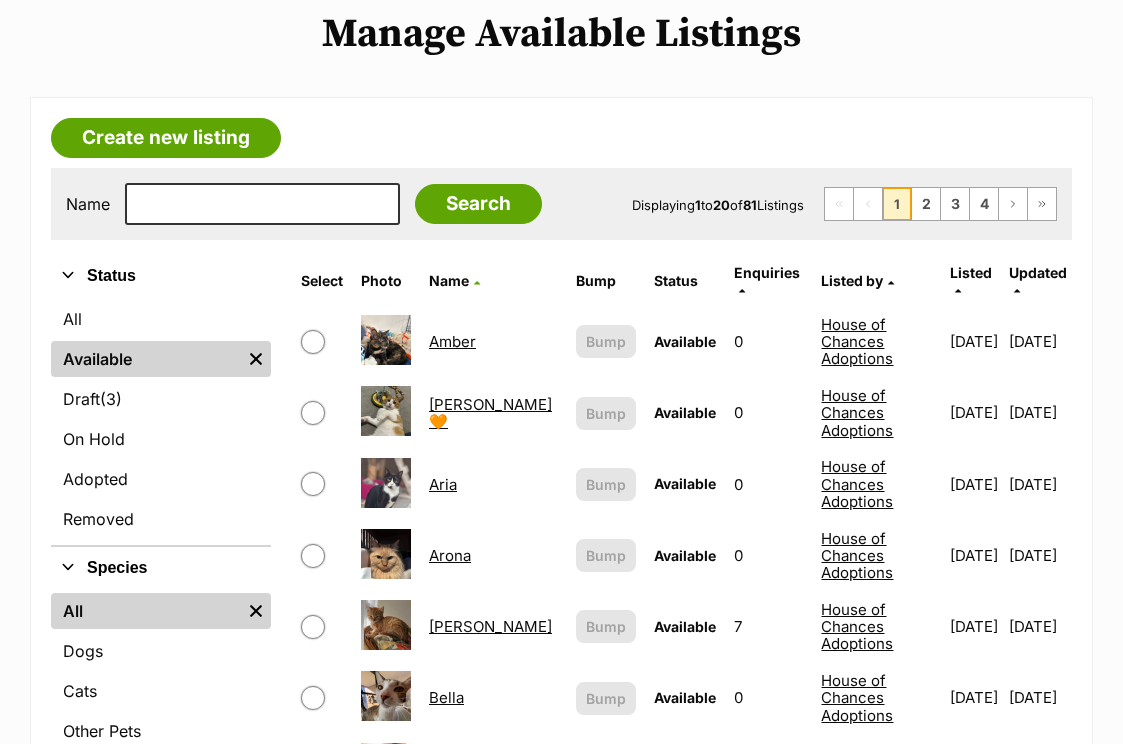 scroll, scrollTop: 257, scrollLeft: 0, axis: vertical 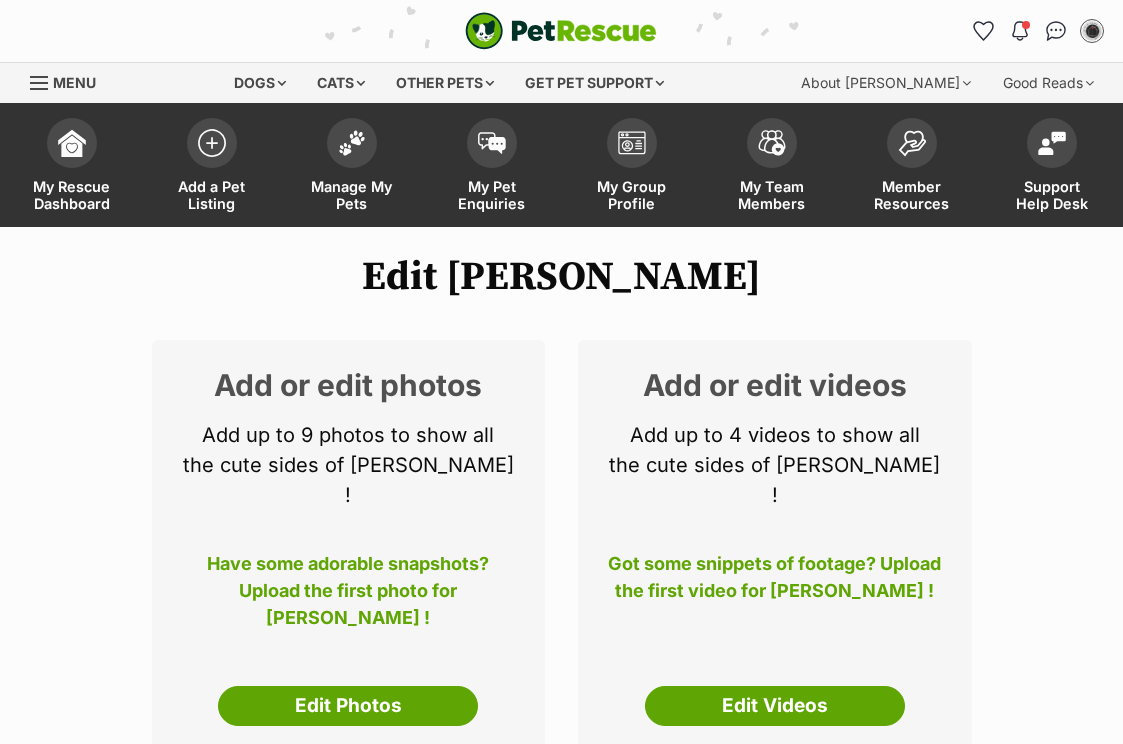 select 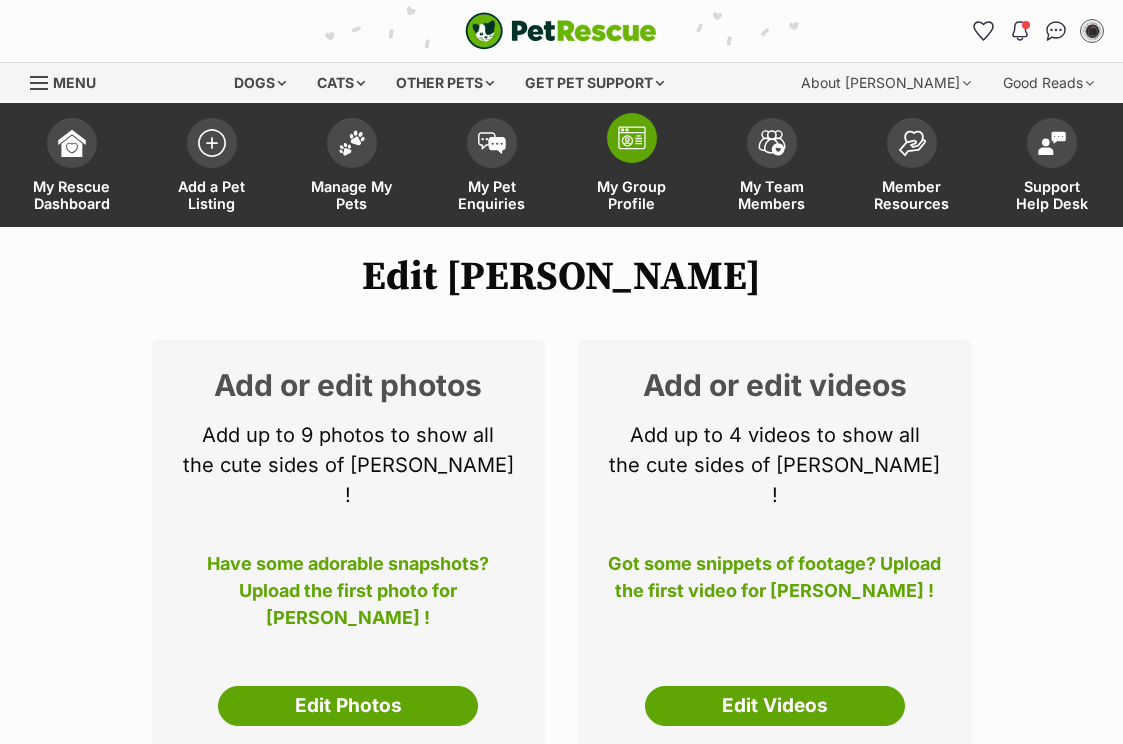 scroll, scrollTop: 0, scrollLeft: 0, axis: both 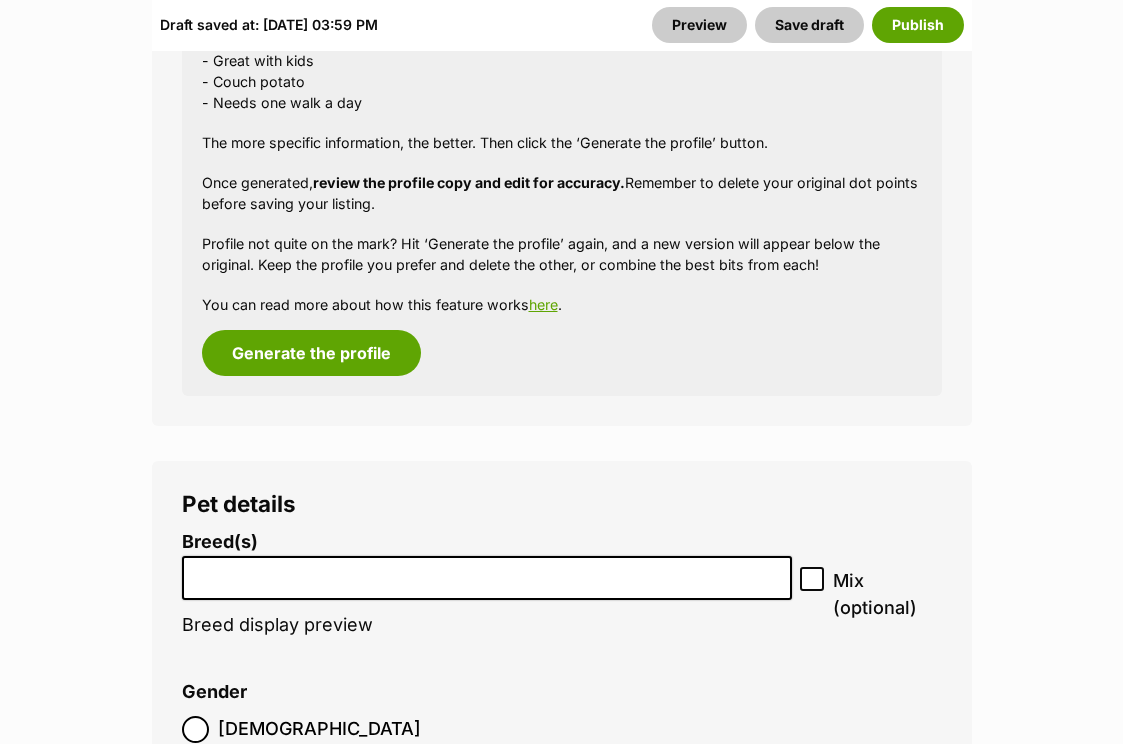 click at bounding box center [487, 578] 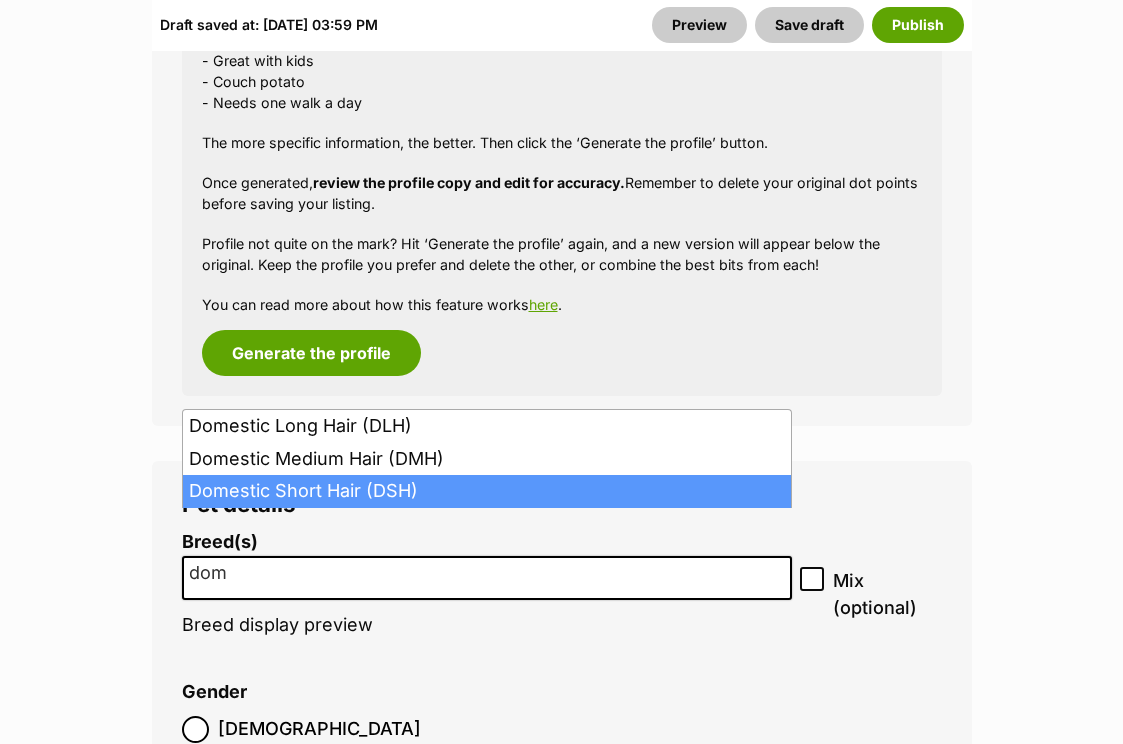 type on "dom" 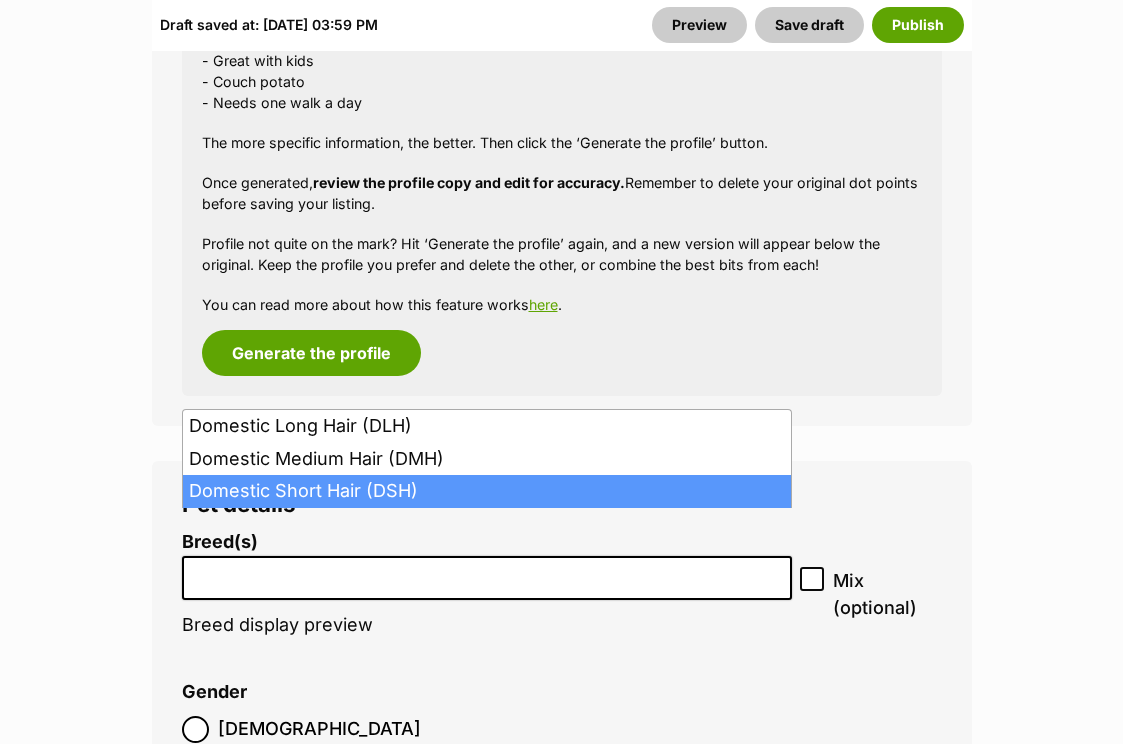 scroll, scrollTop: 504, scrollLeft: 0, axis: vertical 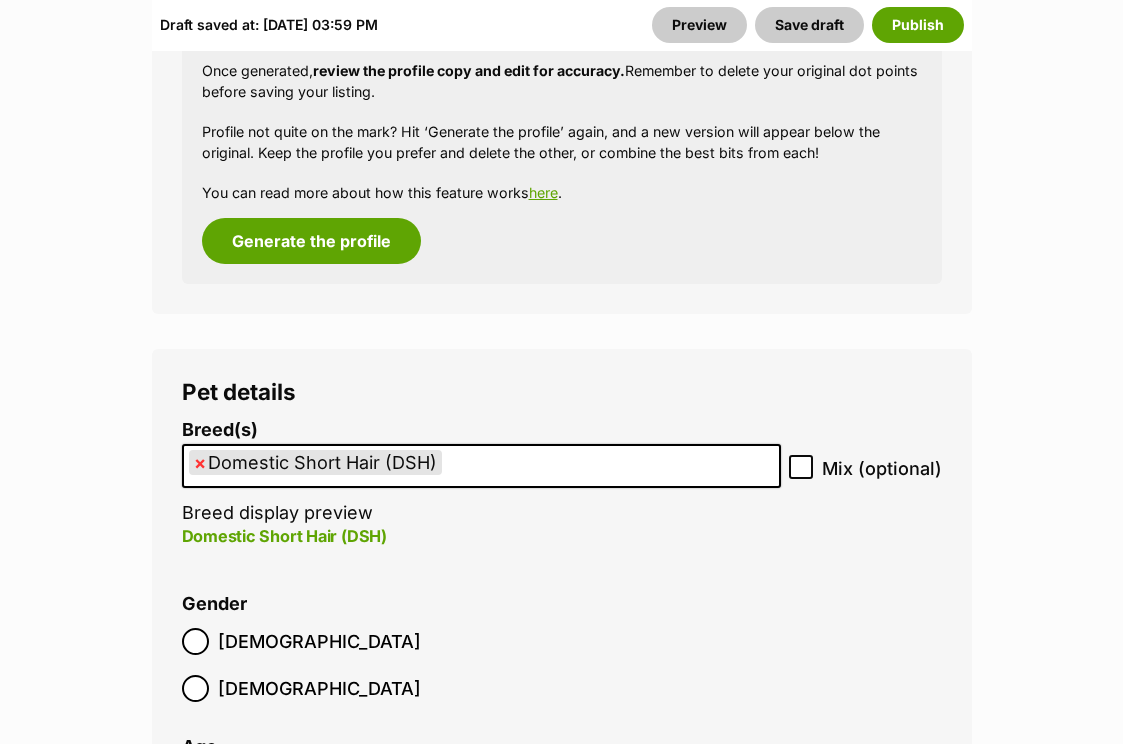 click on "Male
Female" at bounding box center (372, 665) 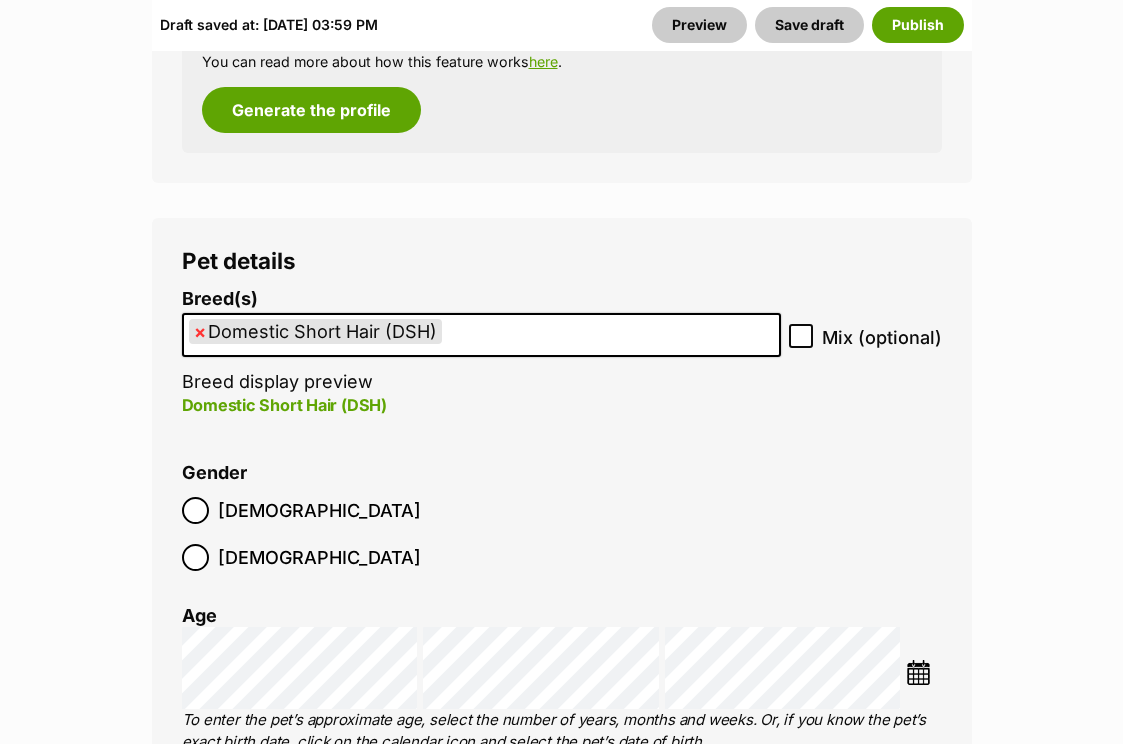 scroll, scrollTop: 2932, scrollLeft: 0, axis: vertical 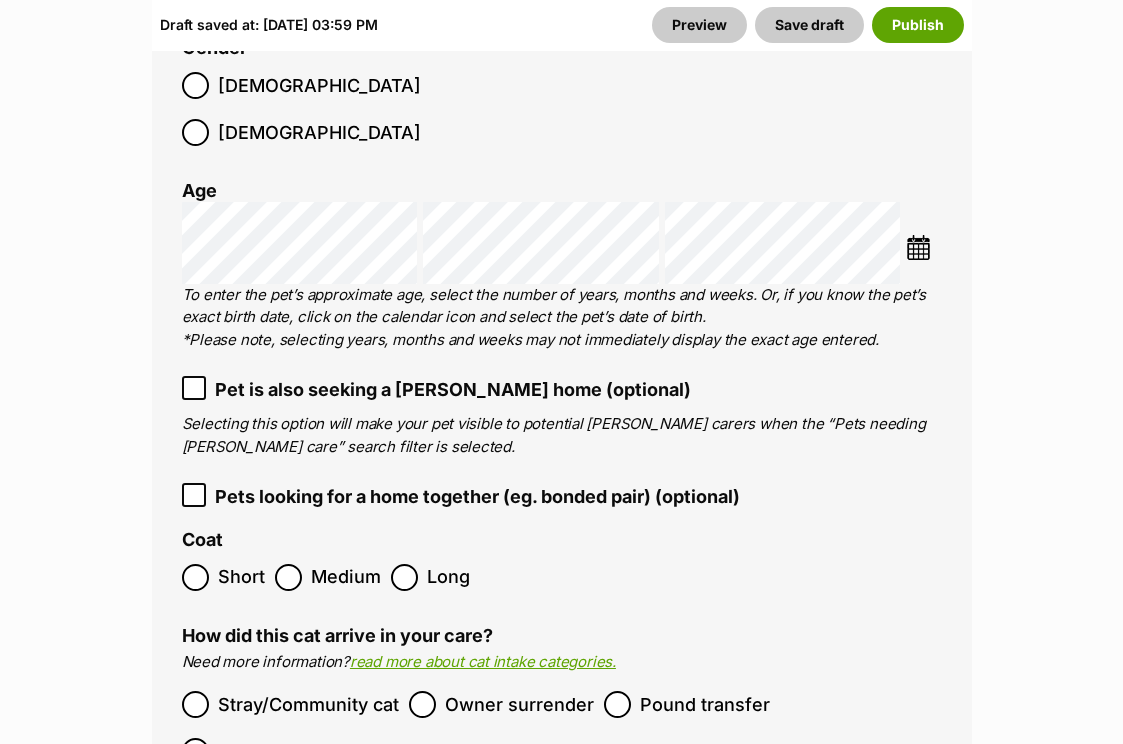 click on "Short" at bounding box center (241, 577) 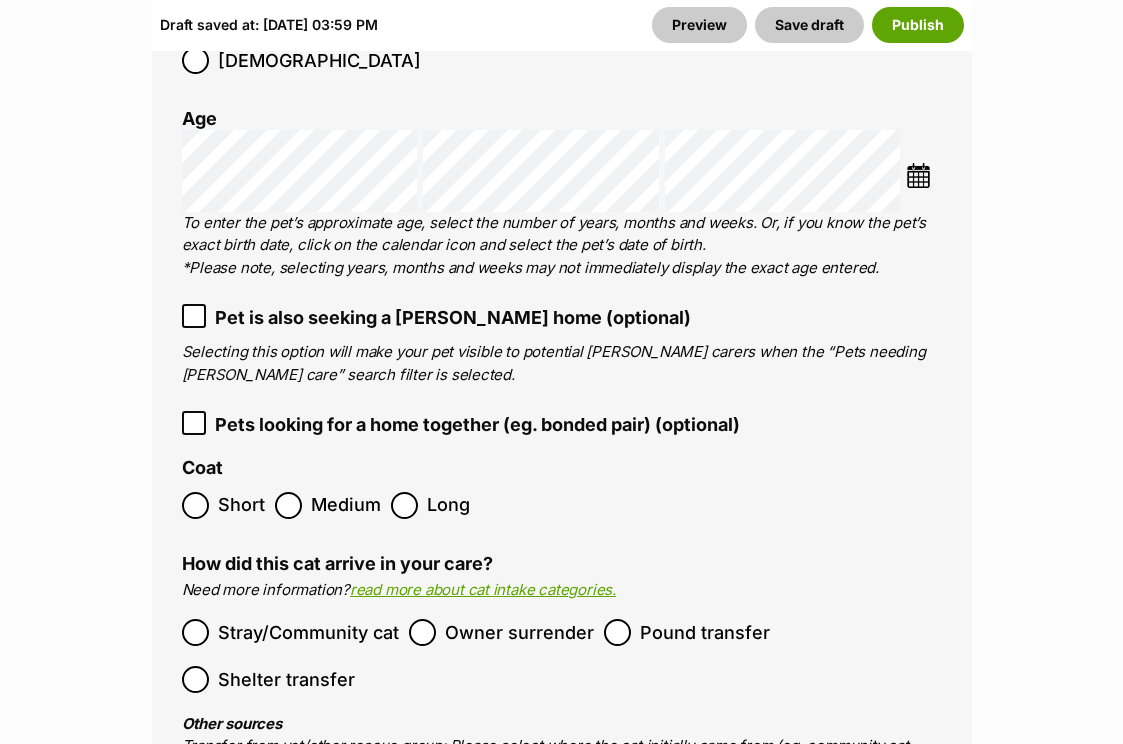 scroll, scrollTop: 3373, scrollLeft: 0, axis: vertical 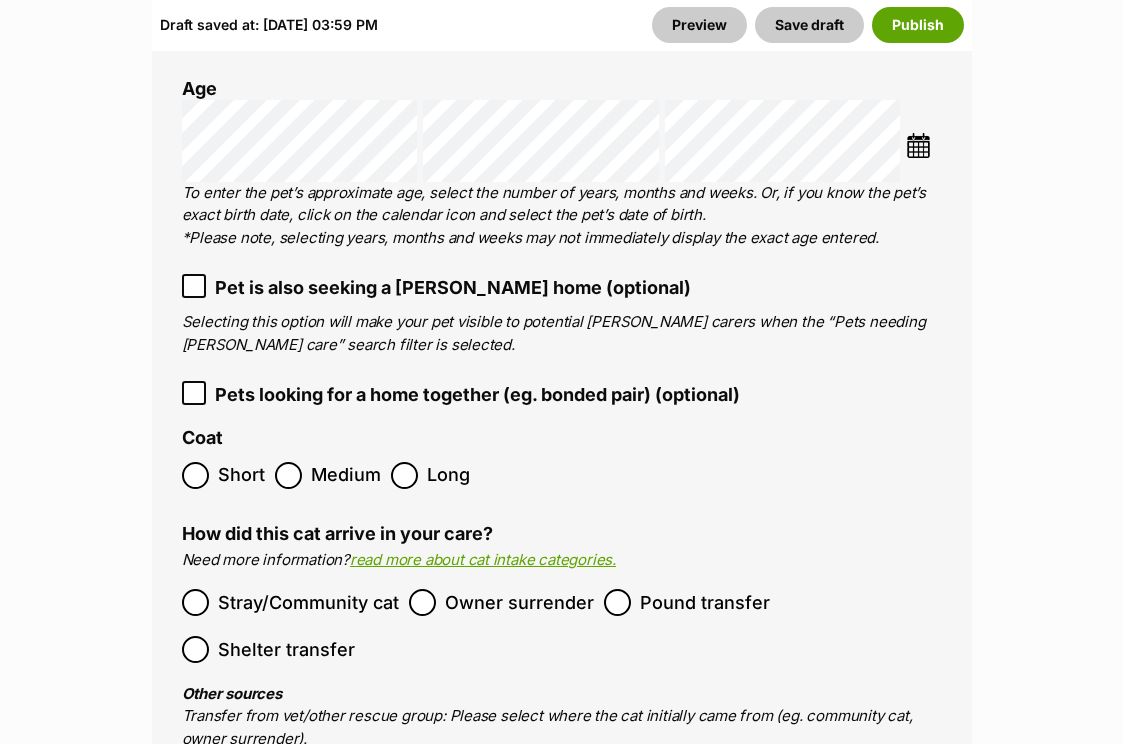 click on "Pound transfer" at bounding box center [687, 602] 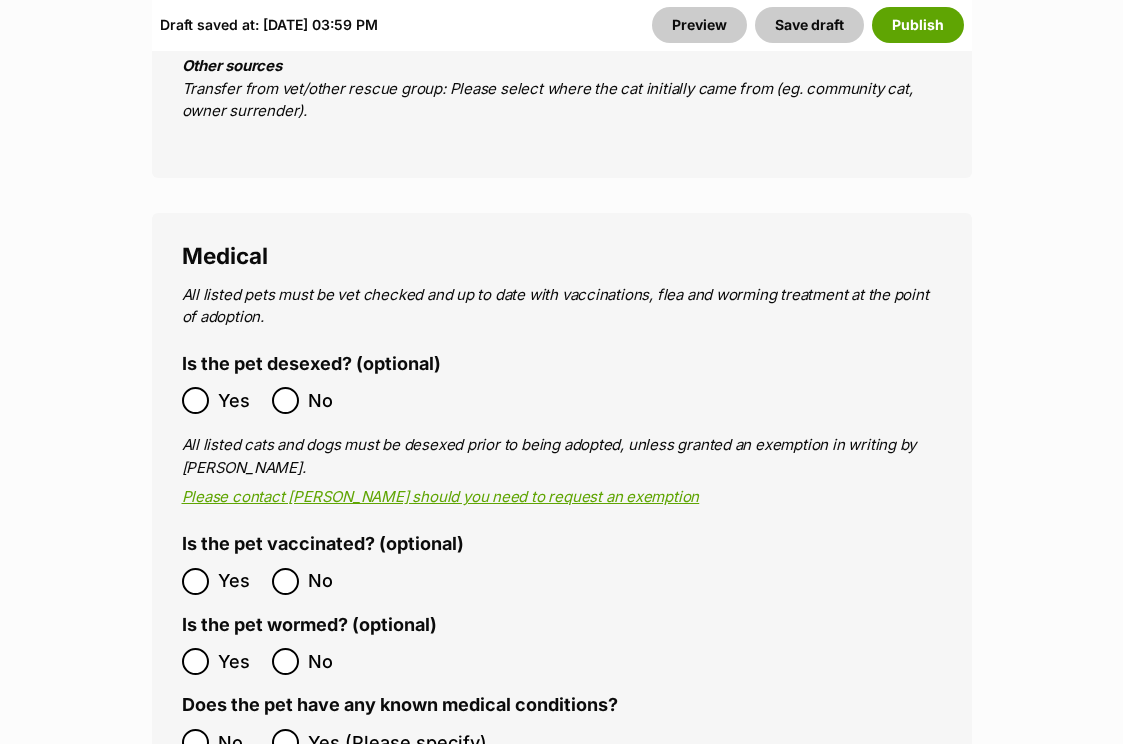 scroll, scrollTop: 4086, scrollLeft: 0, axis: vertical 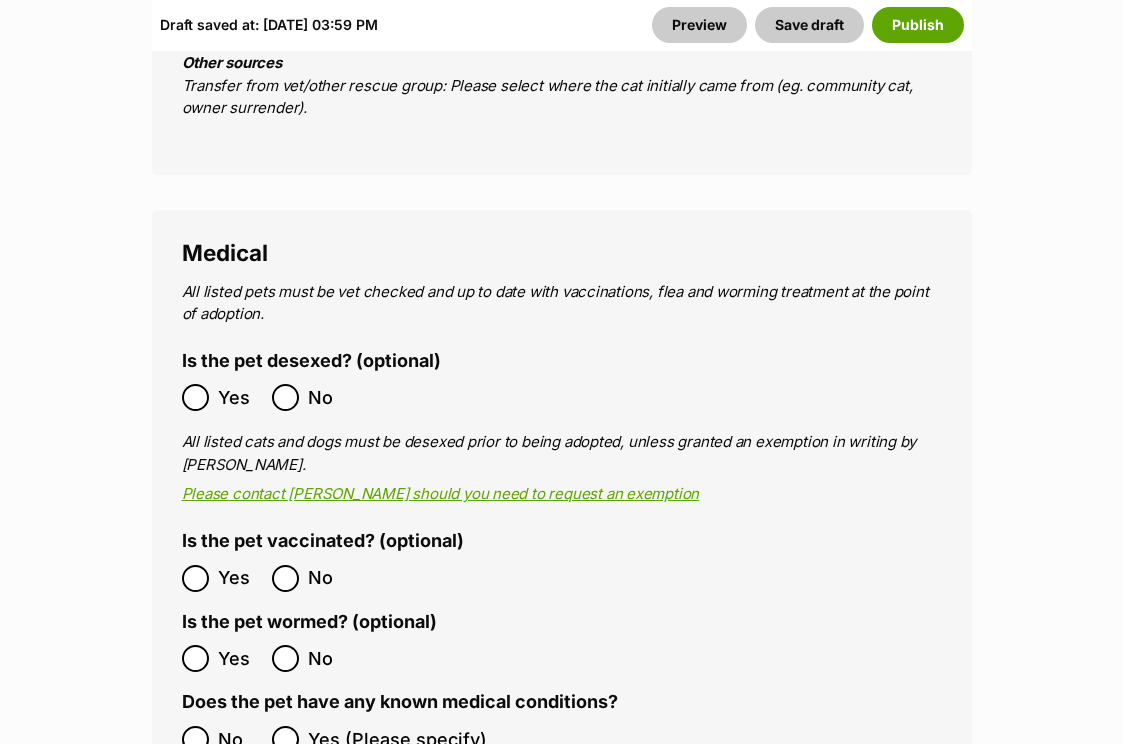 click on "Yes
No" at bounding box center (372, 578) 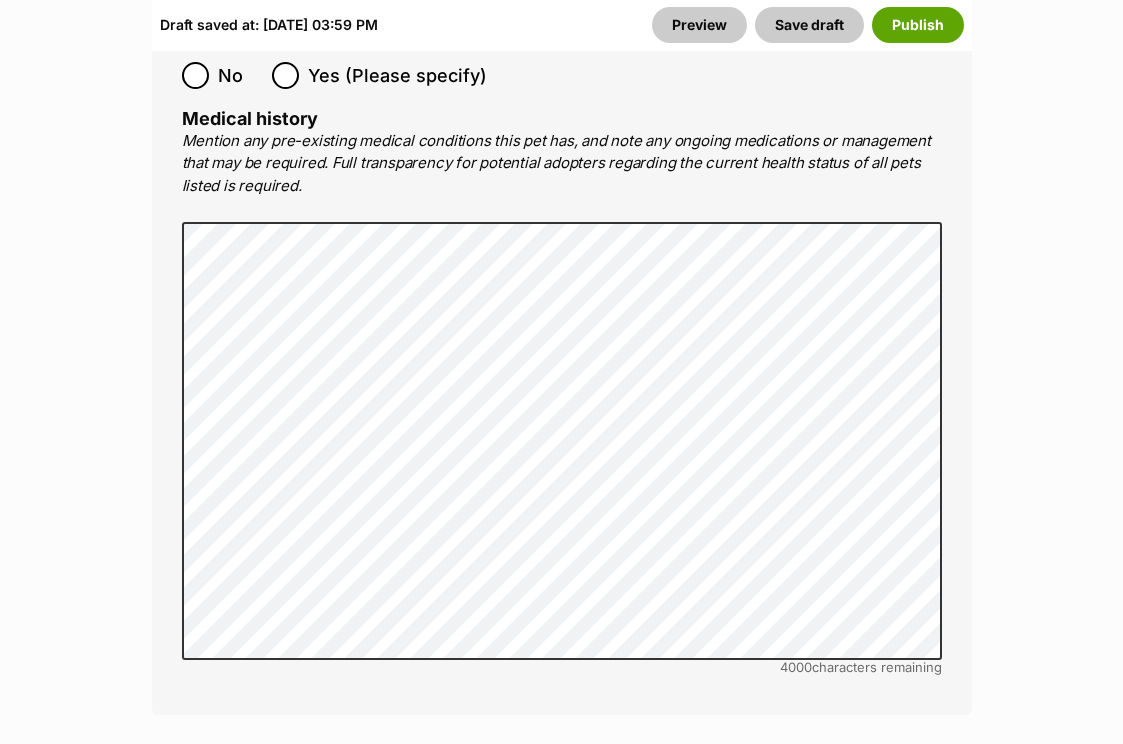 scroll, scrollTop: 4888, scrollLeft: 0, axis: vertical 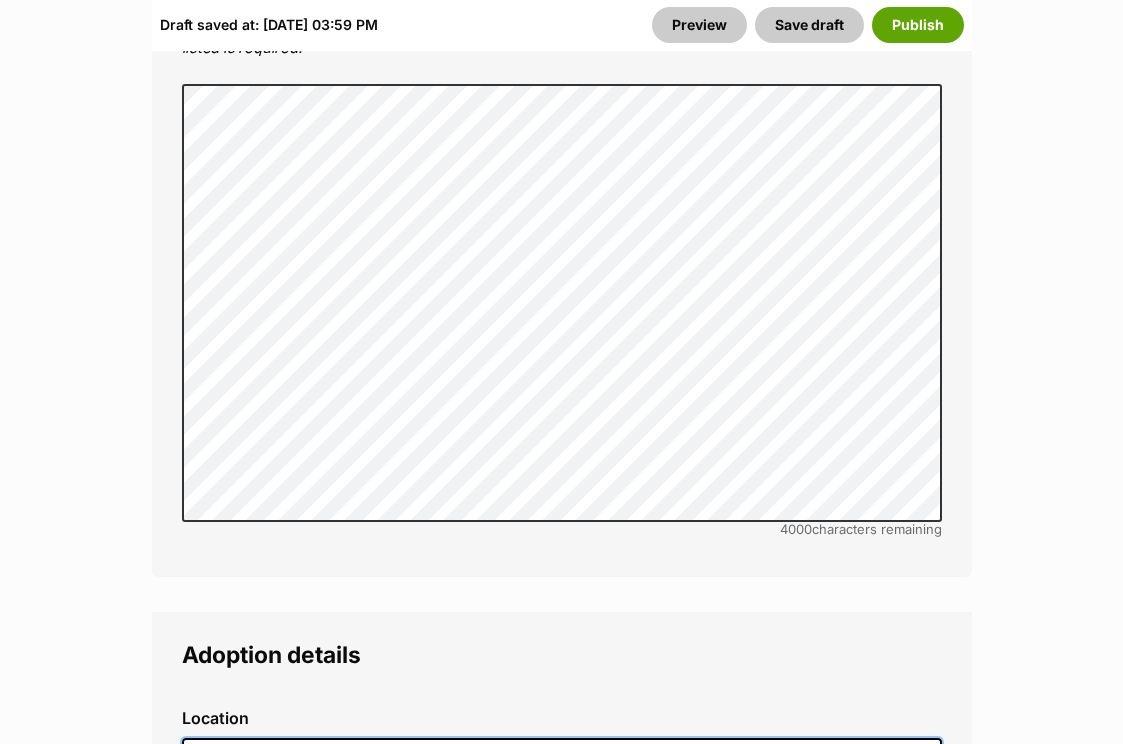 click at bounding box center (562, 760) 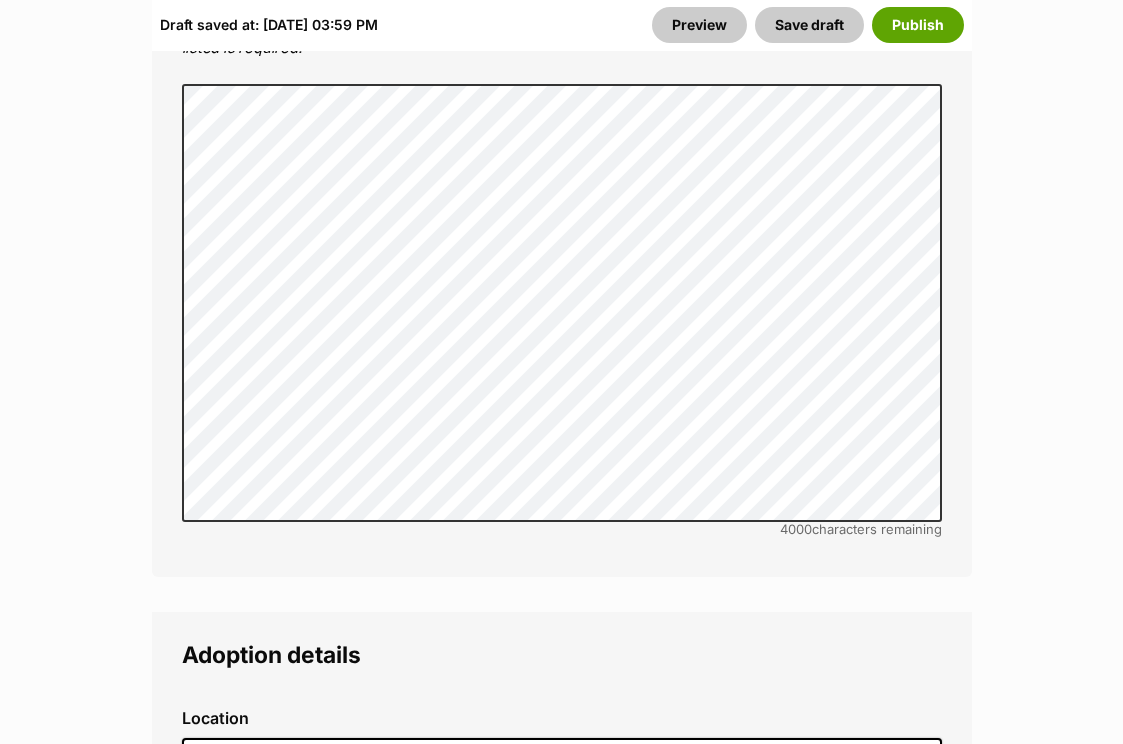 click on "Berwick, Victoria, 3806" at bounding box center [561, 801] 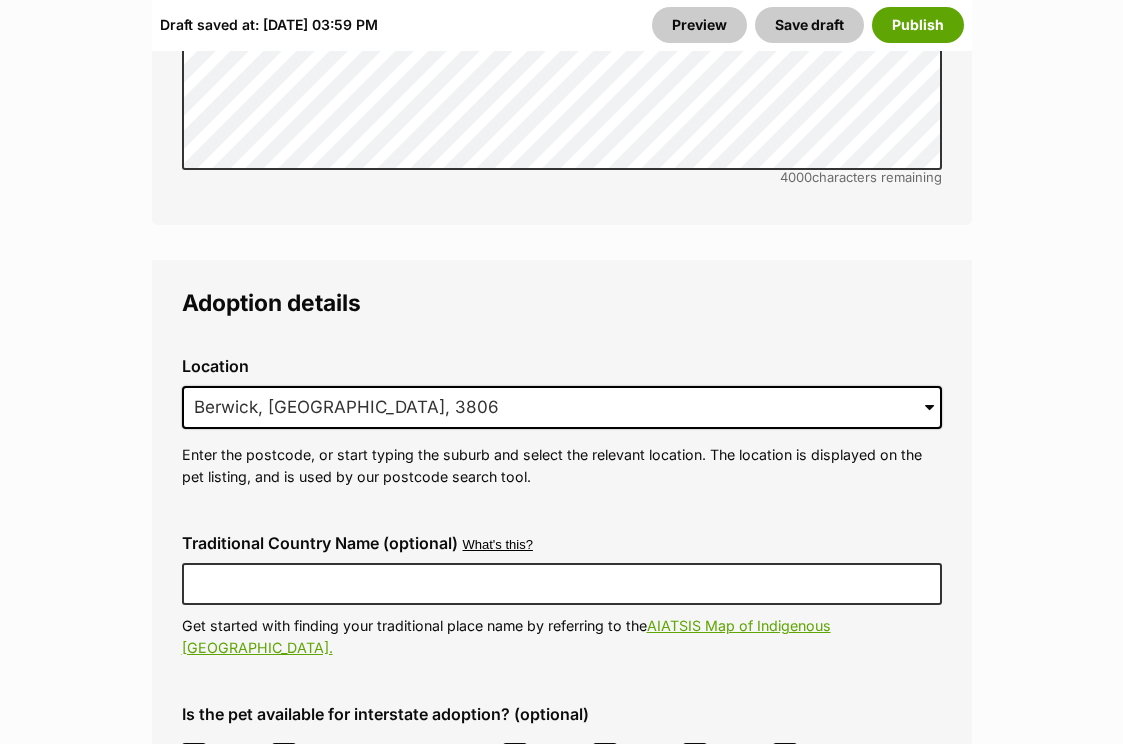 scroll, scrollTop: 5554, scrollLeft: 0, axis: vertical 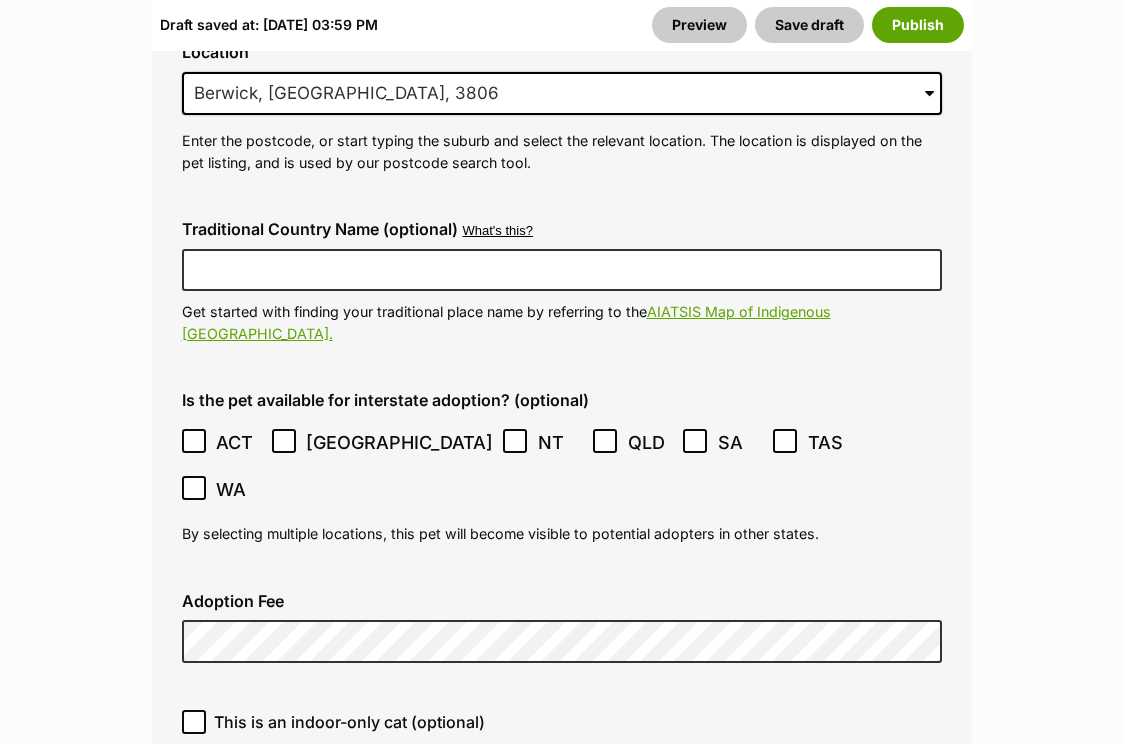 click on "This is an indoor-only cat (optional)" at bounding box center (562, 729) 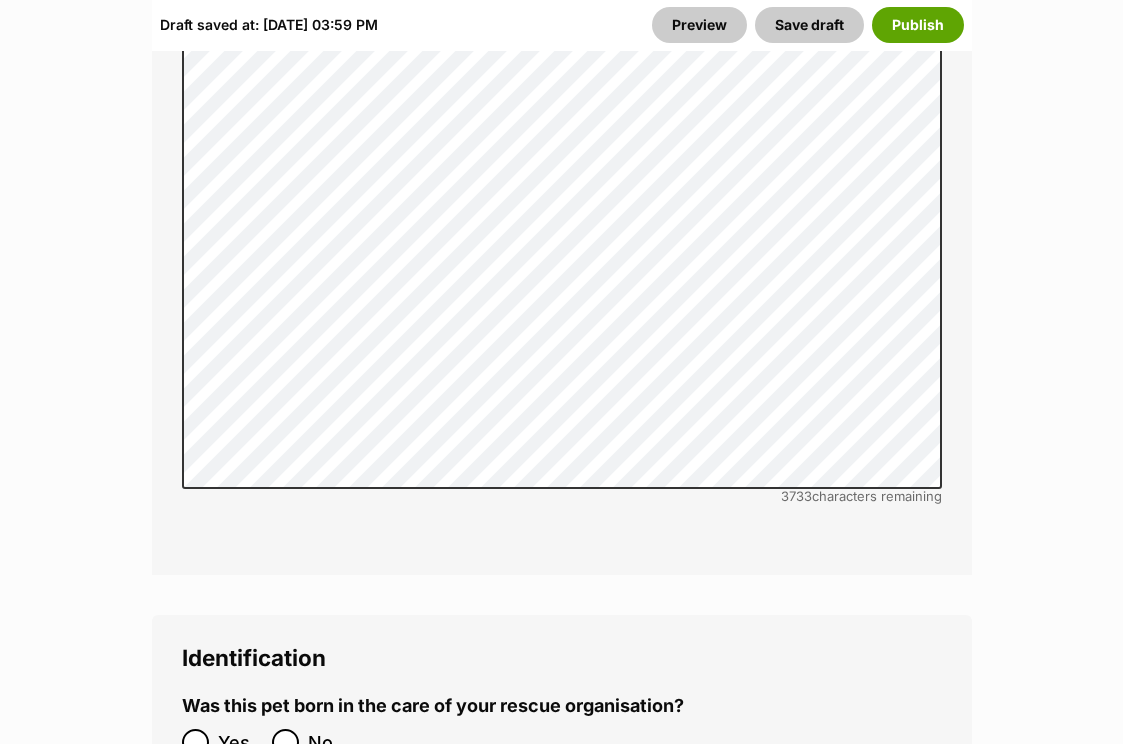 scroll, scrollTop: 6871, scrollLeft: 0, axis: vertical 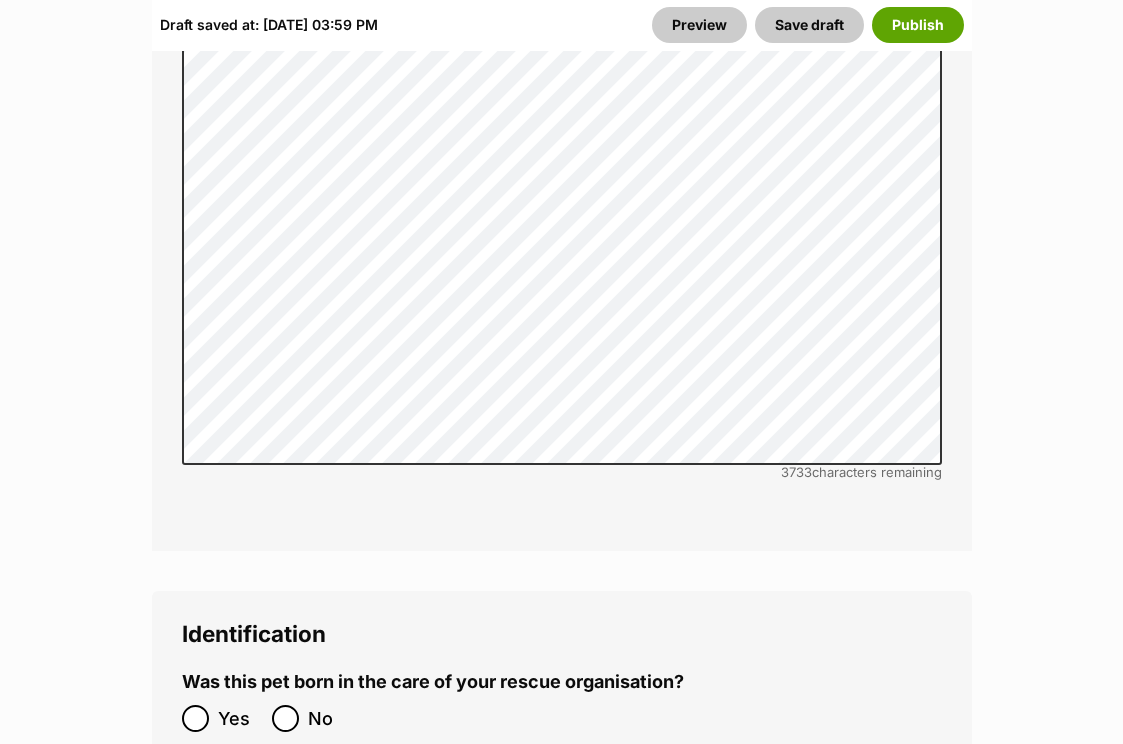 click on "Microchip number" at bounding box center [562, 798] 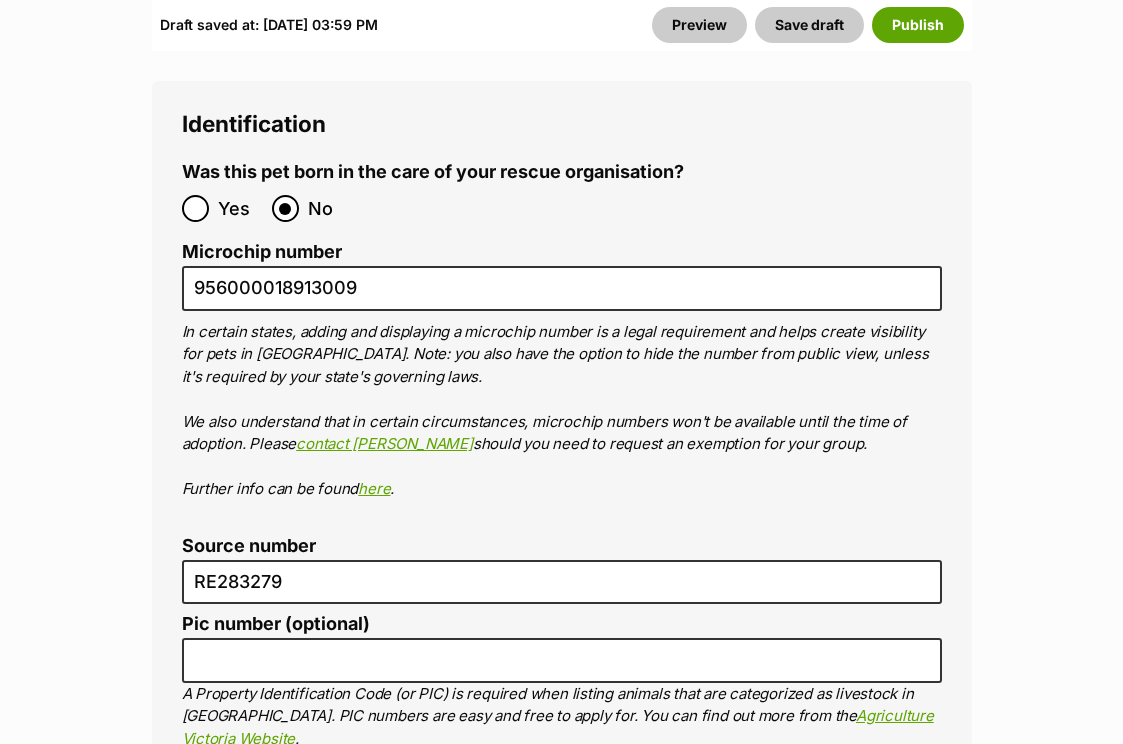 scroll, scrollTop: 7875, scrollLeft: 0, axis: vertical 